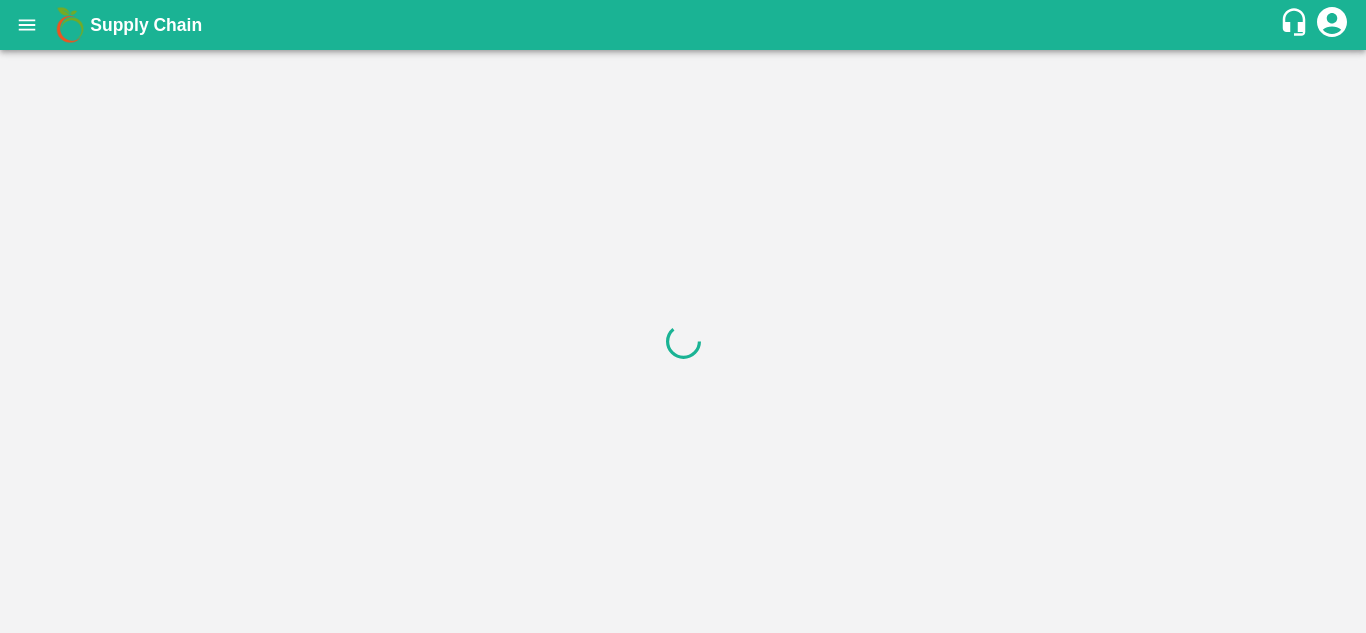 scroll, scrollTop: 0, scrollLeft: 0, axis: both 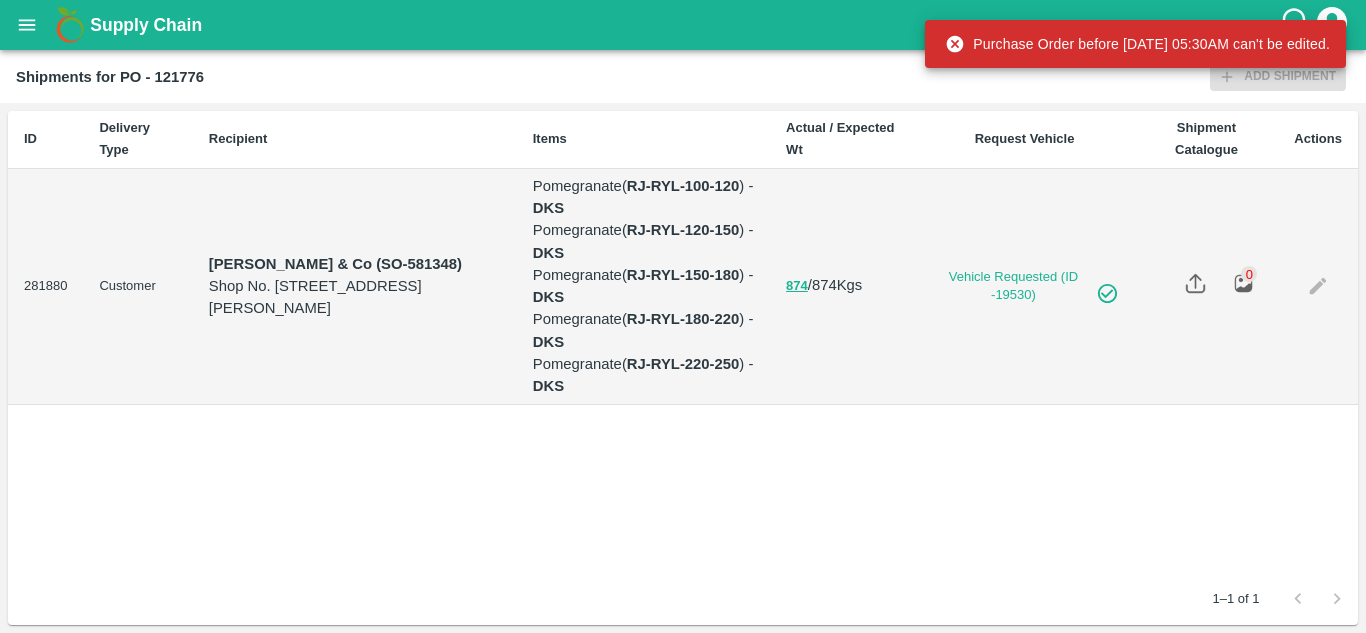 click 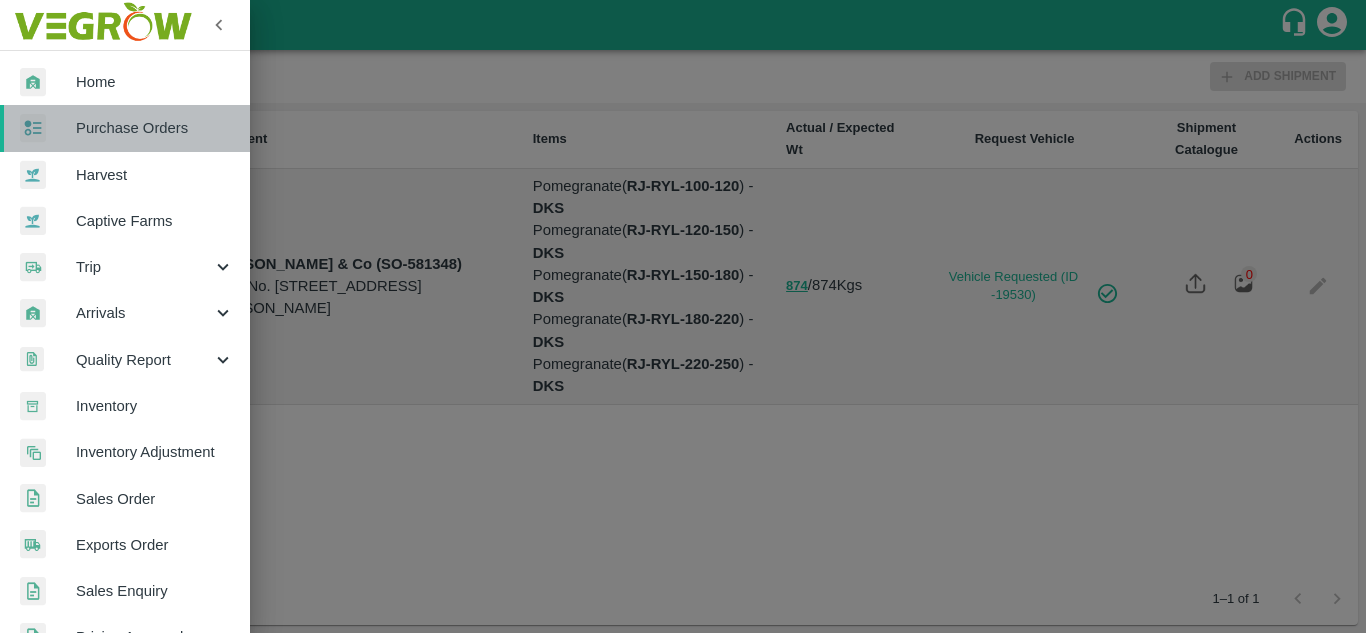click on "Purchase Orders" at bounding box center (155, 128) 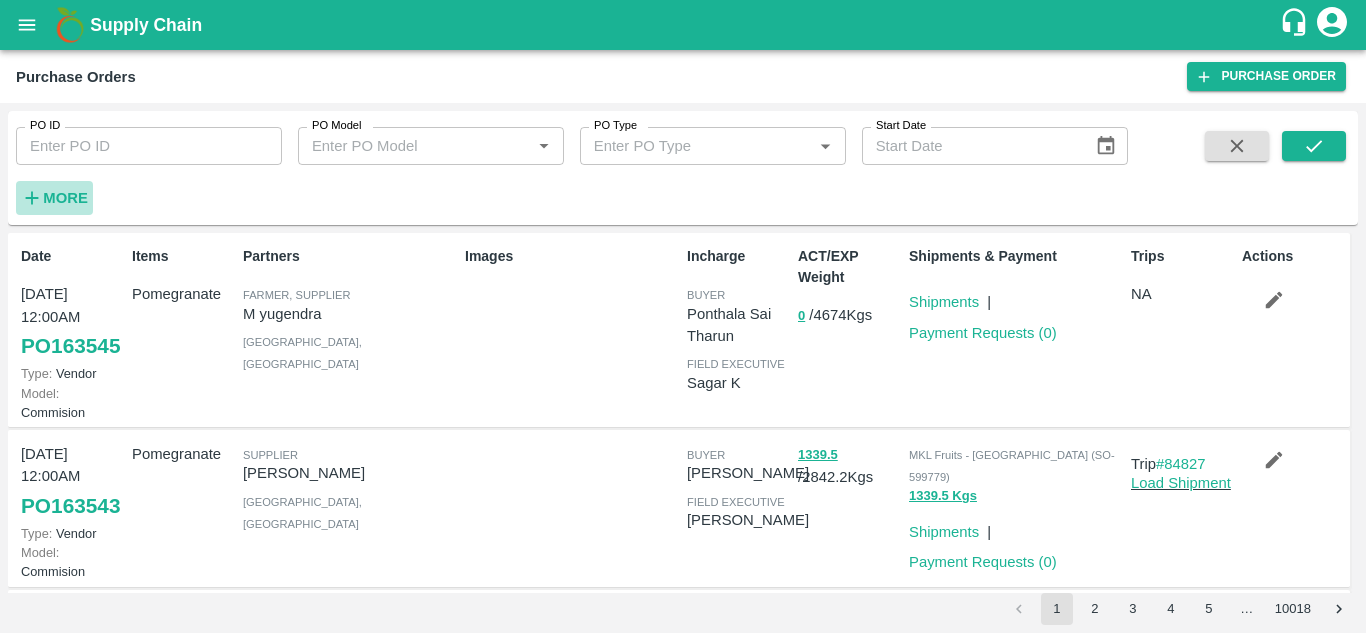 click on "More" at bounding box center (65, 198) 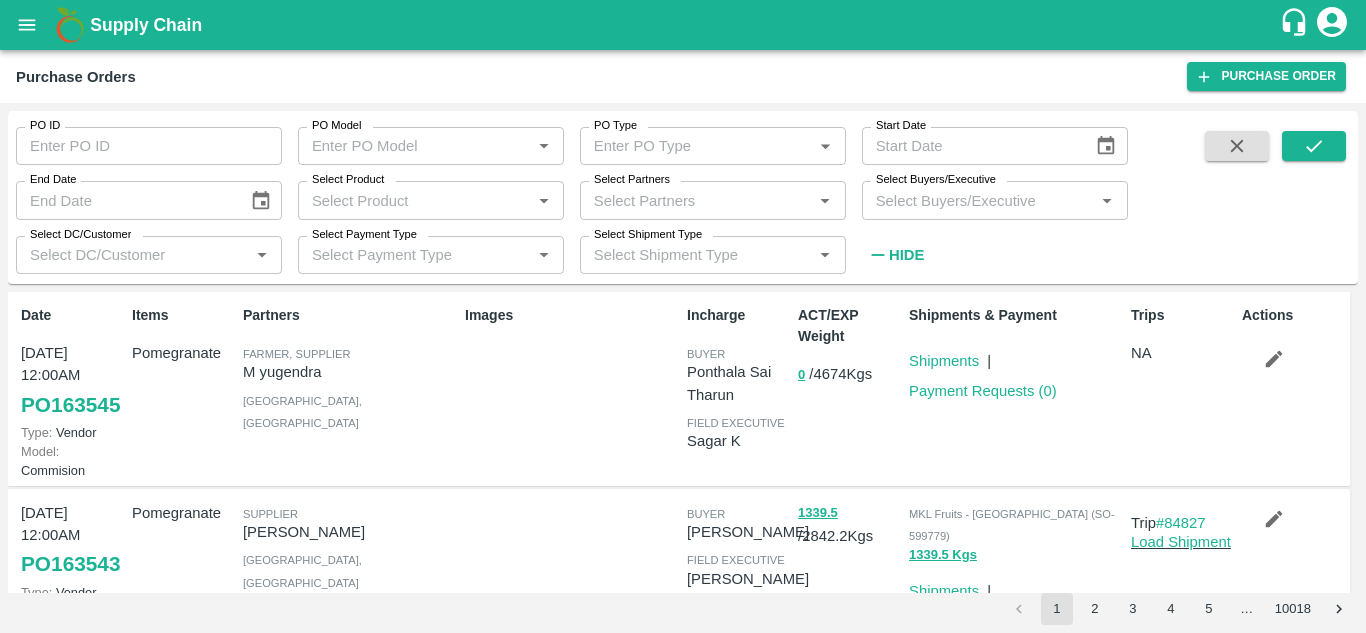 click on "Select Buyers/Executive" at bounding box center [978, 200] 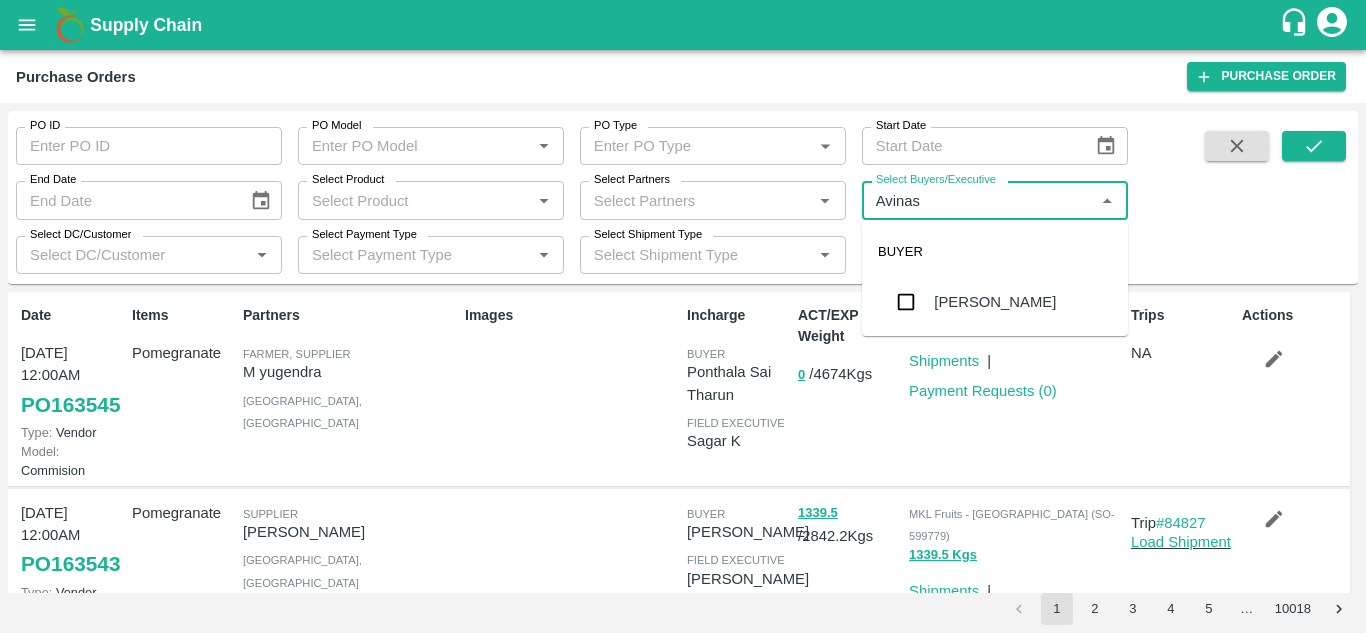 type on "Avinash" 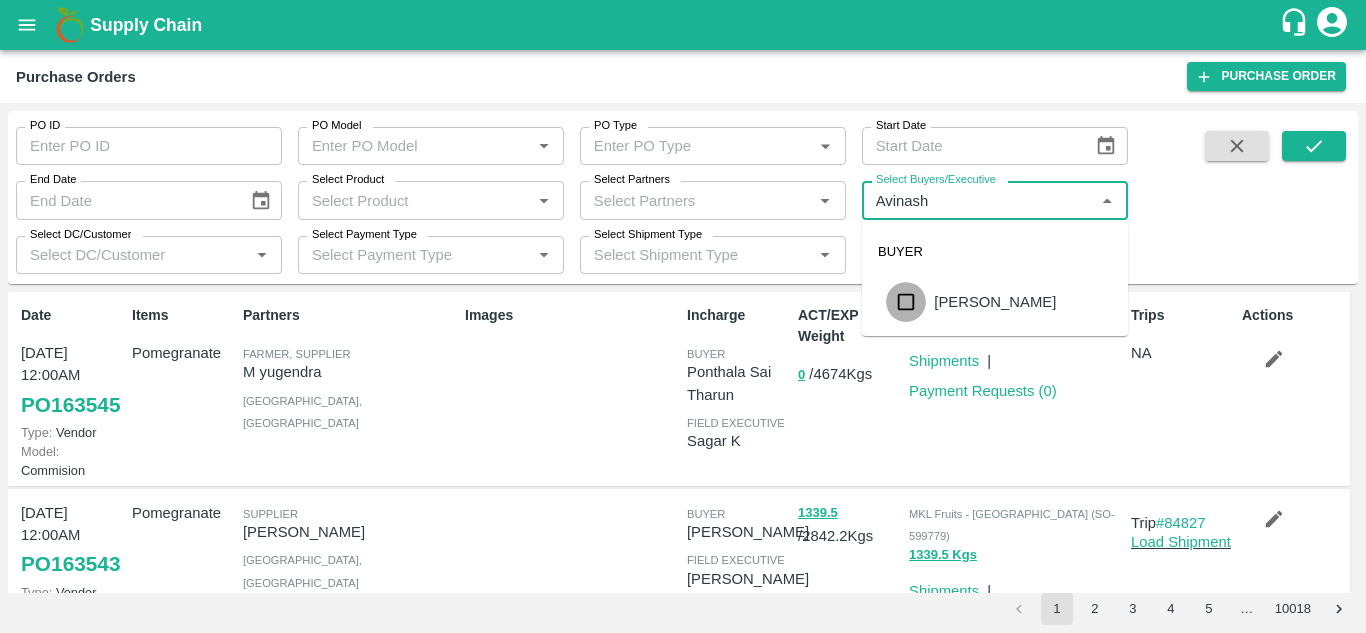 click at bounding box center [906, 302] 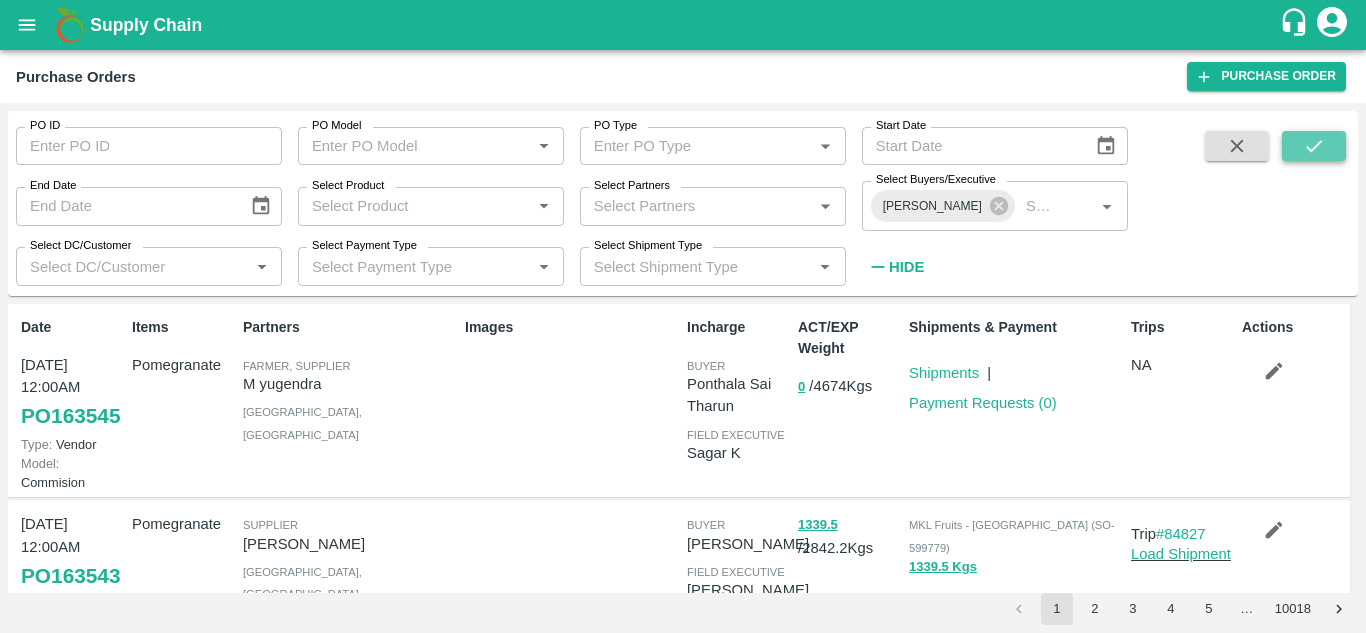 click 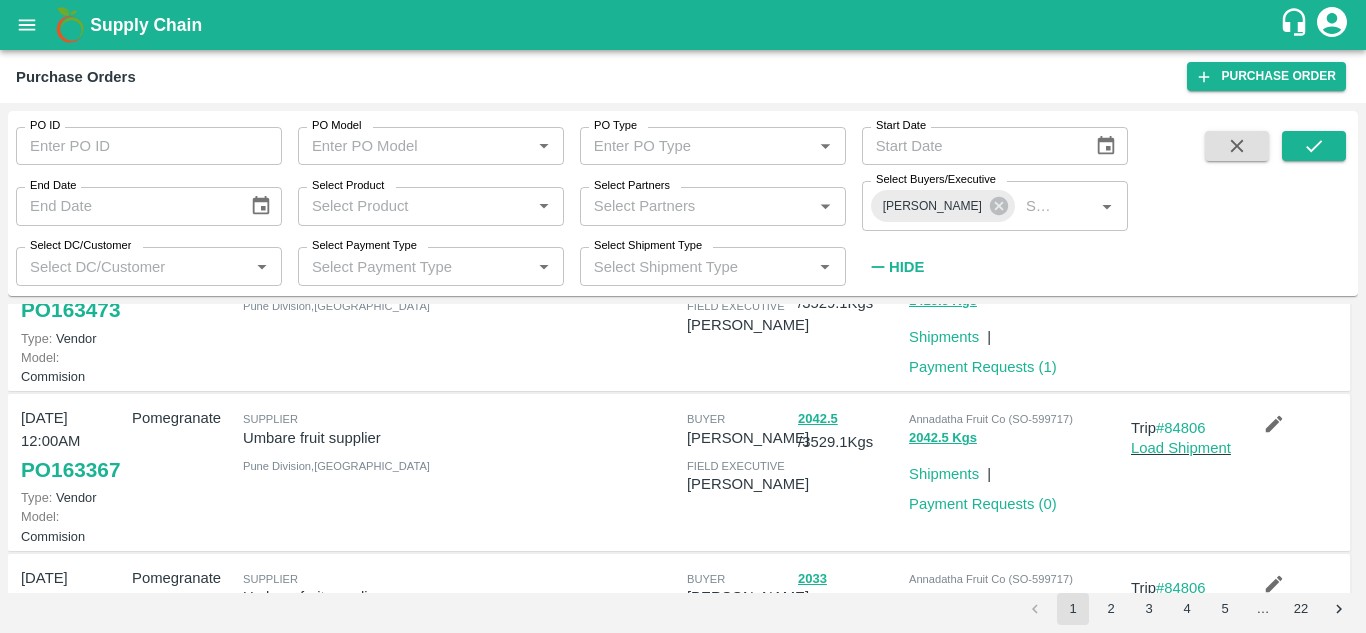 scroll, scrollTop: 0, scrollLeft: 0, axis: both 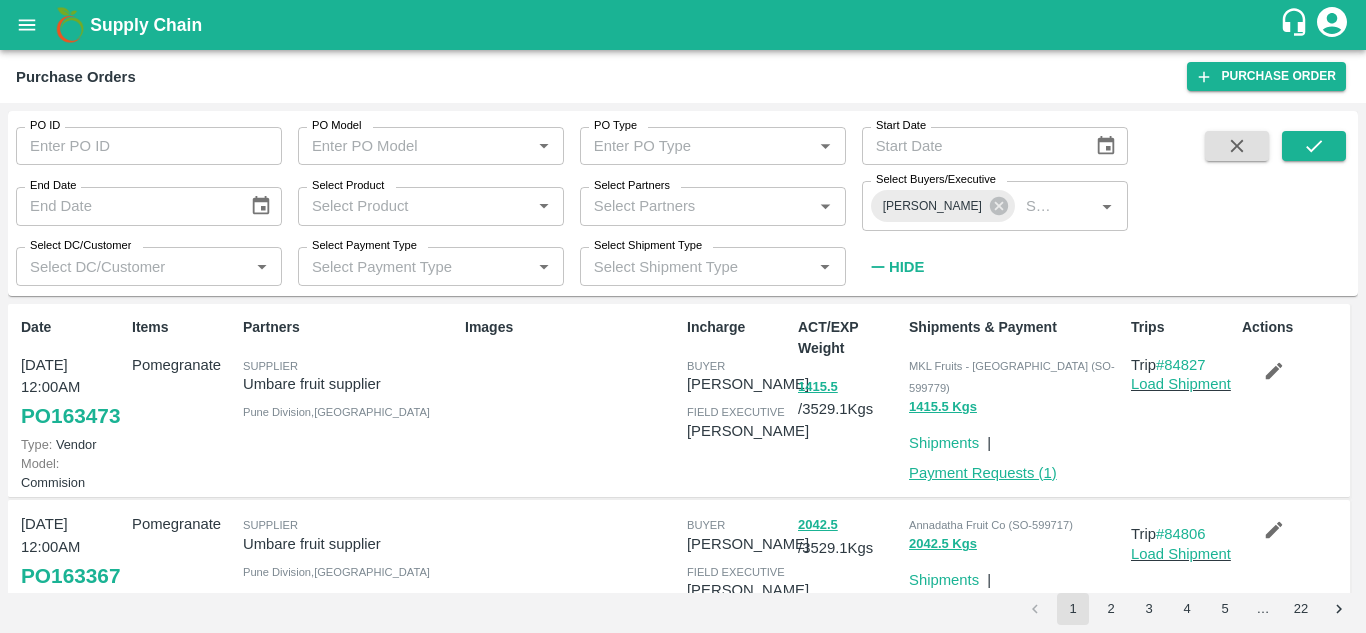 click on "Payment Requests ( 1 )" at bounding box center [983, 473] 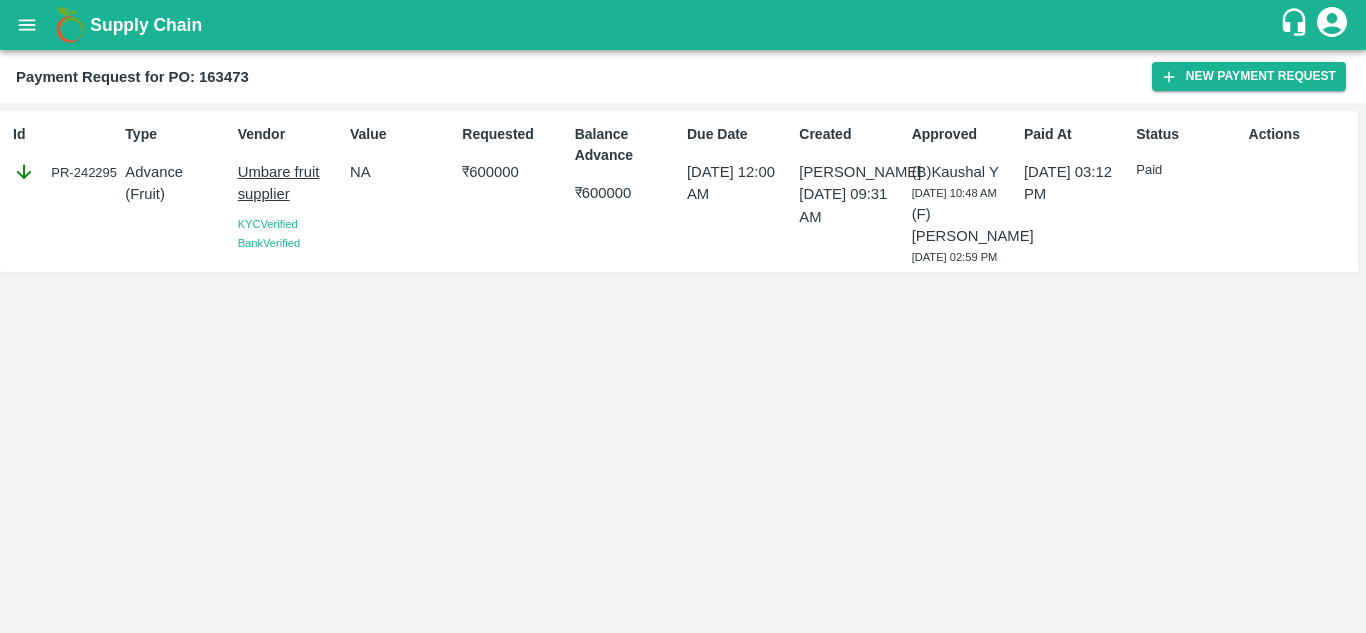 scroll, scrollTop: 0, scrollLeft: 0, axis: both 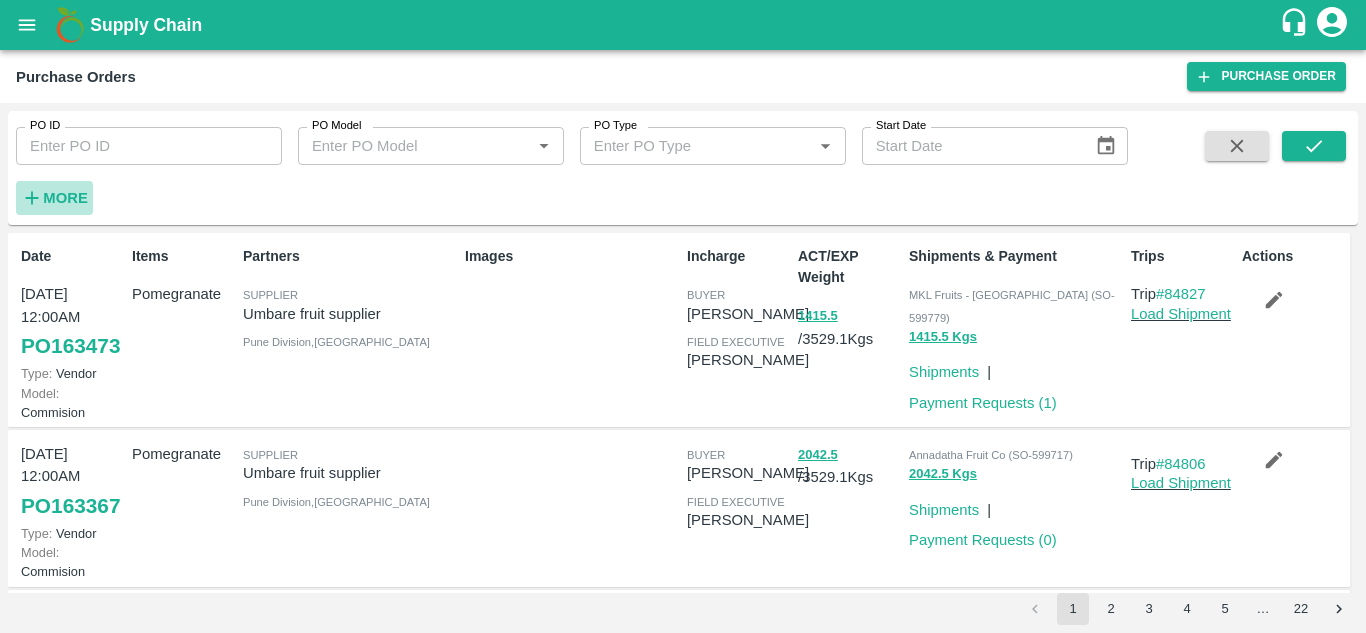 click on "More" at bounding box center (65, 198) 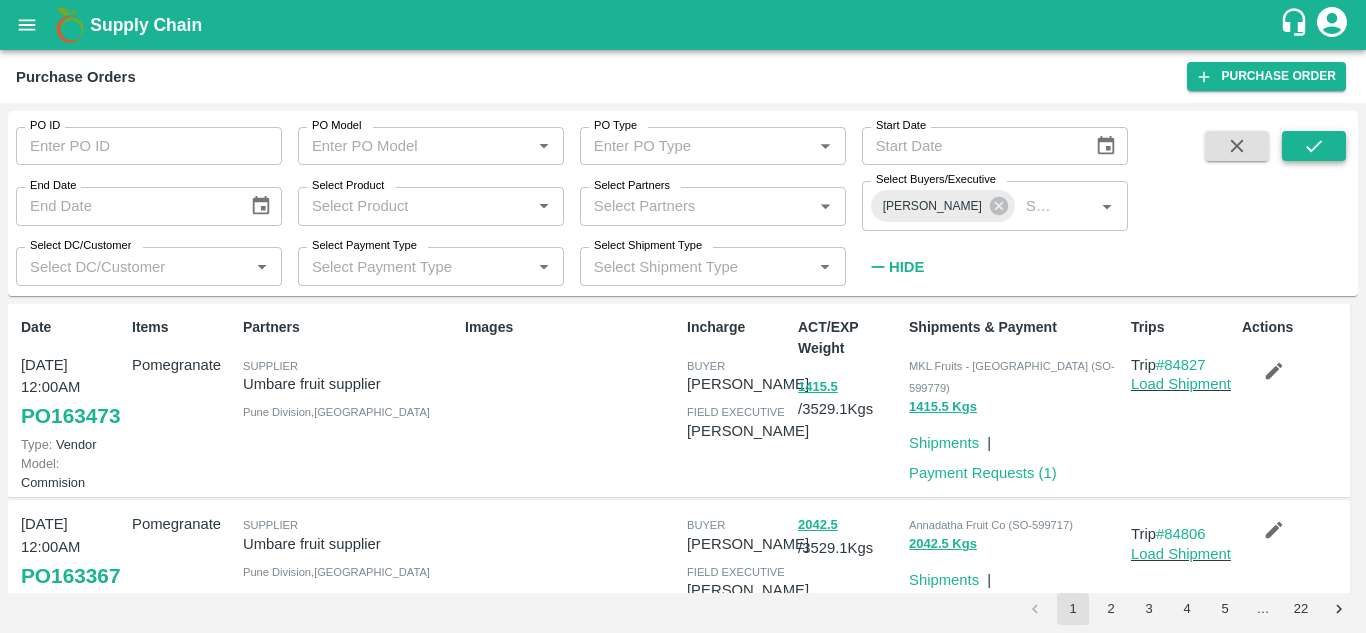 click at bounding box center (1314, 146) 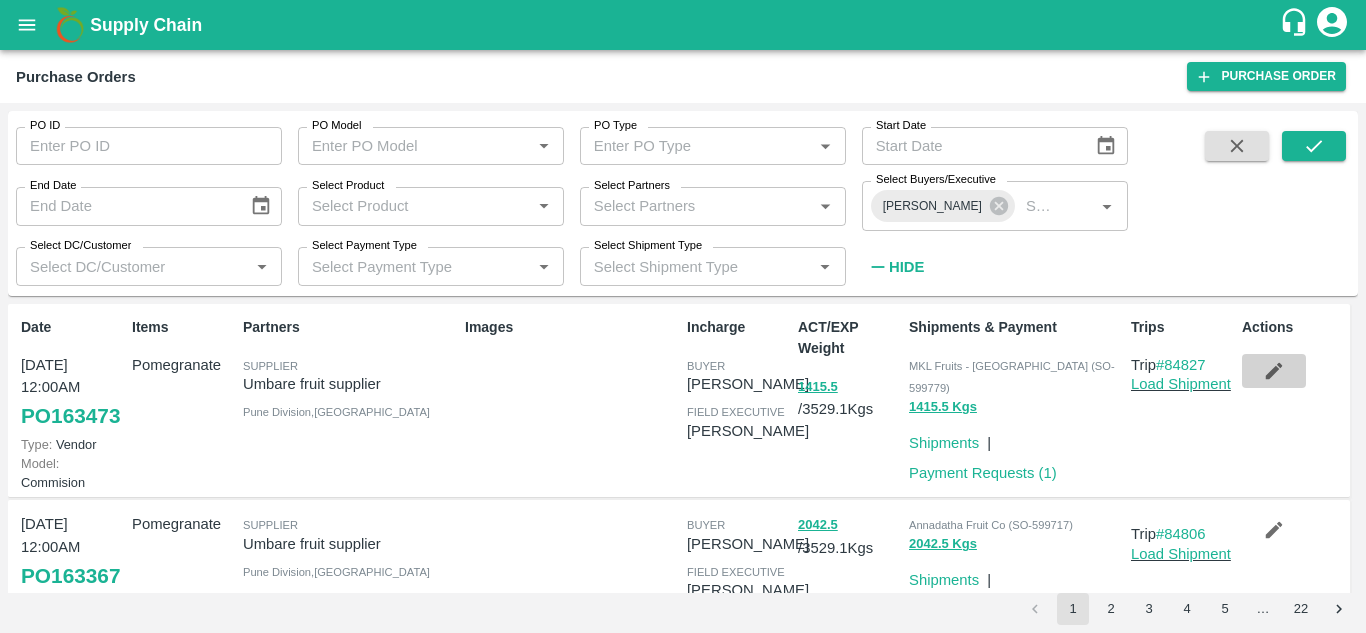 click 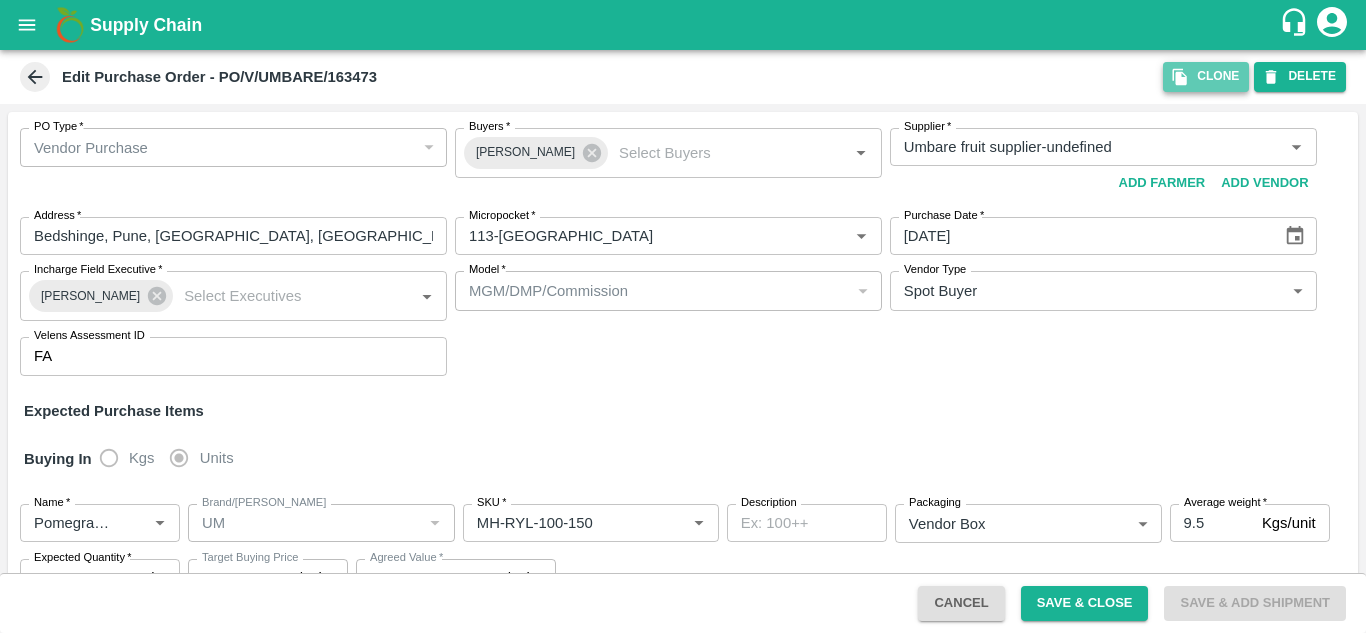 click on "Clone" at bounding box center (1206, 76) 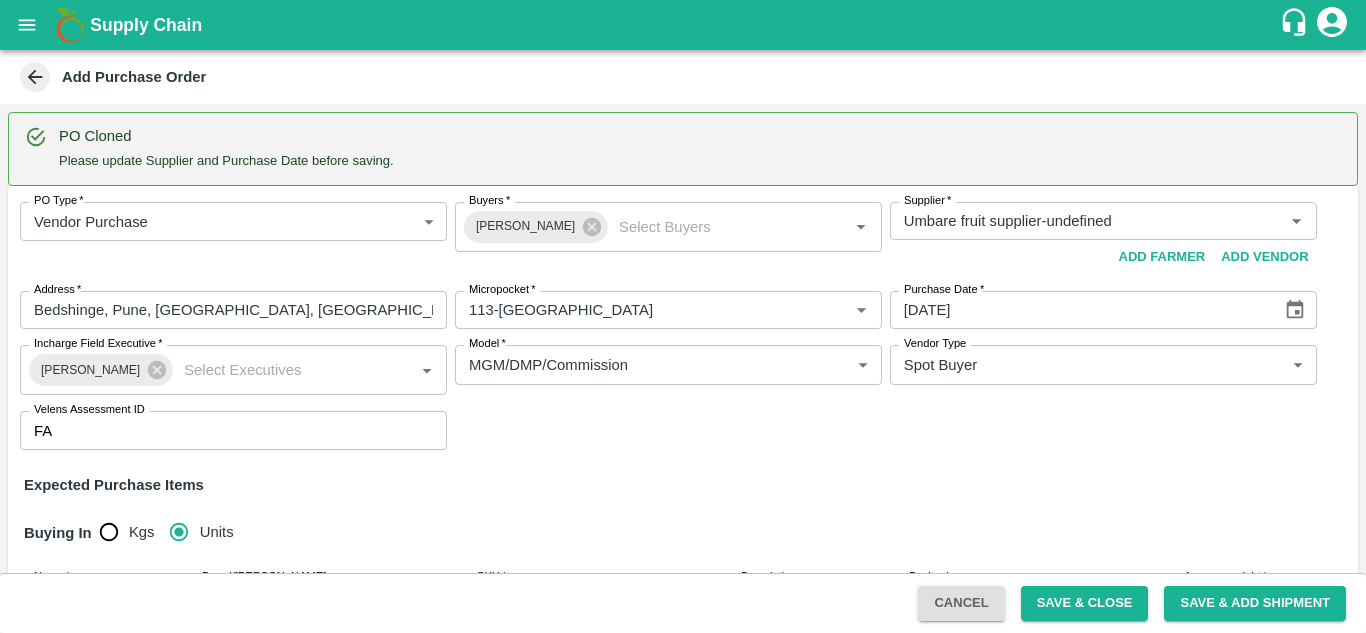 type 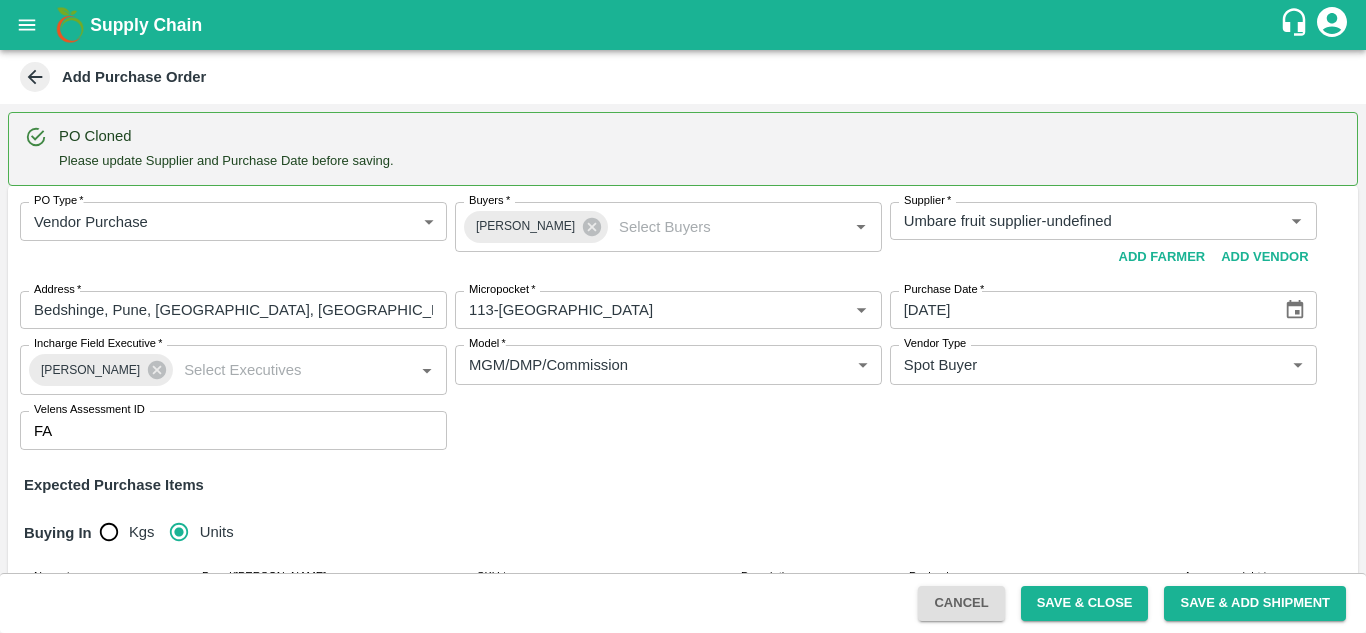 type 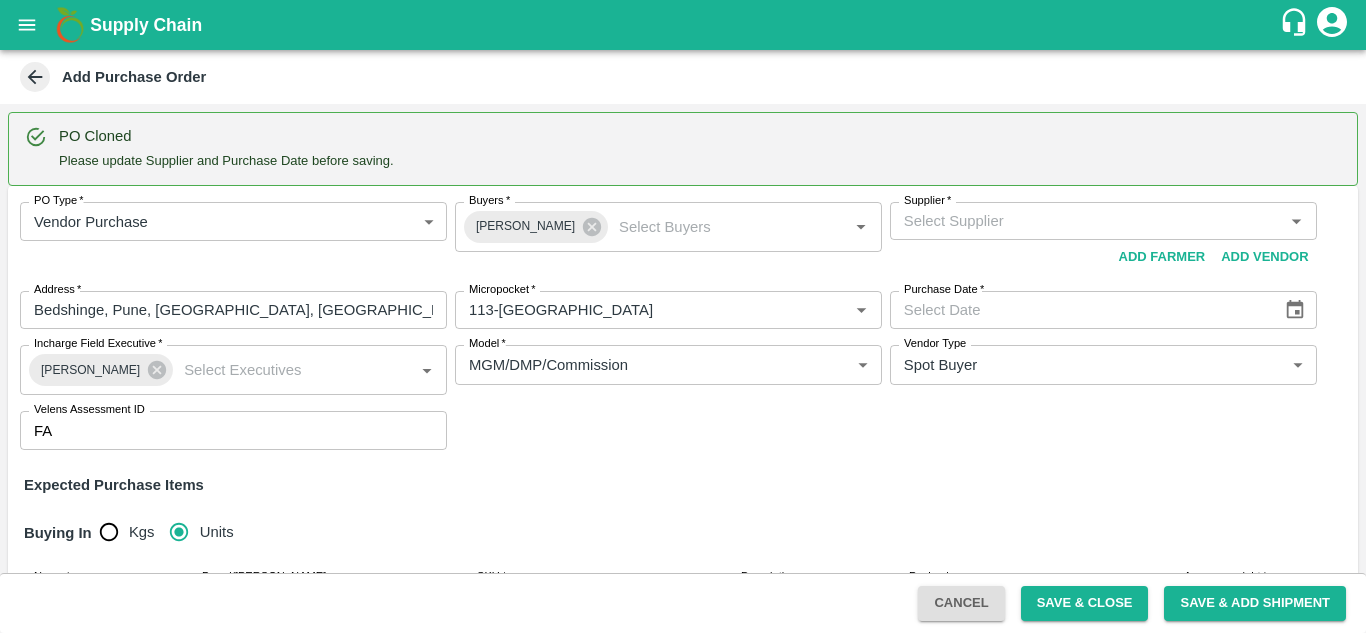 click on "Supplier   *" at bounding box center [1087, 221] 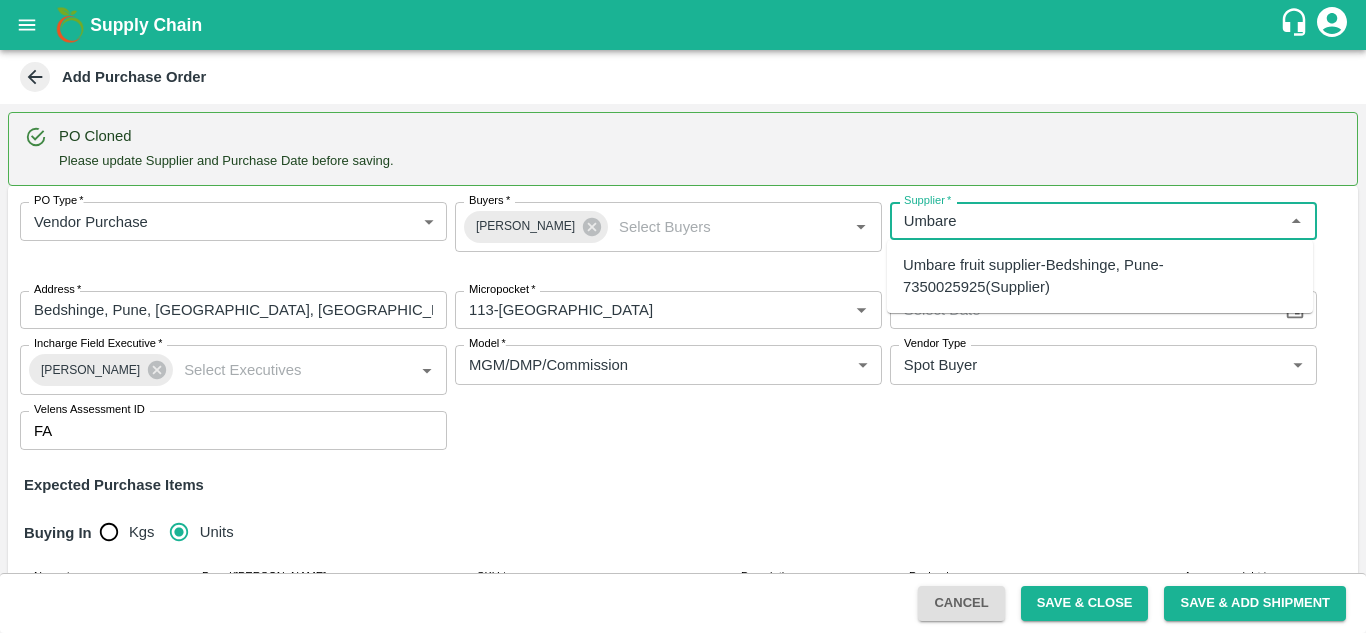 click on "Umbare fruit supplier-Bedshinge, Pune-7350025925(Supplier)" at bounding box center (1100, 276) 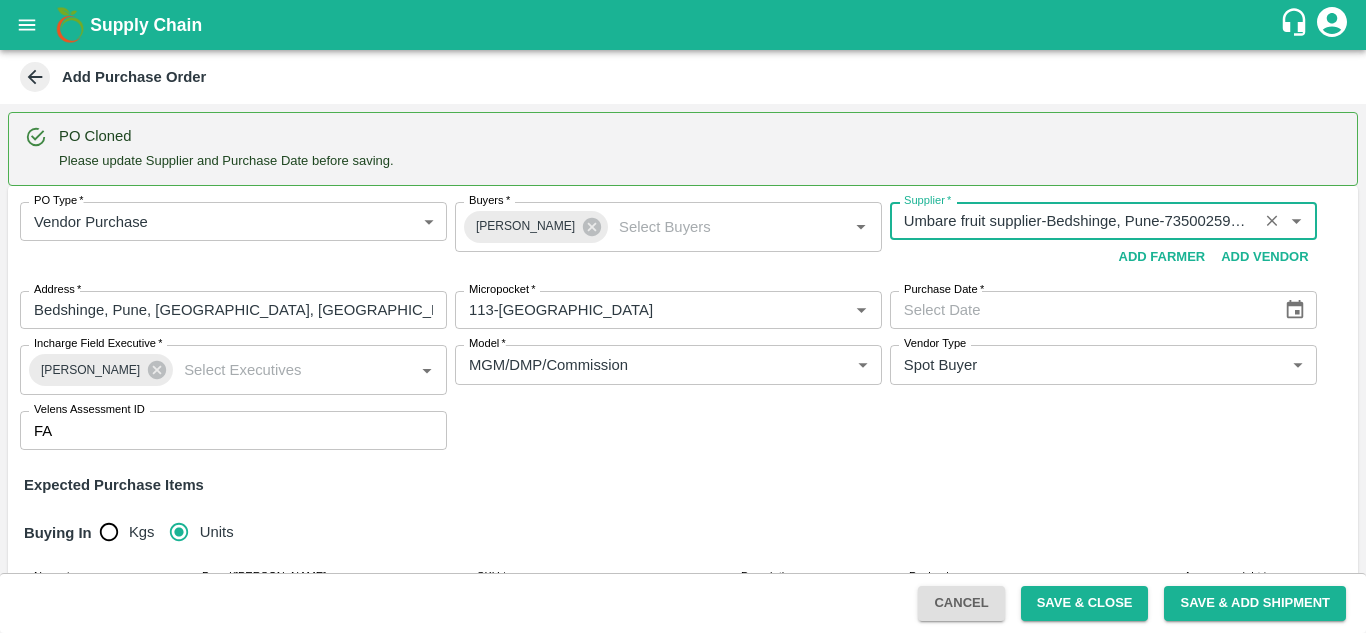 type on "Umbare fruit supplier-Bedshinge, Pune-7350025925(Supplier)" 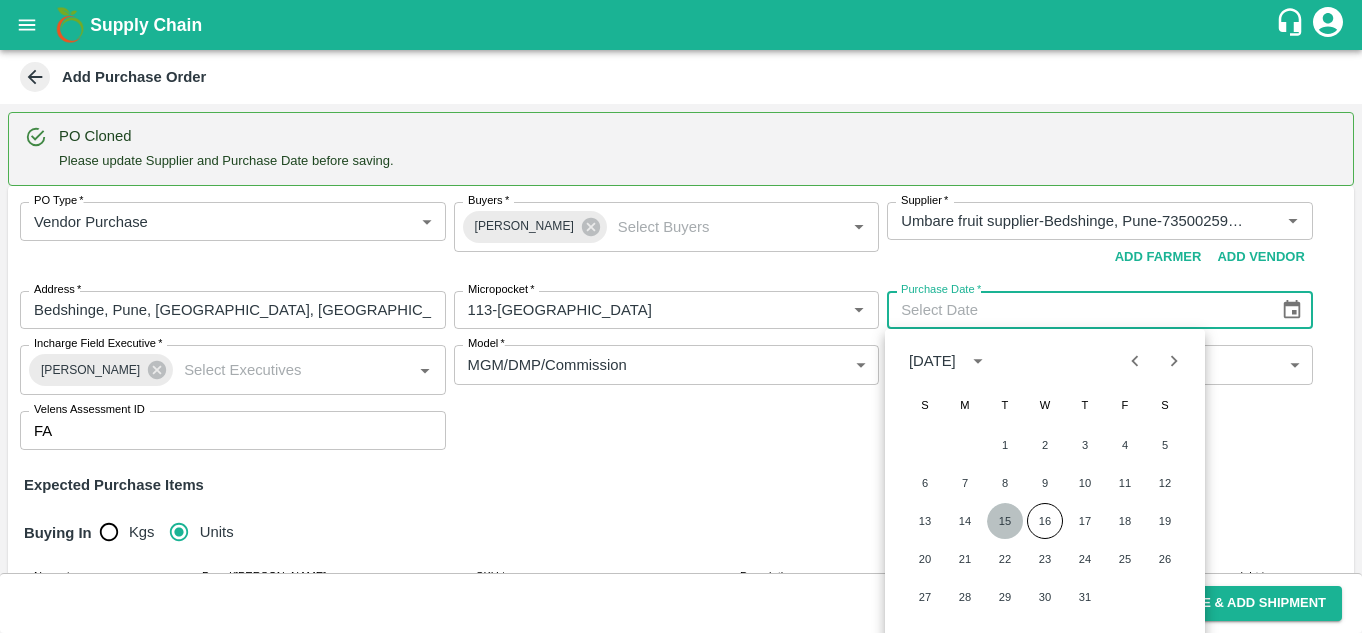 click on "15" at bounding box center [1005, 521] 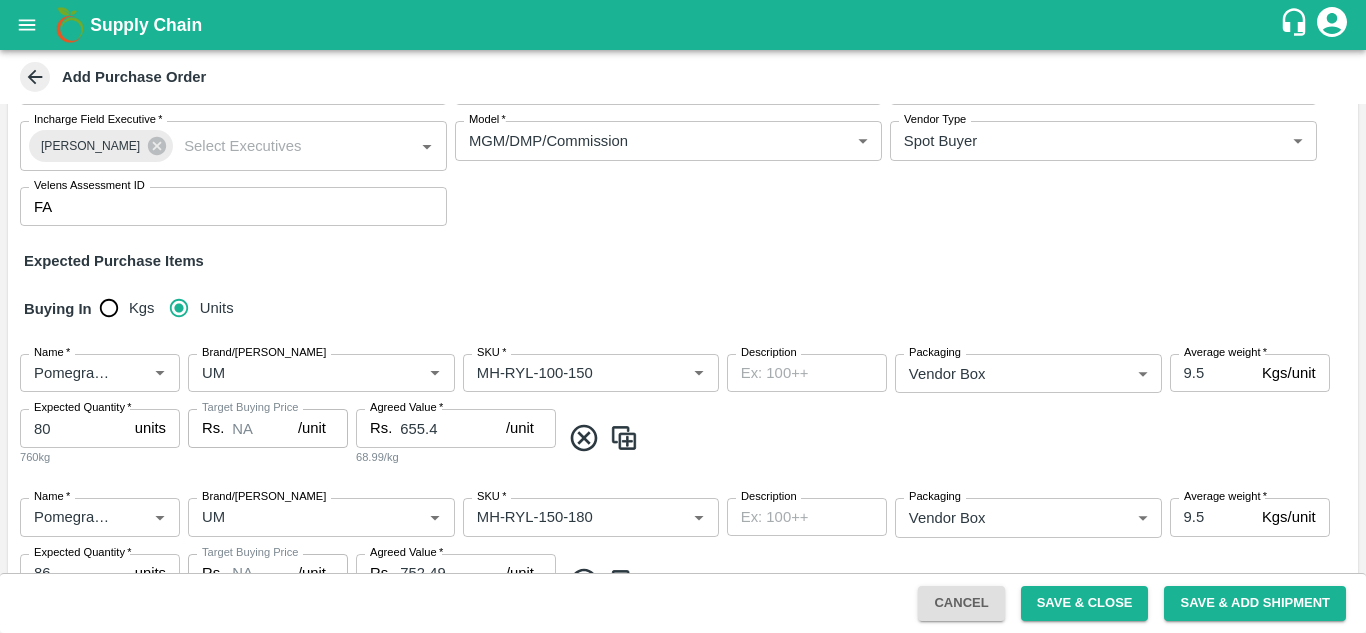 scroll, scrollTop: 226, scrollLeft: 0, axis: vertical 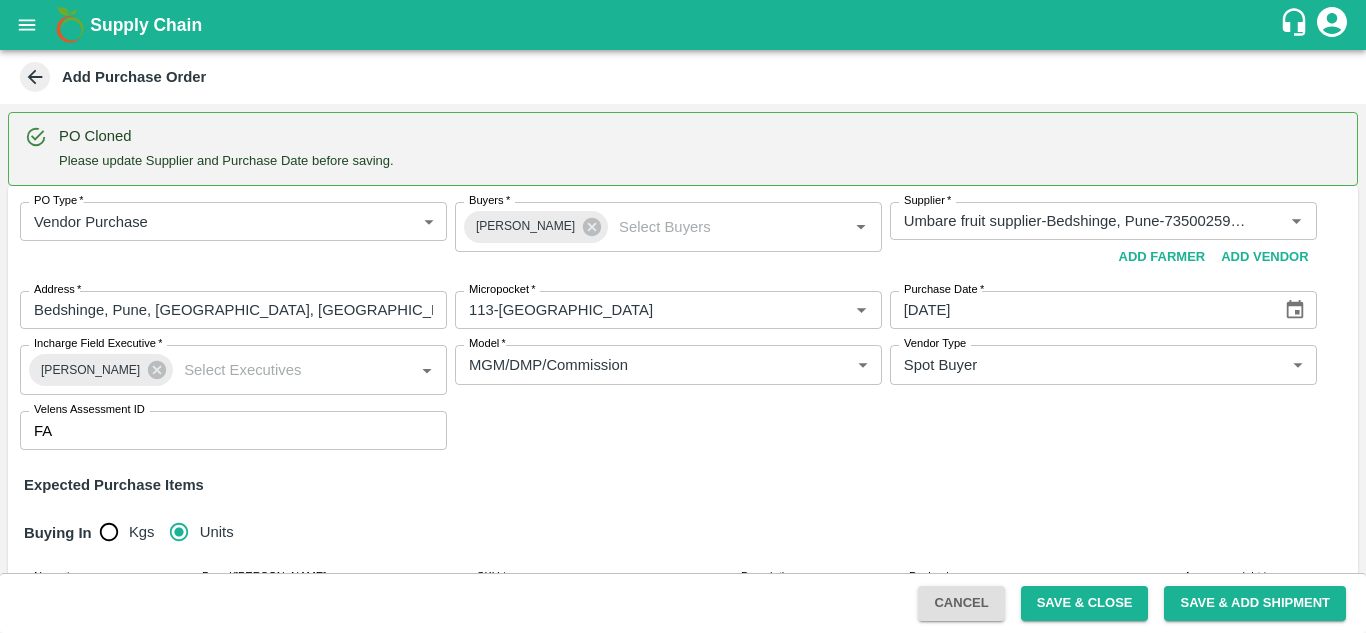 click 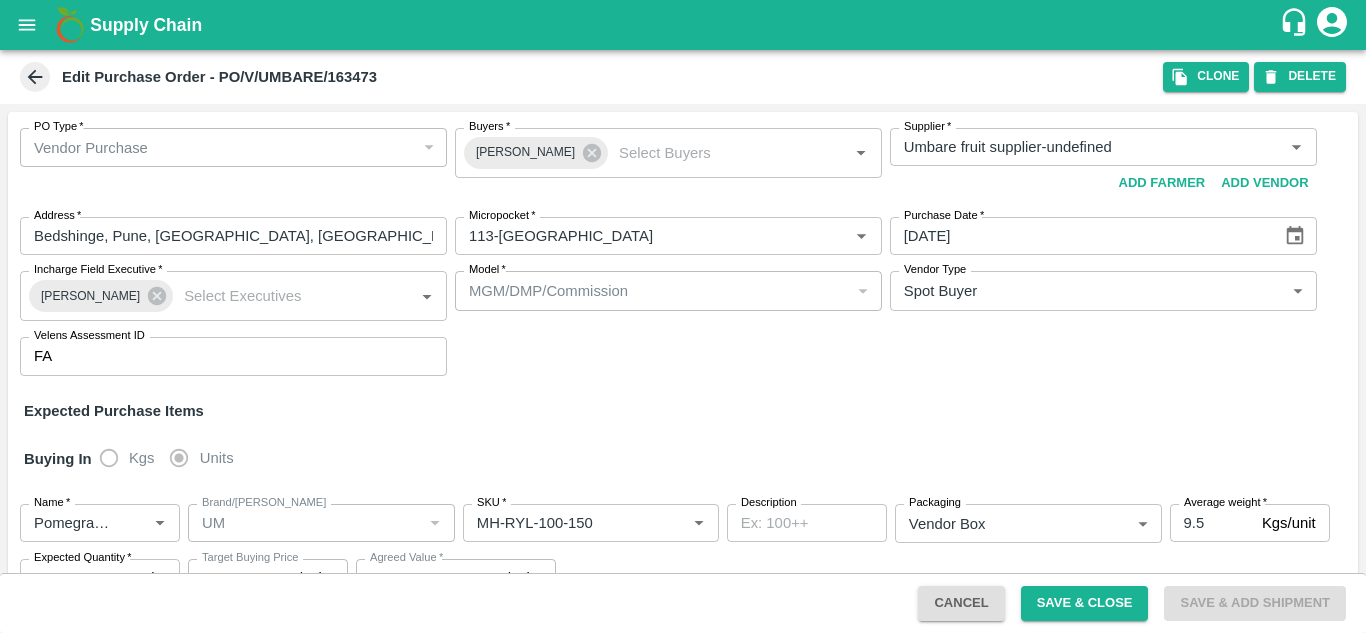 click 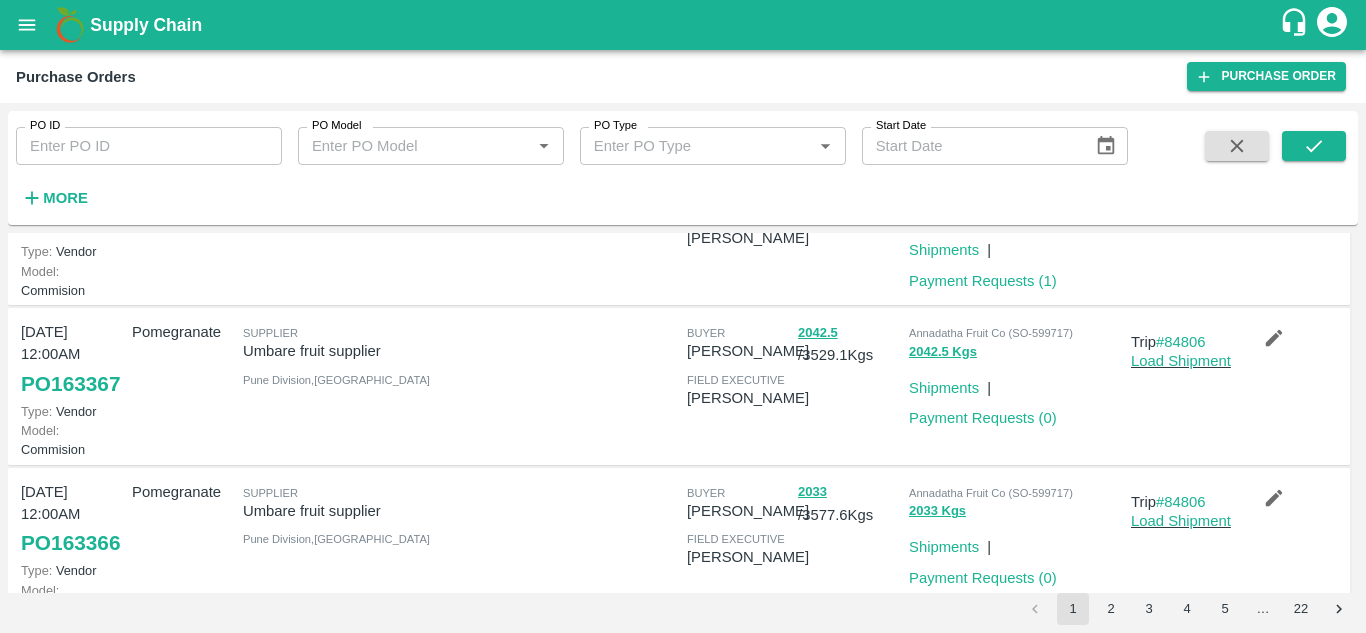 scroll, scrollTop: 123, scrollLeft: 0, axis: vertical 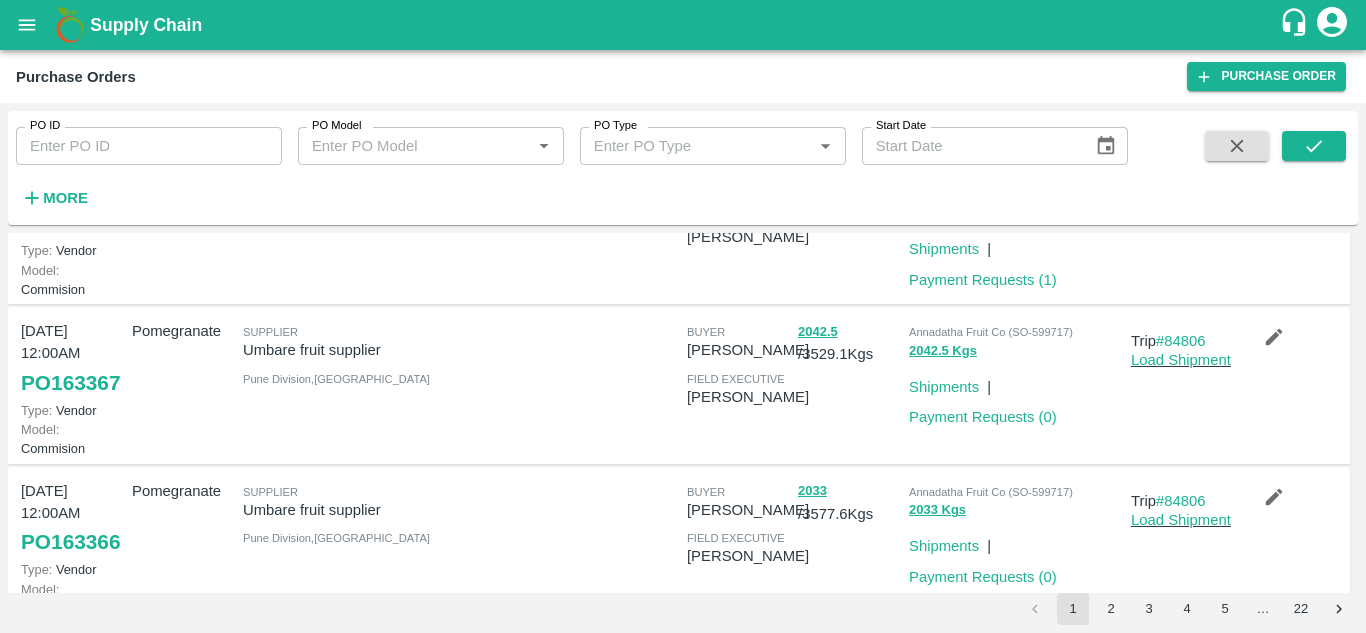 click 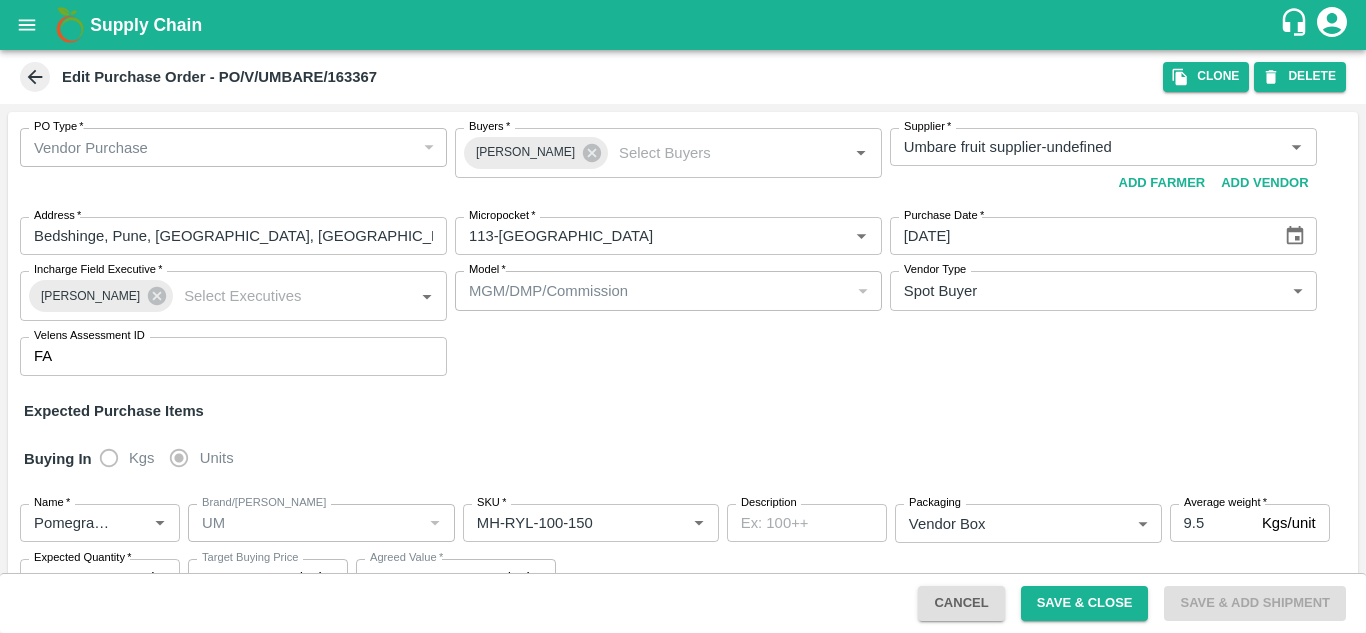 click at bounding box center [35, 77] 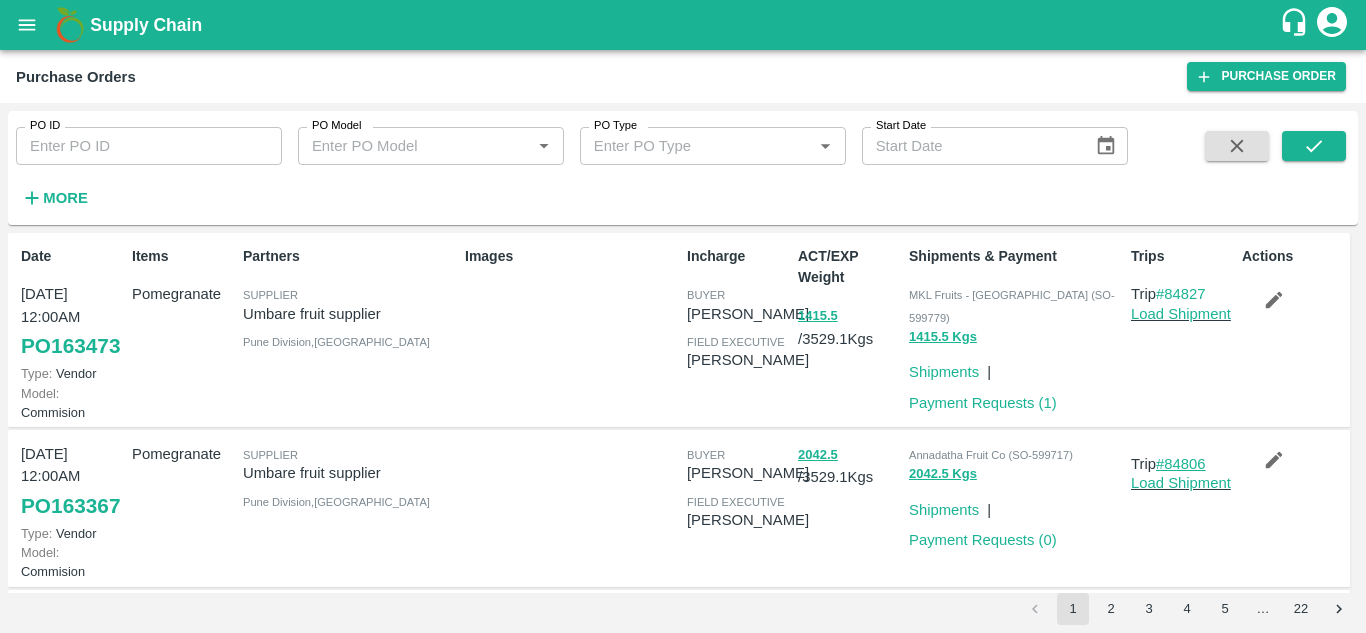 click on "#84806" at bounding box center [1181, 464] 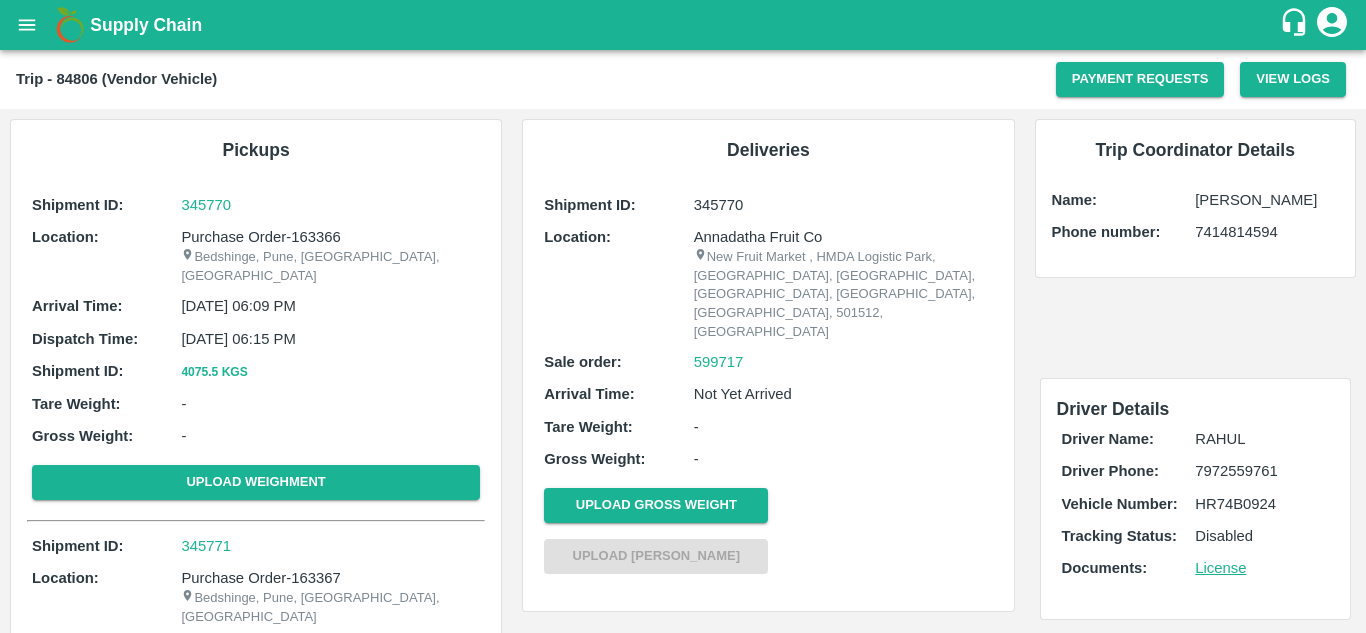 scroll, scrollTop: 0, scrollLeft: 0, axis: both 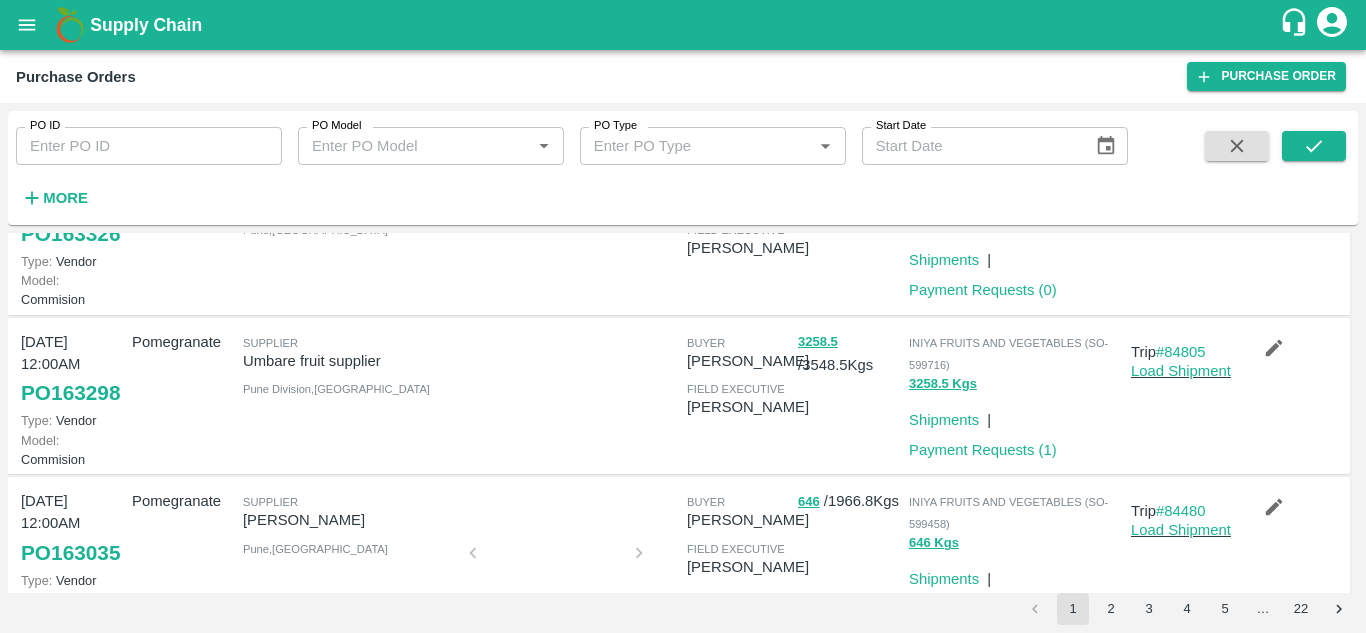 click on "#84805" at bounding box center [1181, 192] 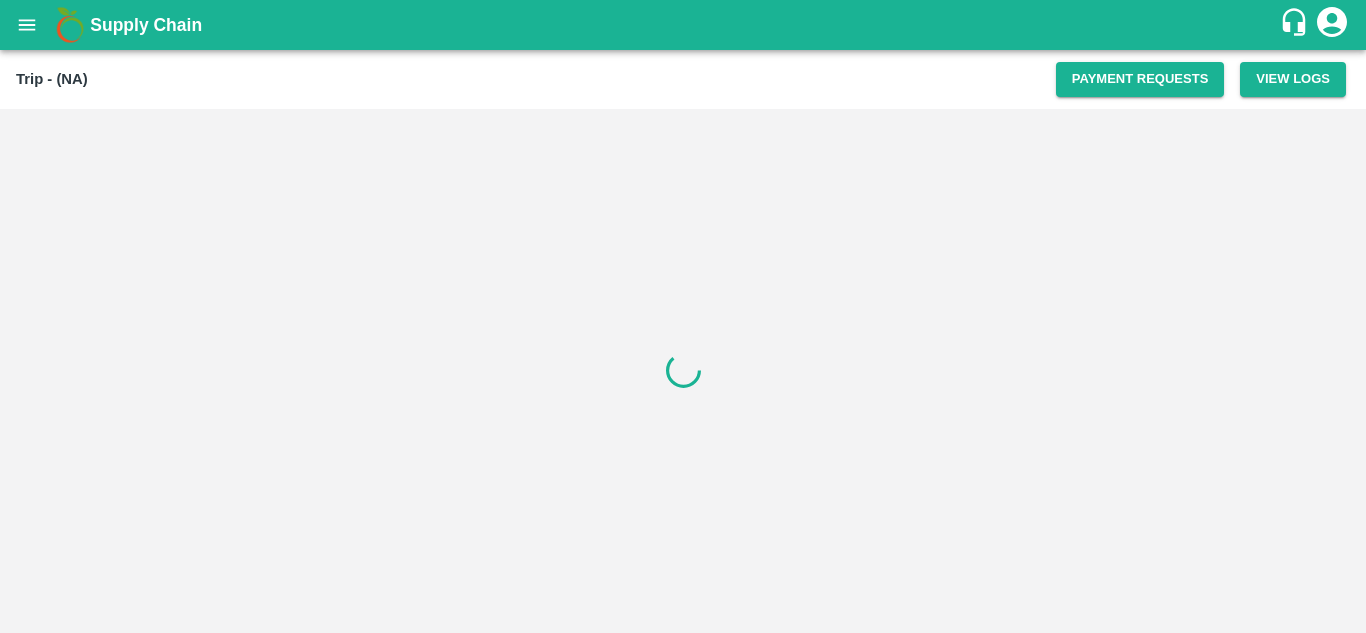 scroll, scrollTop: 0, scrollLeft: 0, axis: both 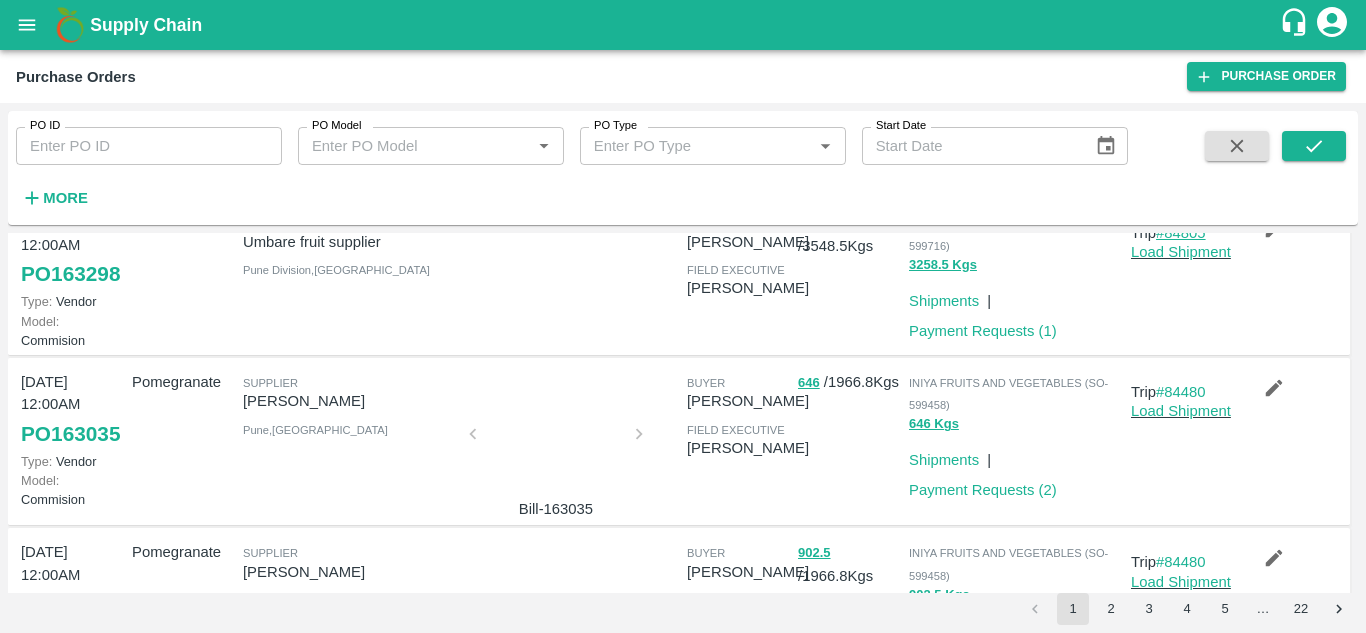 click on "#84805" 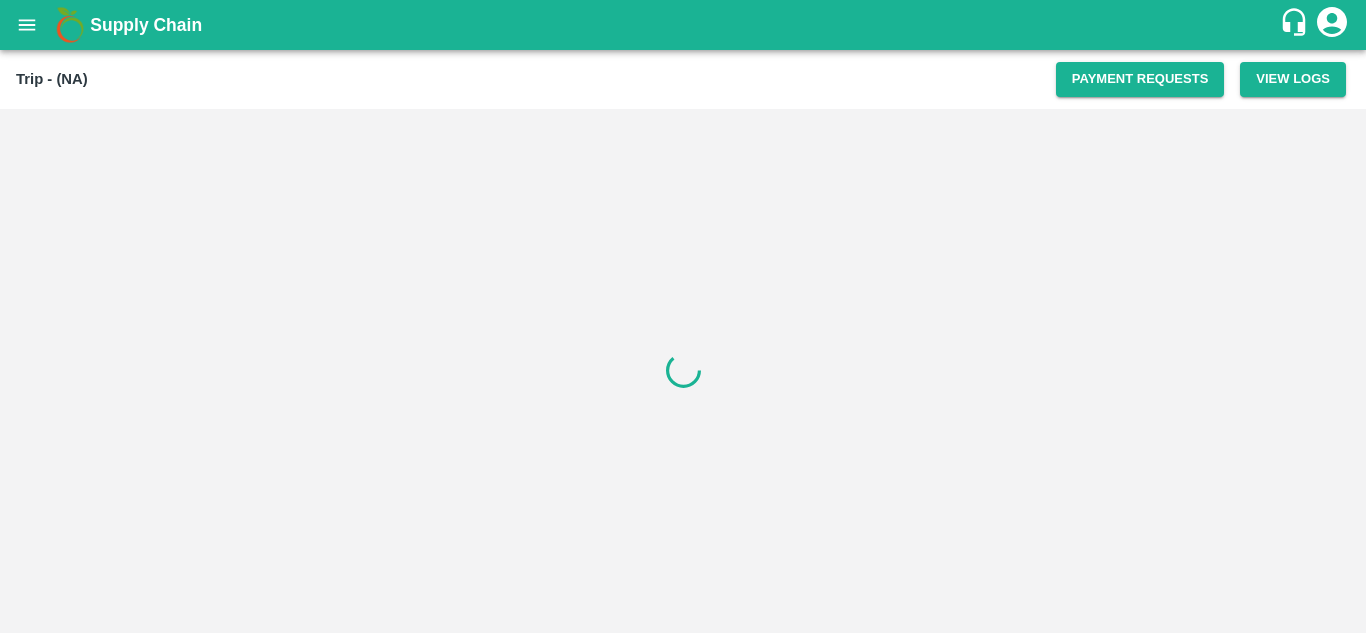 scroll, scrollTop: 0, scrollLeft: 0, axis: both 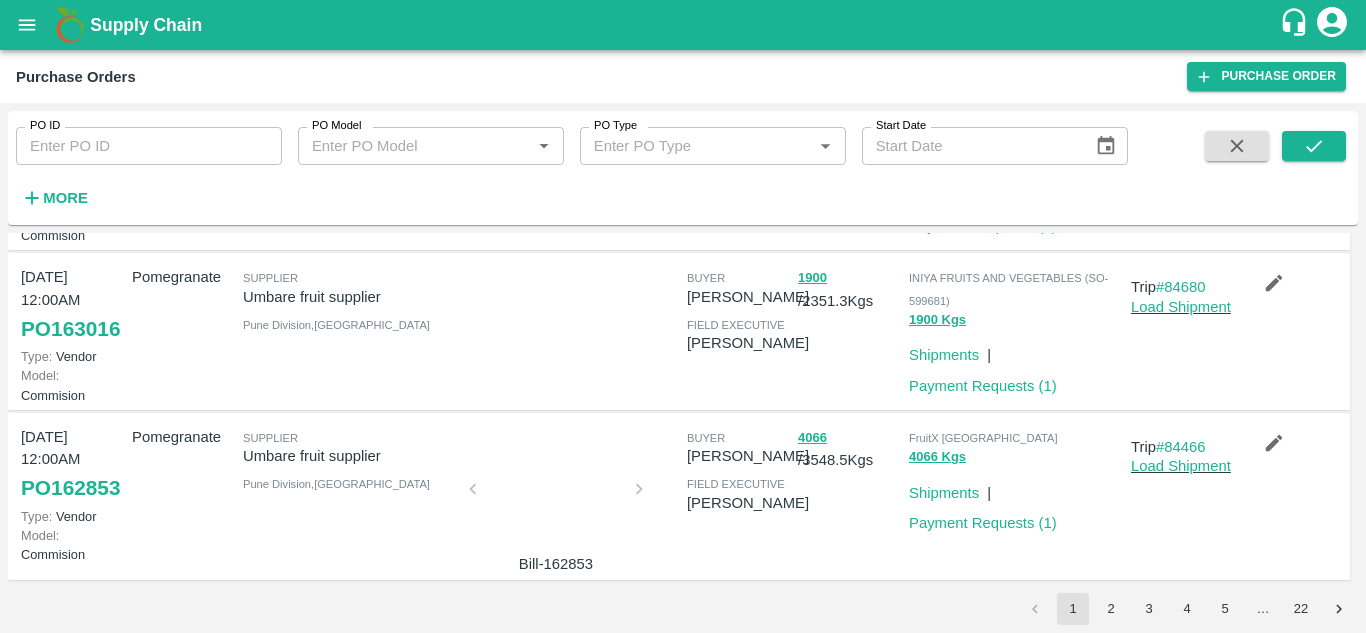 click on "#84680" at bounding box center [1181, 128] 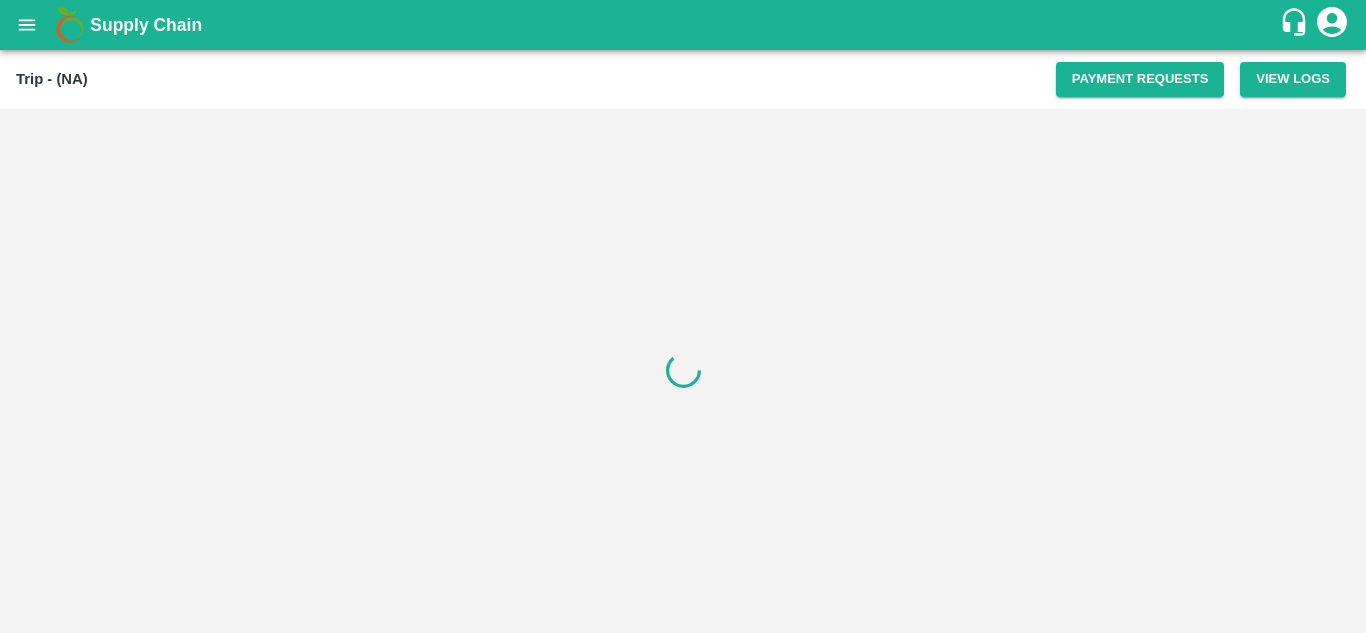 scroll, scrollTop: 0, scrollLeft: 0, axis: both 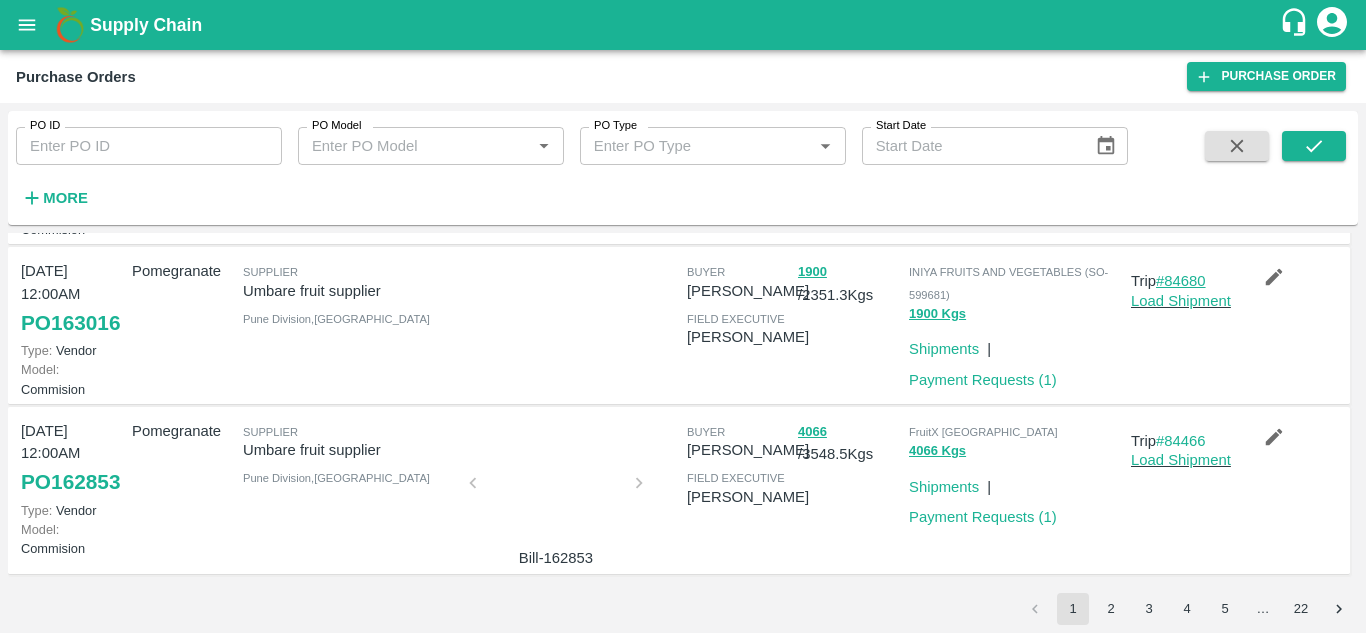 click on "#84680" at bounding box center (1181, 281) 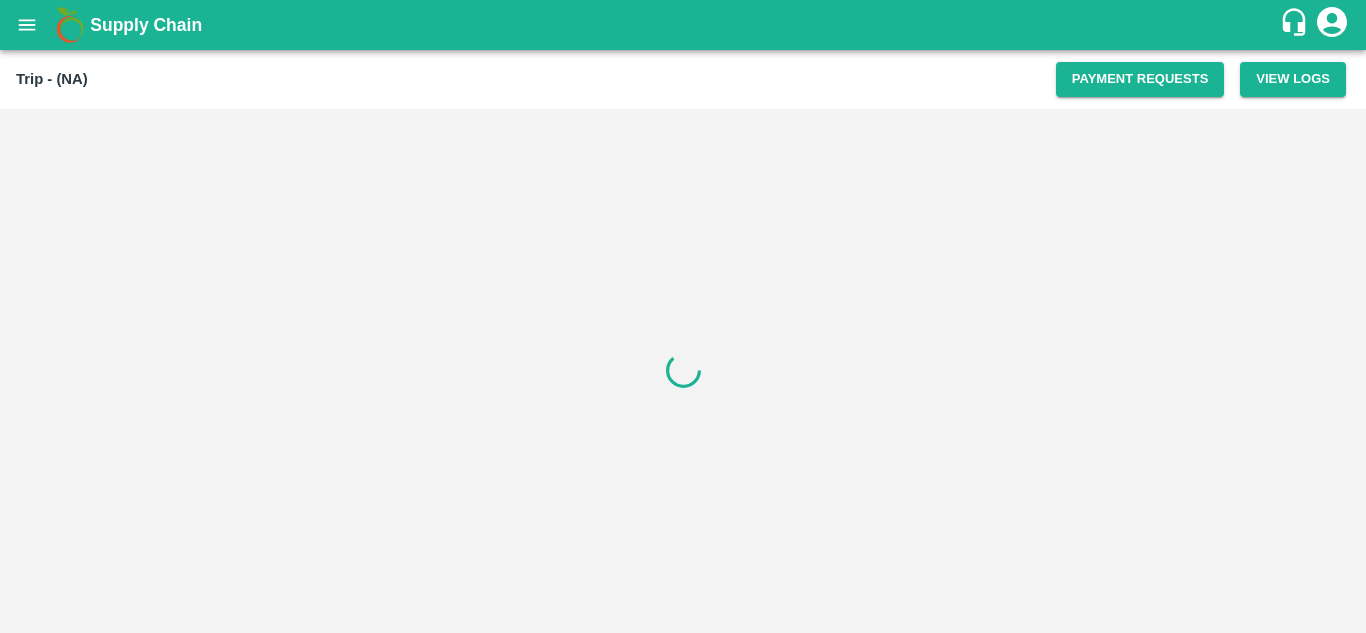 scroll, scrollTop: 0, scrollLeft: 0, axis: both 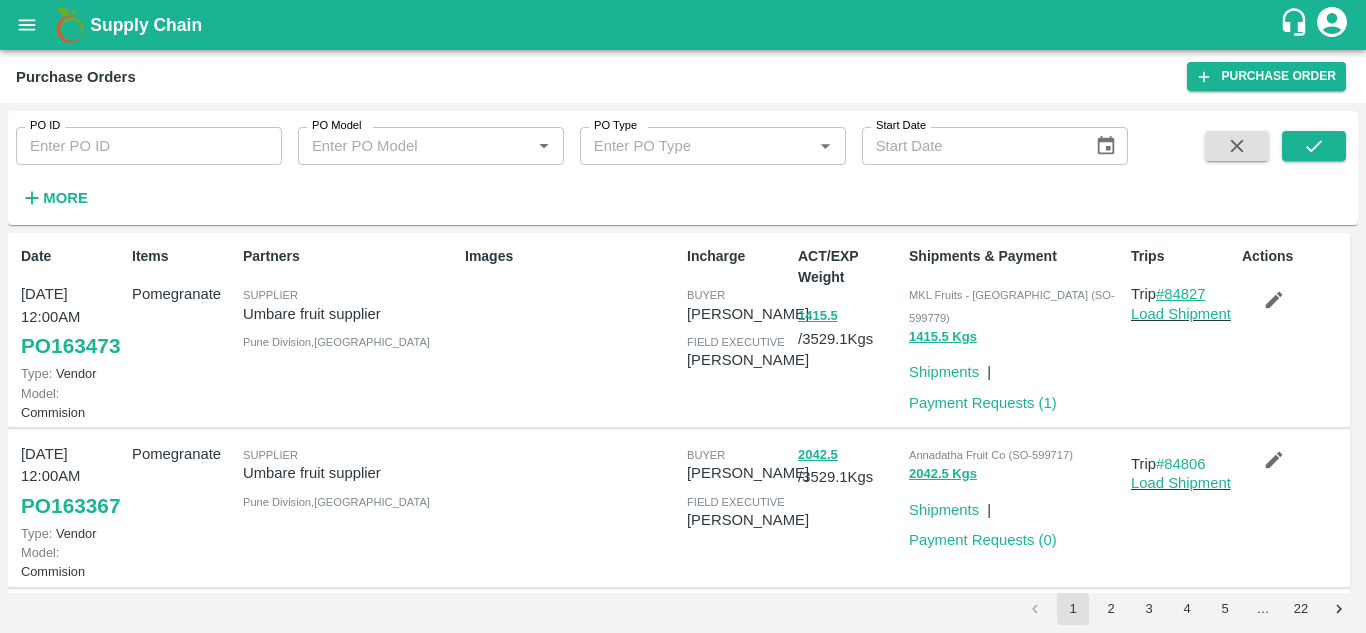 click on "#84827" at bounding box center (1181, 294) 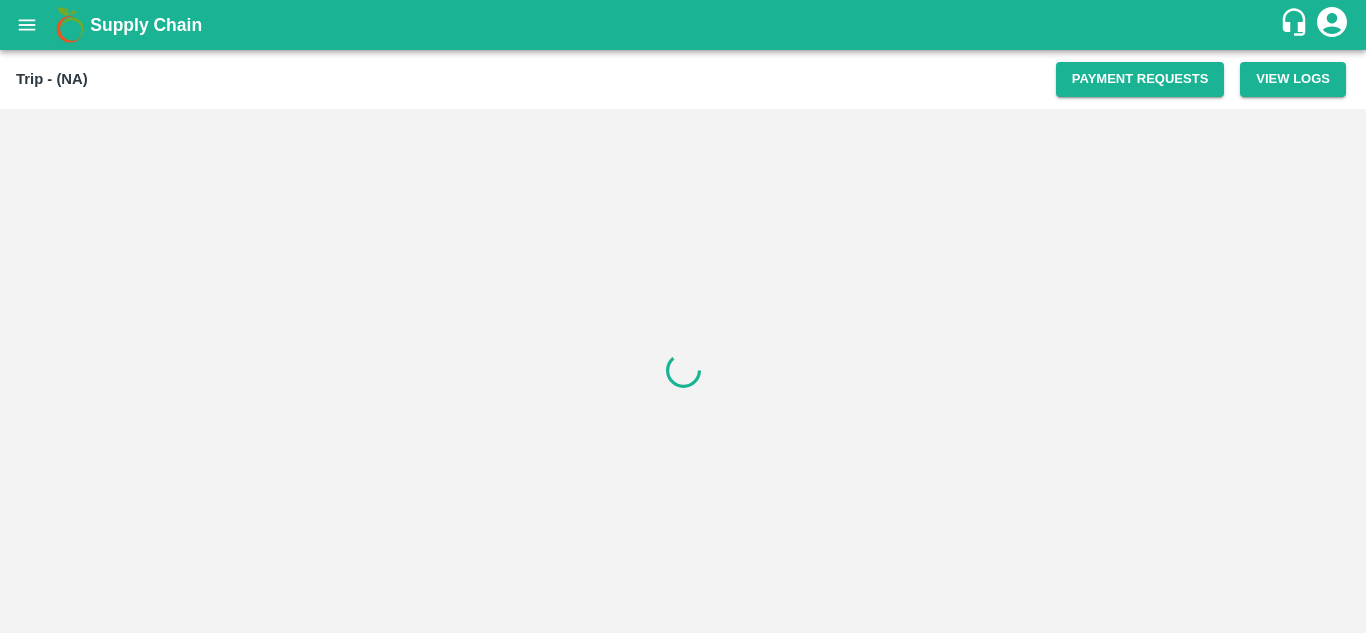scroll, scrollTop: 0, scrollLeft: 0, axis: both 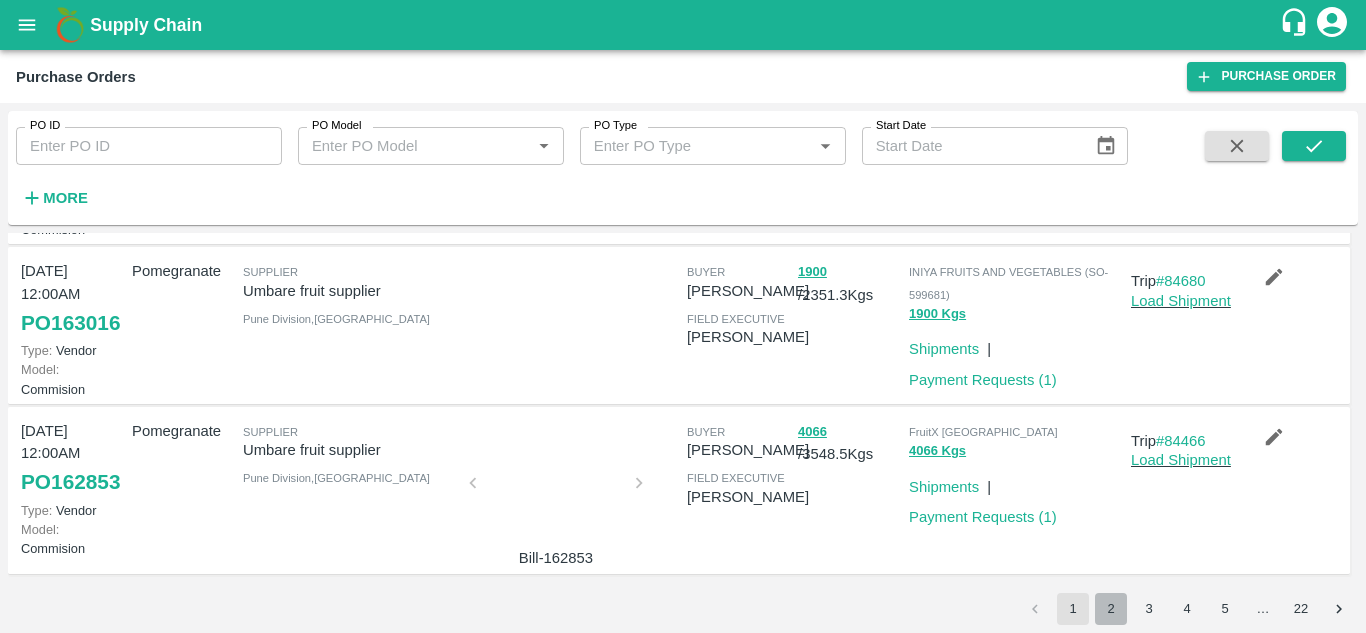 click on "2" at bounding box center [1111, 609] 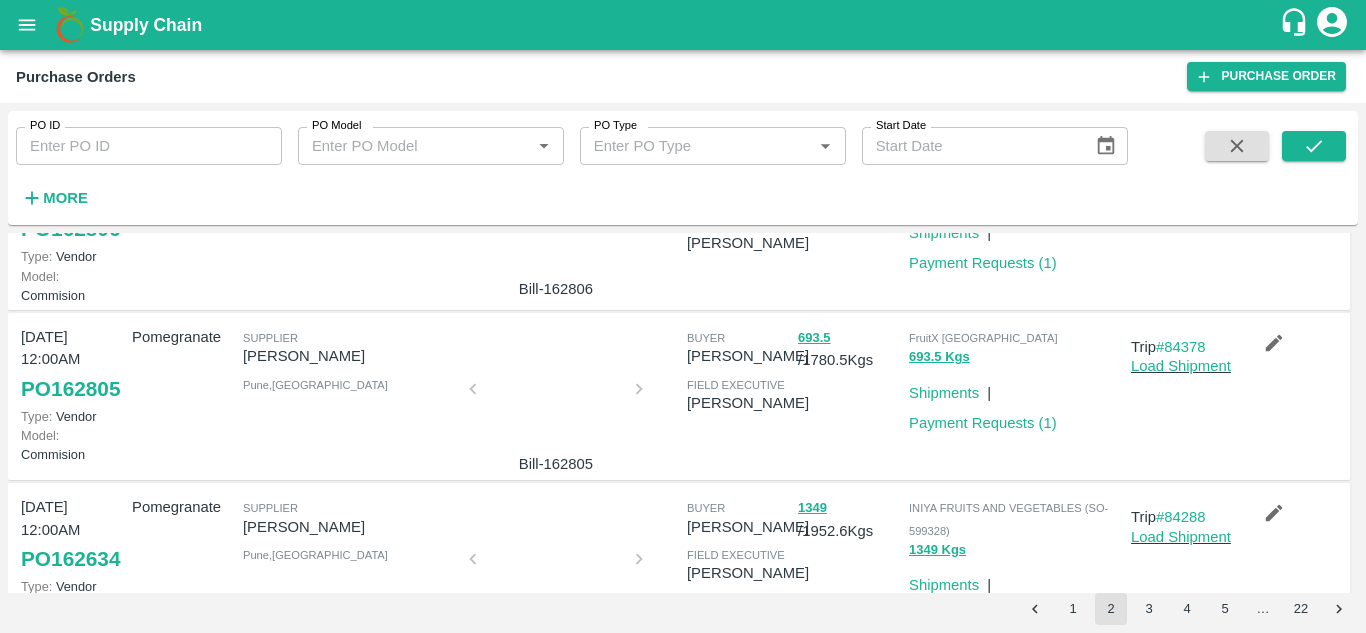scroll, scrollTop: 0, scrollLeft: 0, axis: both 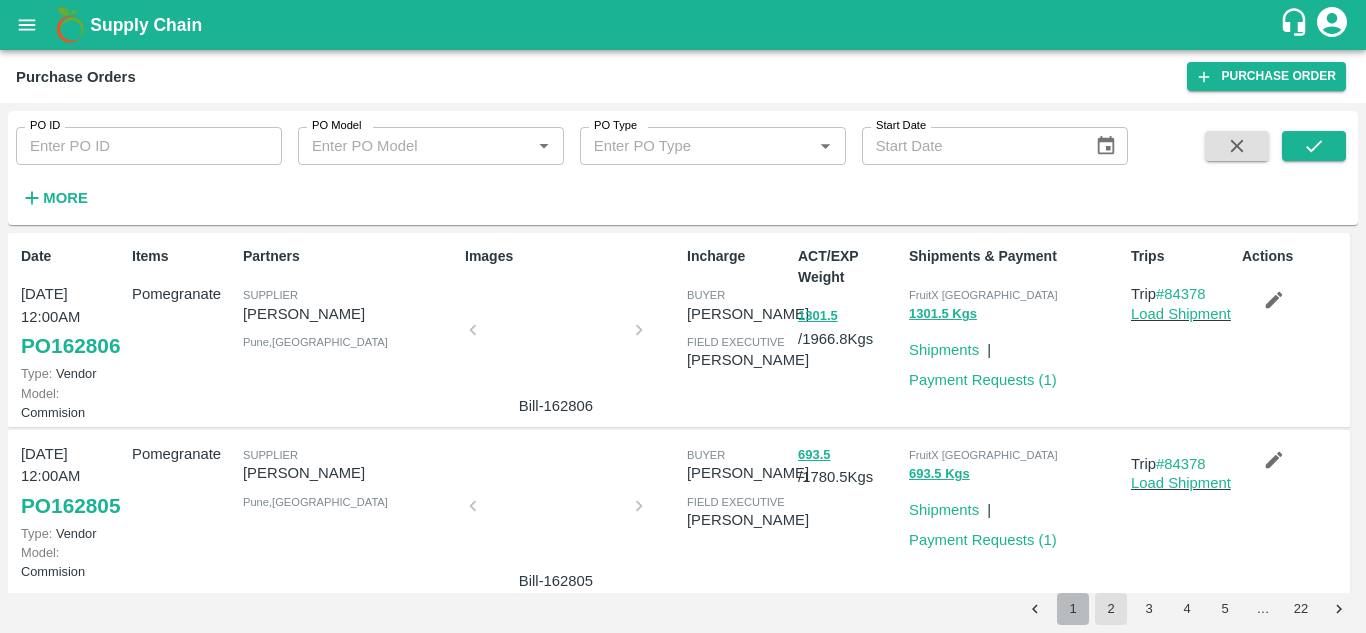 click on "1" at bounding box center [1073, 609] 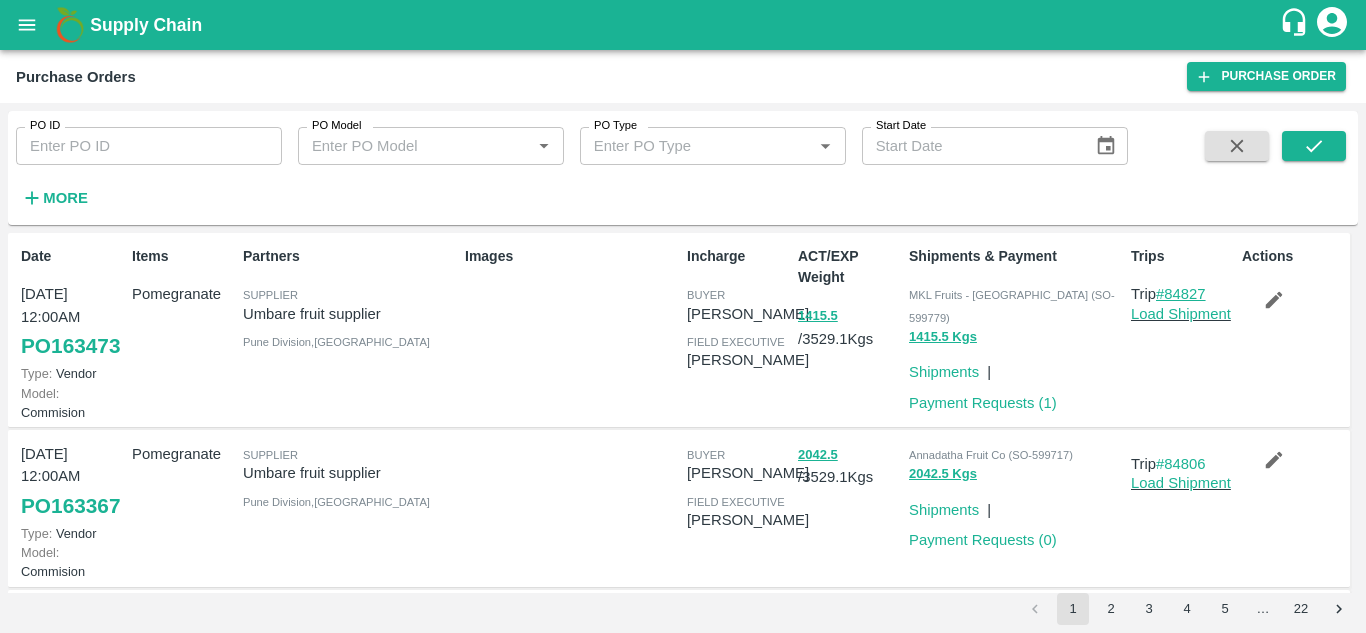 click on "#84827" at bounding box center [1181, 294] 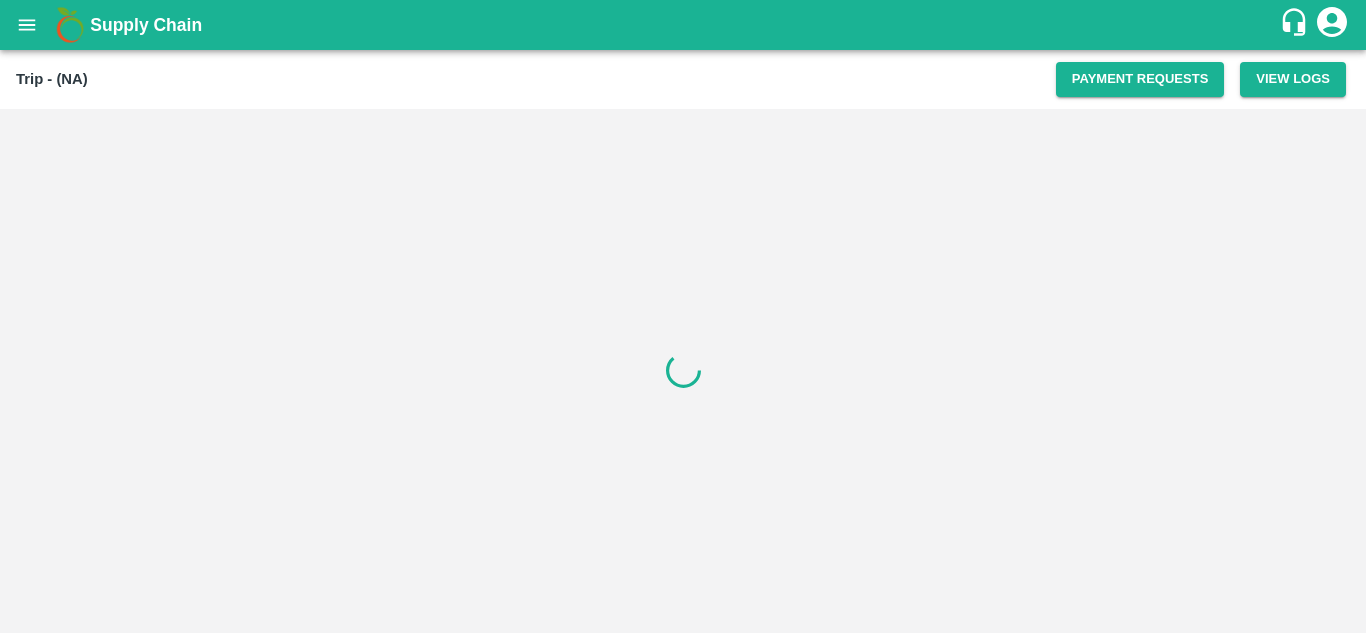 scroll, scrollTop: 0, scrollLeft: 0, axis: both 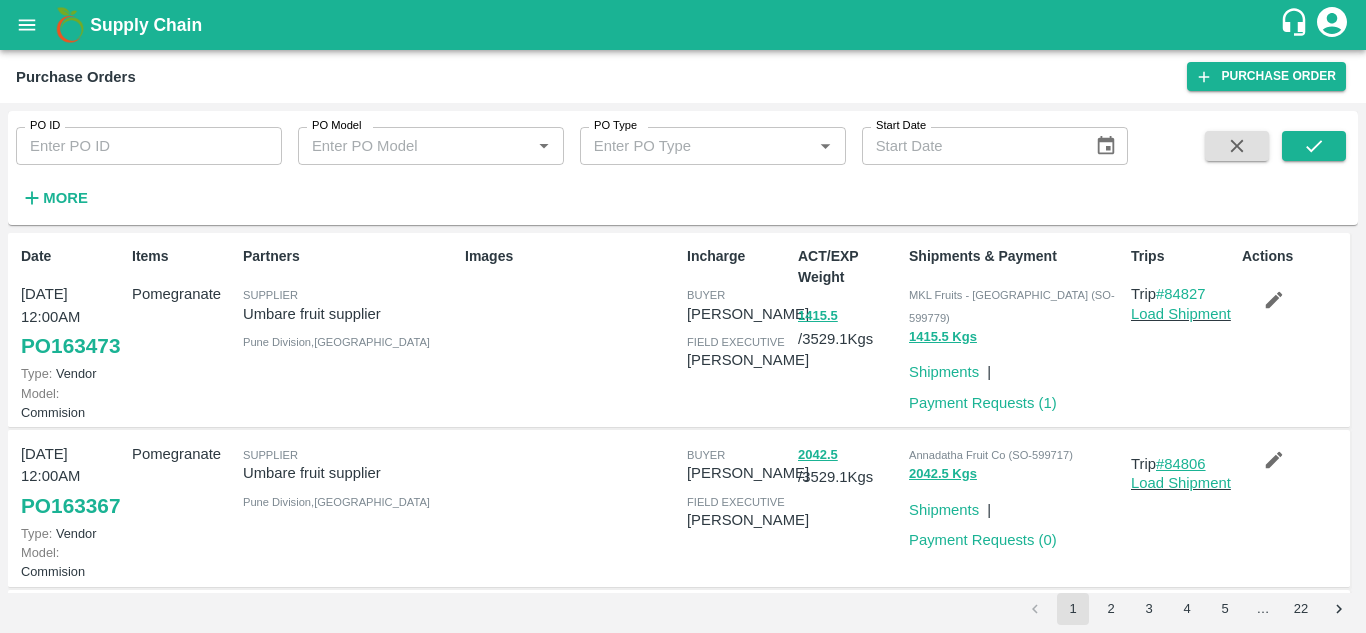 click on "#84806" at bounding box center (1181, 464) 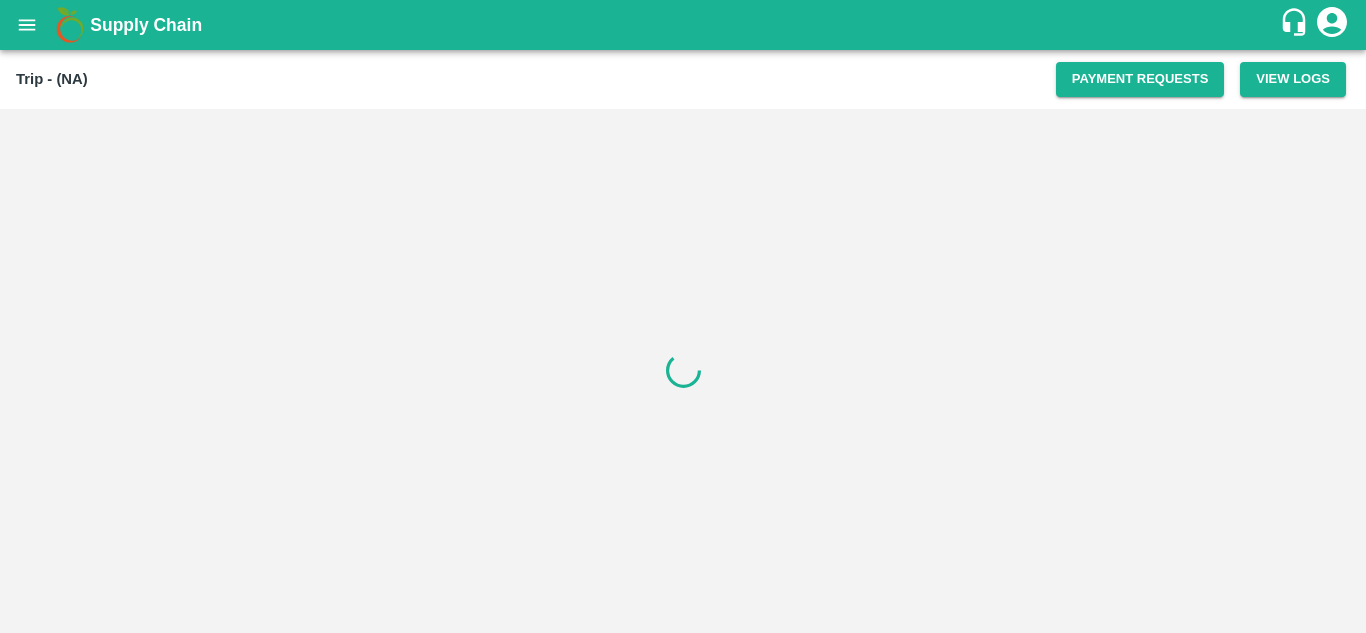 scroll, scrollTop: 0, scrollLeft: 0, axis: both 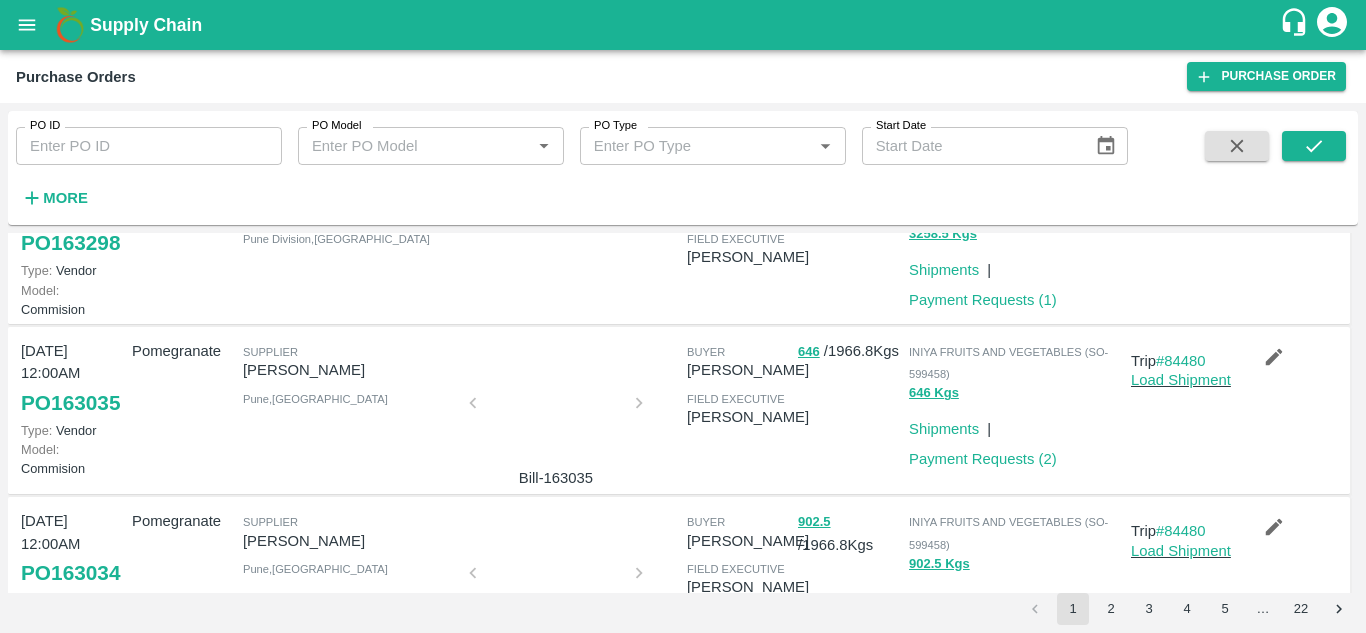 click on "#84805" at bounding box center (1181, 202) 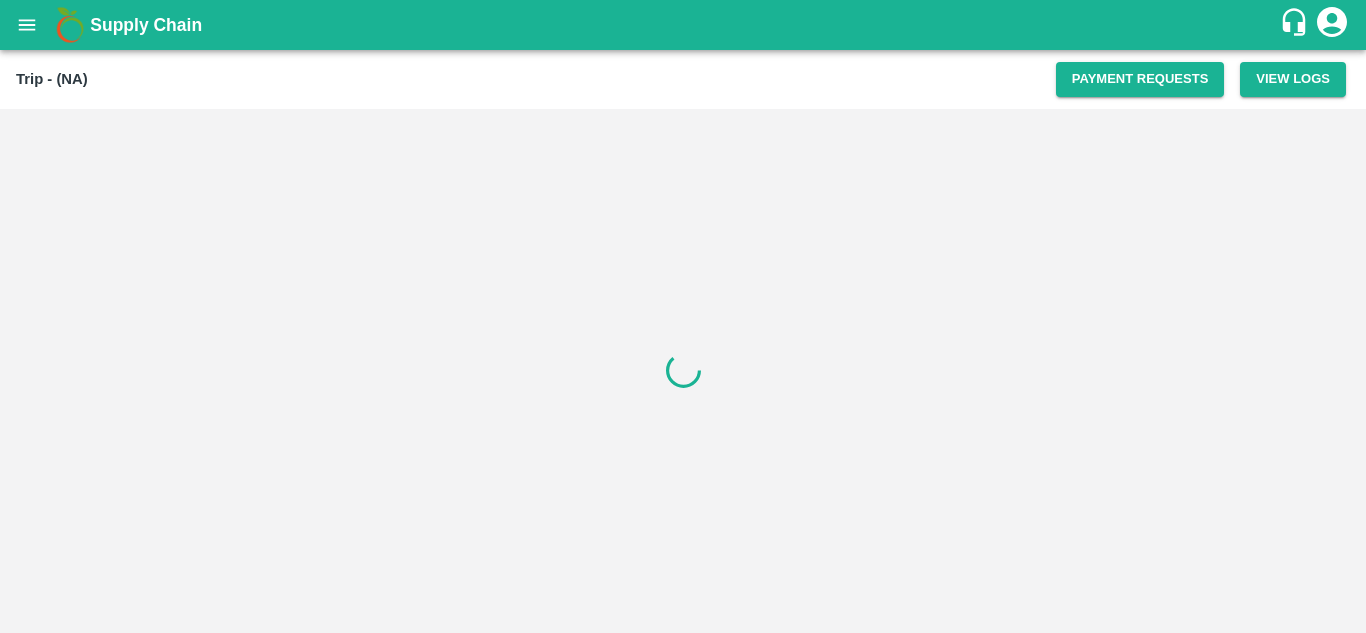 scroll, scrollTop: 0, scrollLeft: 0, axis: both 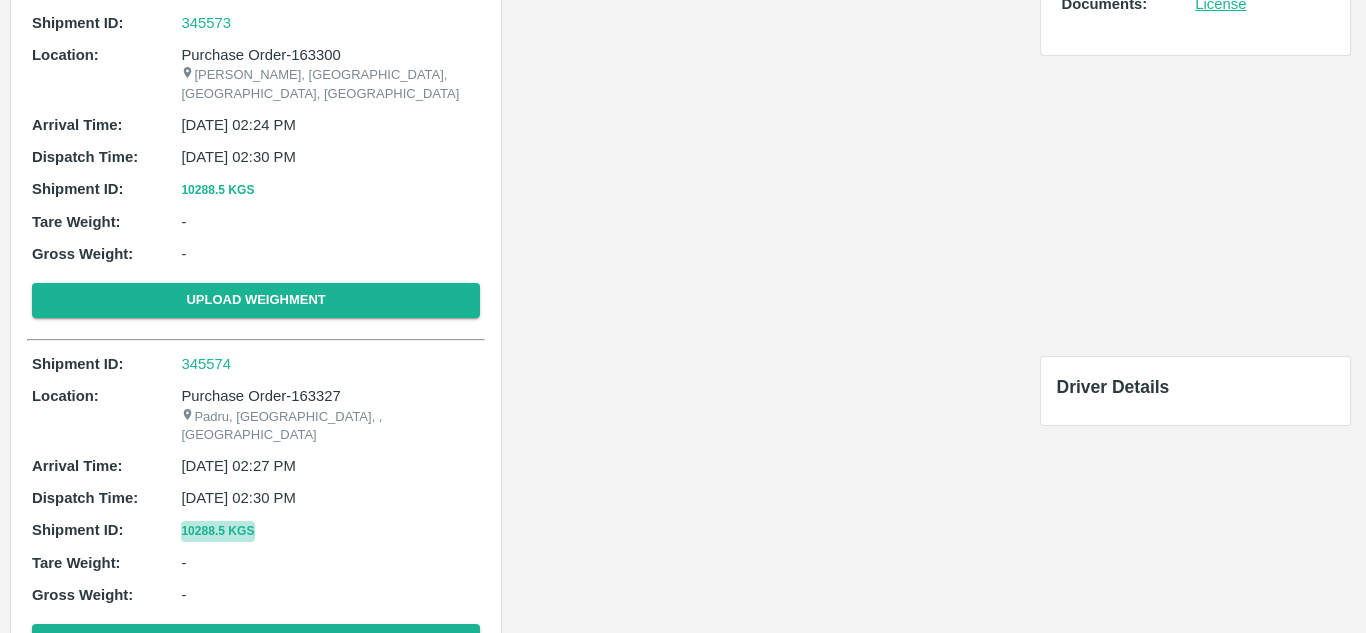 click on "10288.5  Kgs" at bounding box center (217, 531) 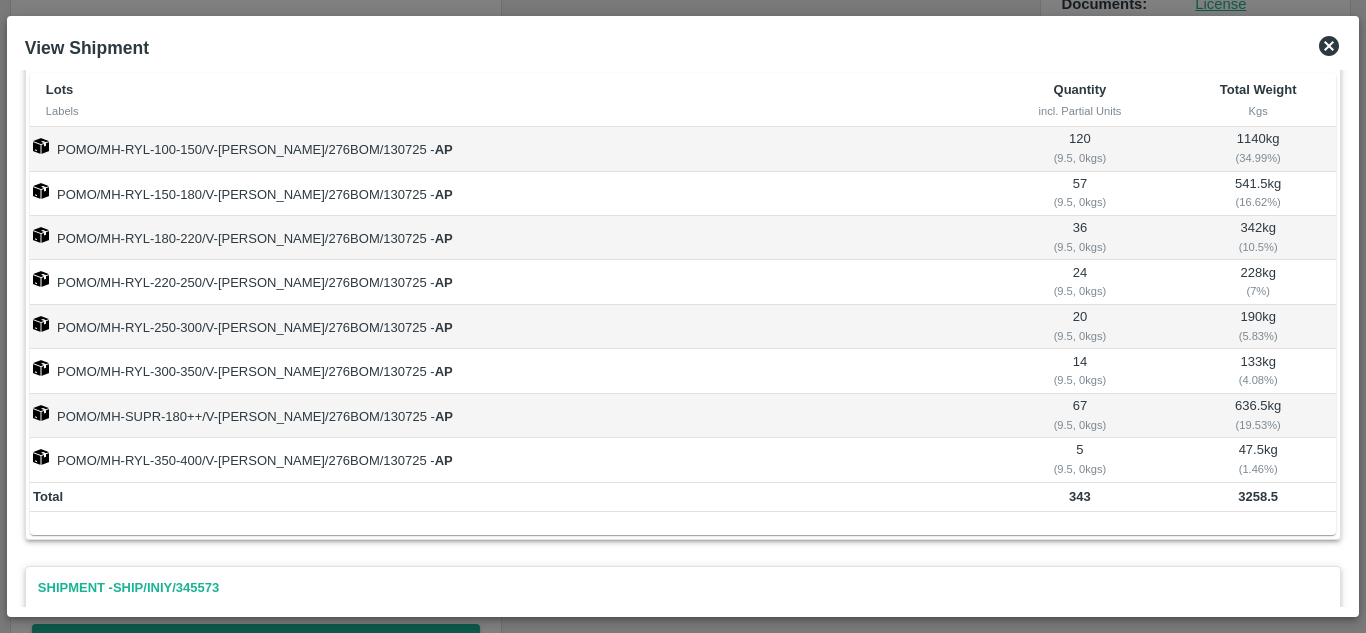 scroll, scrollTop: 0, scrollLeft: 0, axis: both 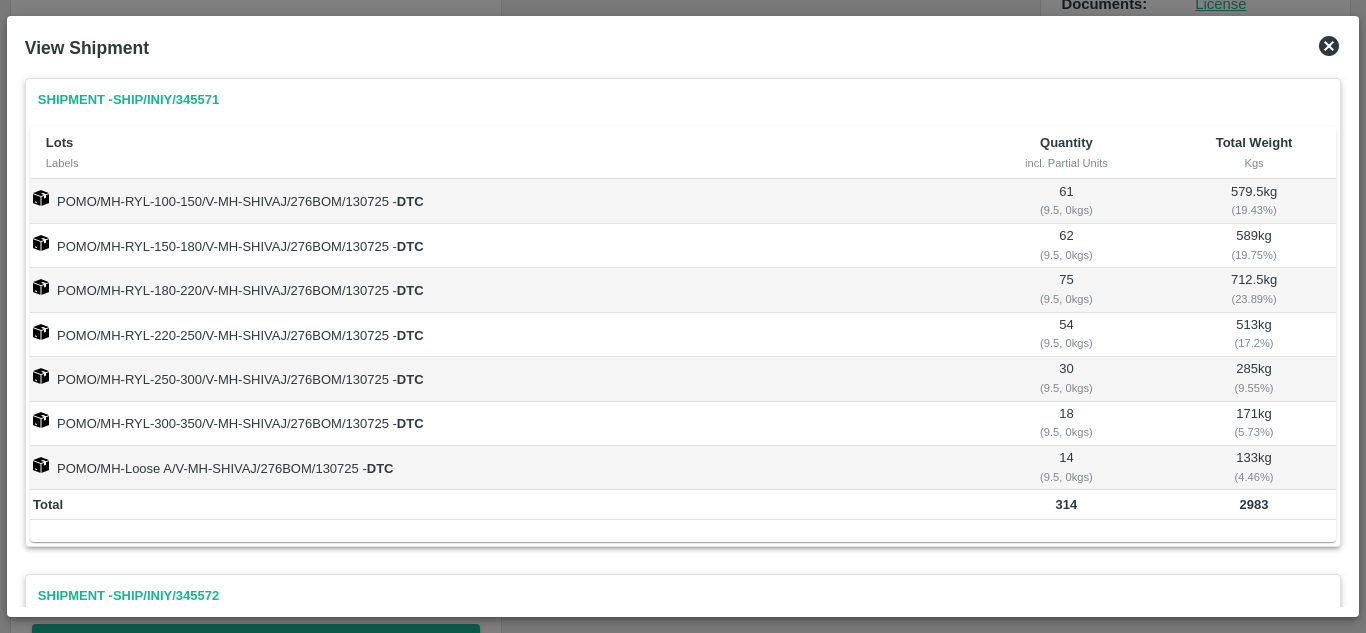 click 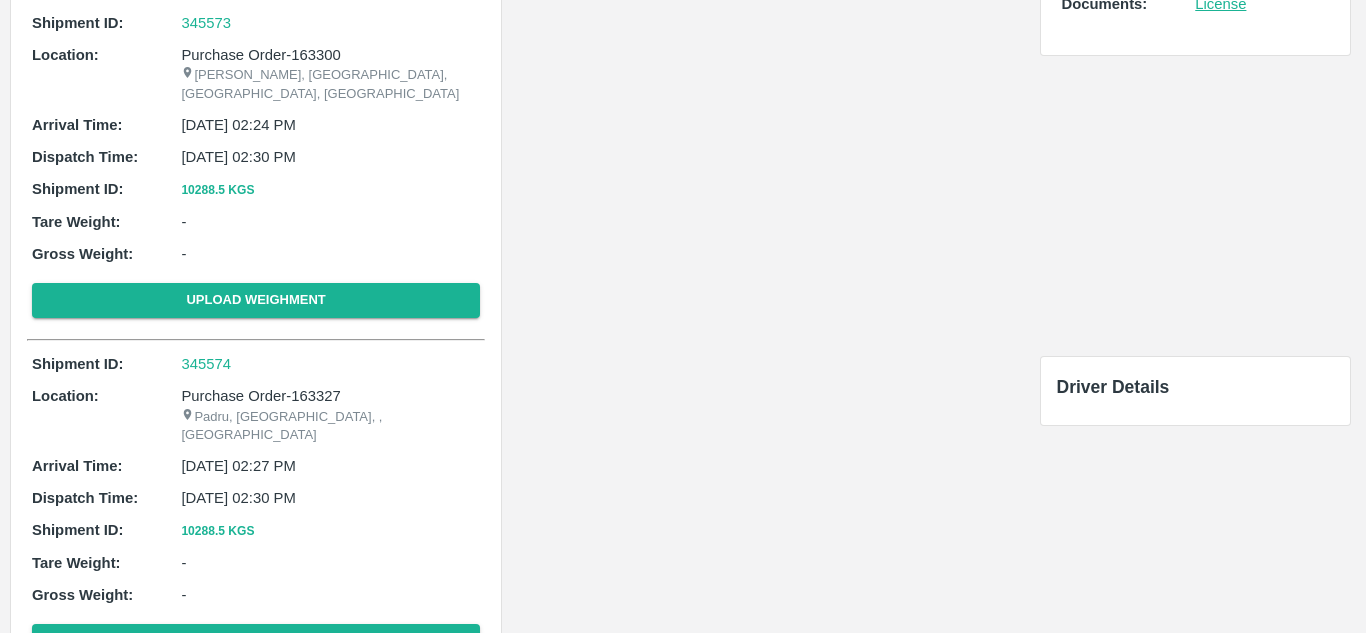 scroll, scrollTop: 0, scrollLeft: 0, axis: both 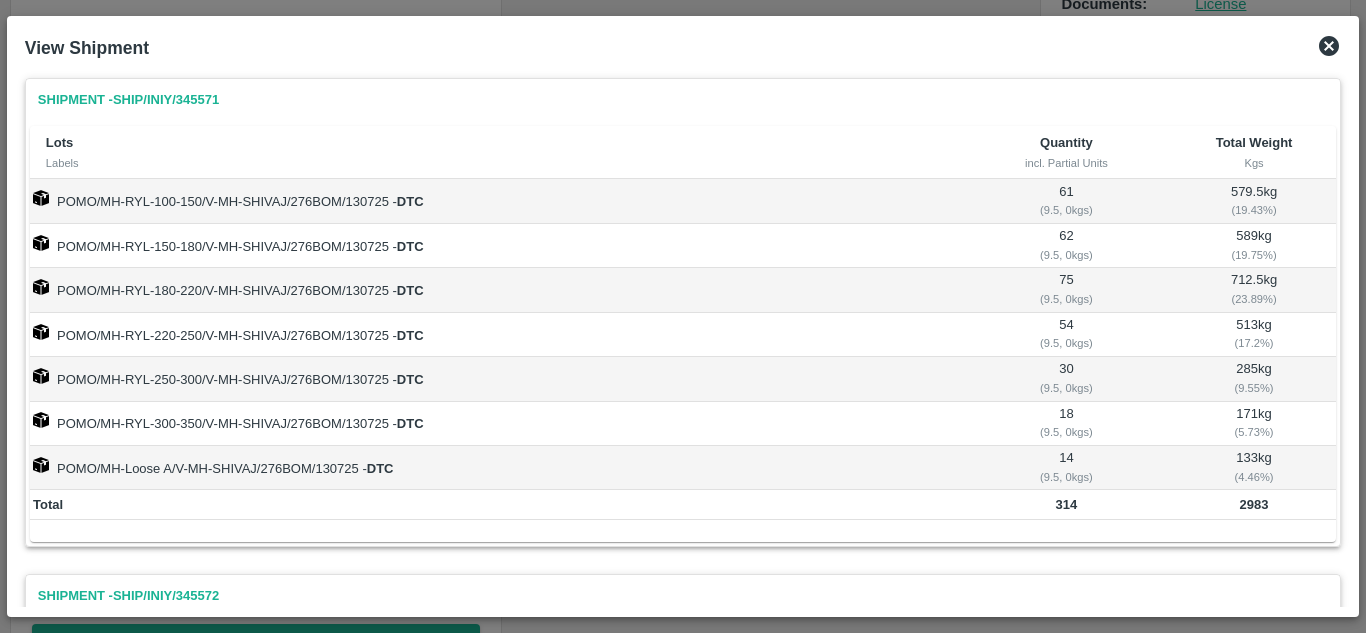 click 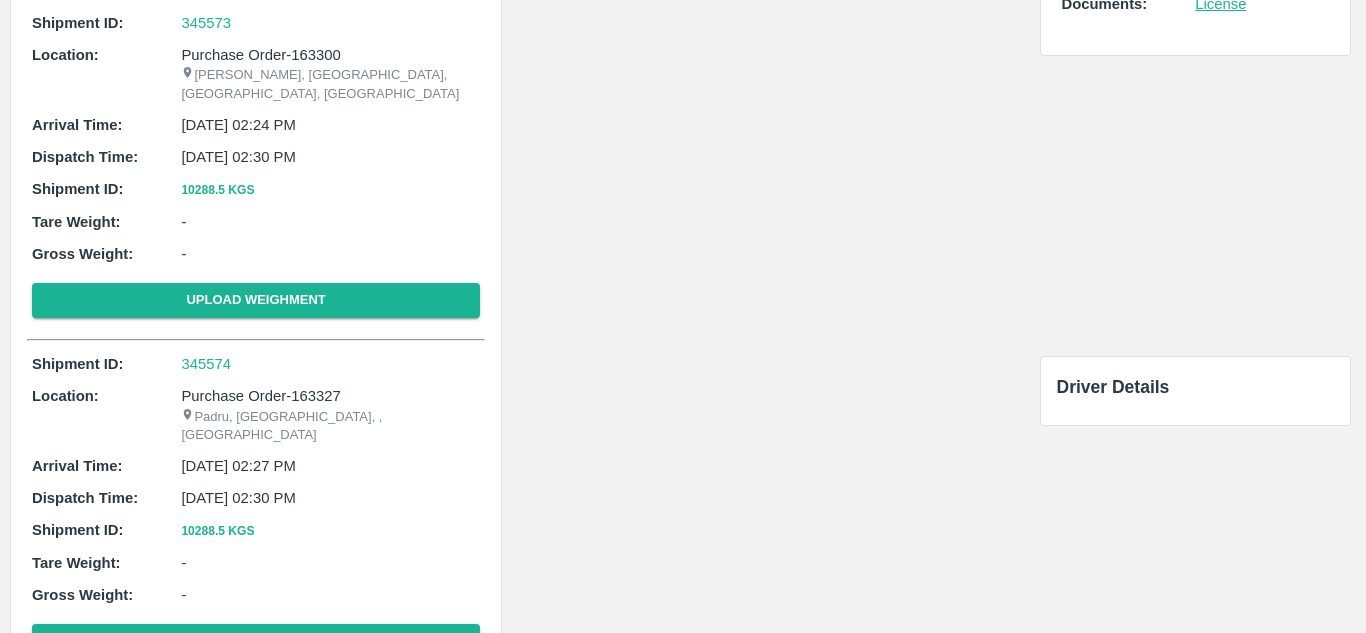 scroll, scrollTop: 0, scrollLeft: 0, axis: both 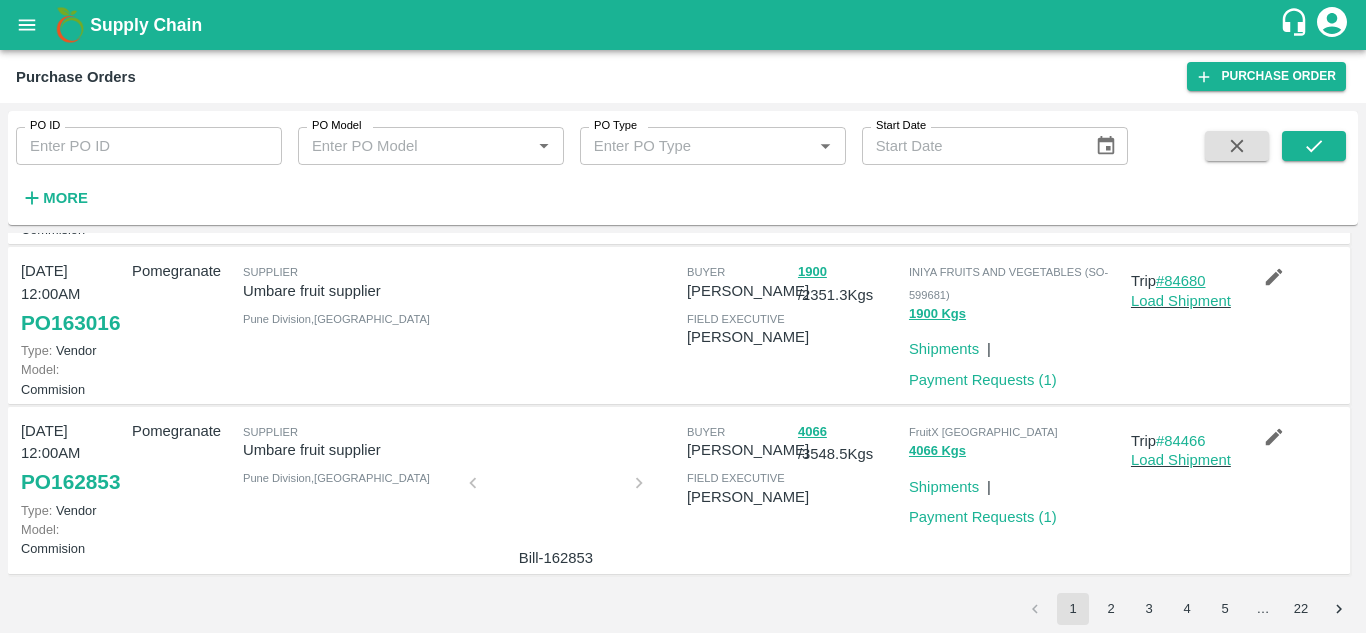 click on "#84680" at bounding box center (1181, 281) 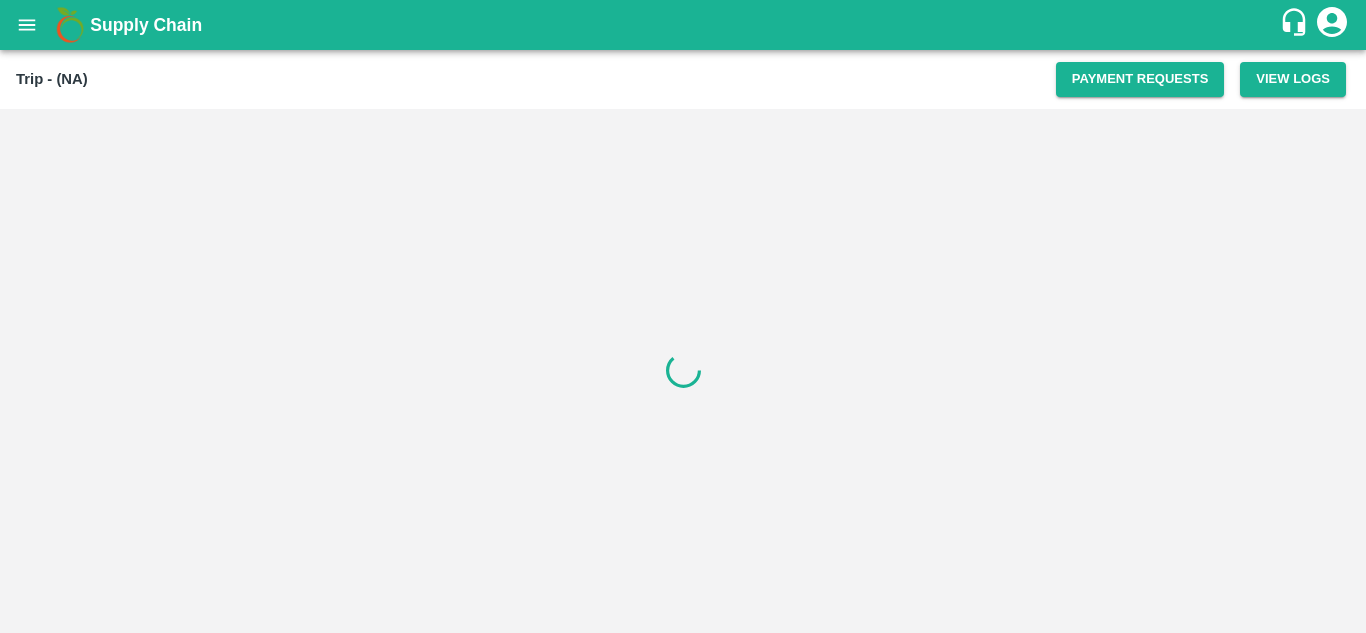 scroll, scrollTop: 0, scrollLeft: 0, axis: both 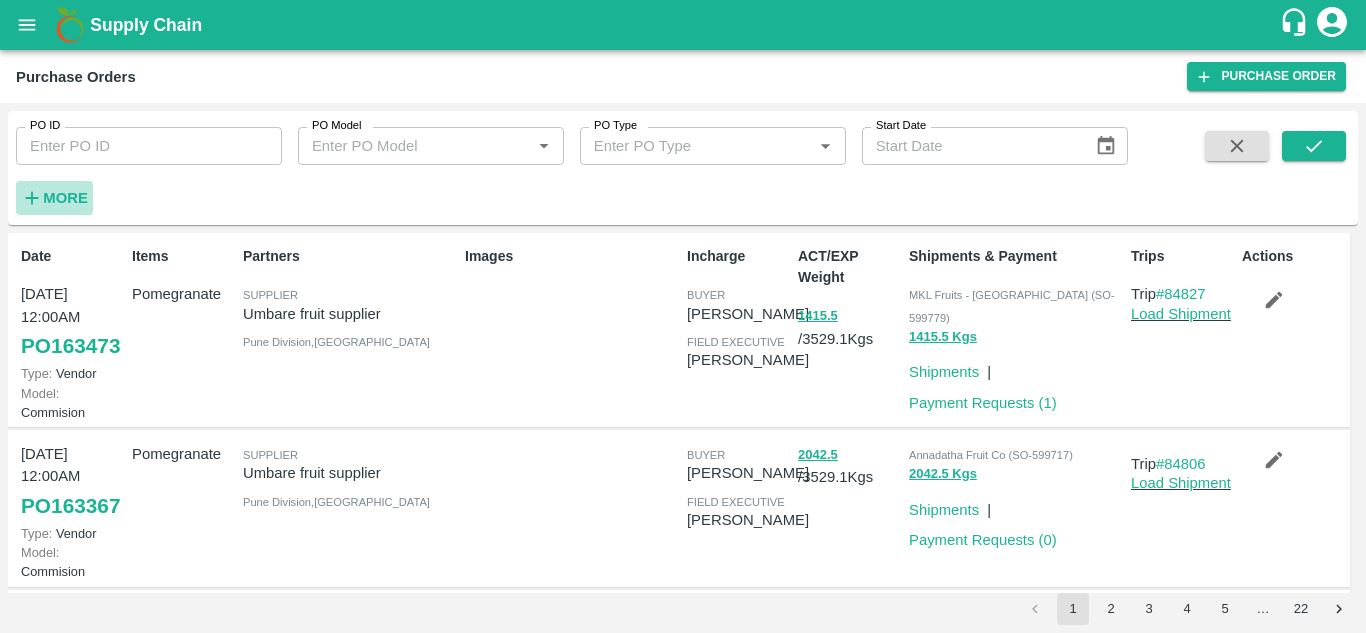 click on "More" at bounding box center [65, 198] 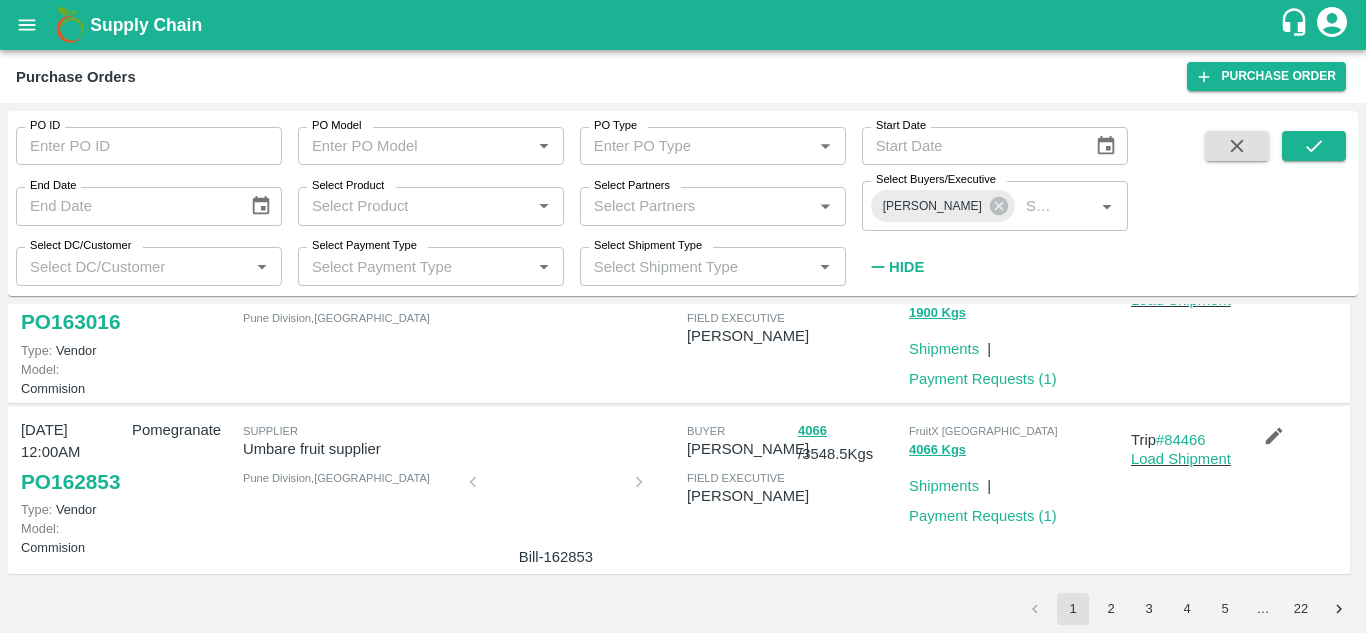 scroll, scrollTop: 1573, scrollLeft: 0, axis: vertical 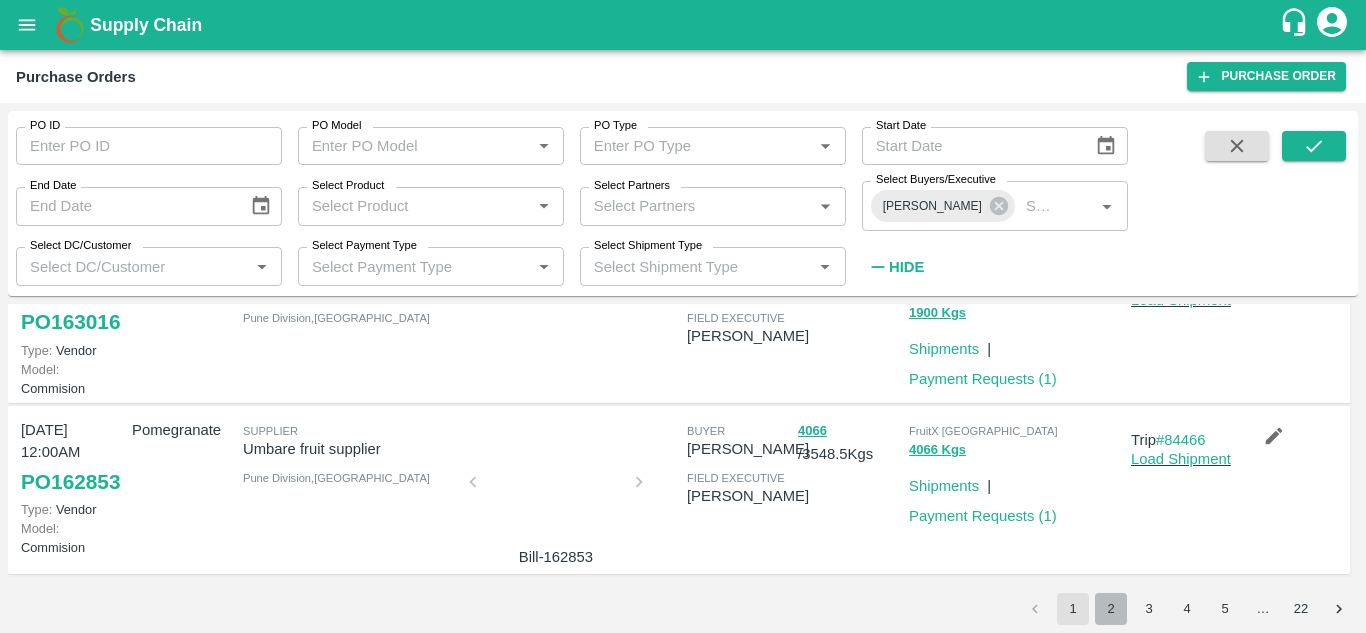 click on "2" at bounding box center (1111, 609) 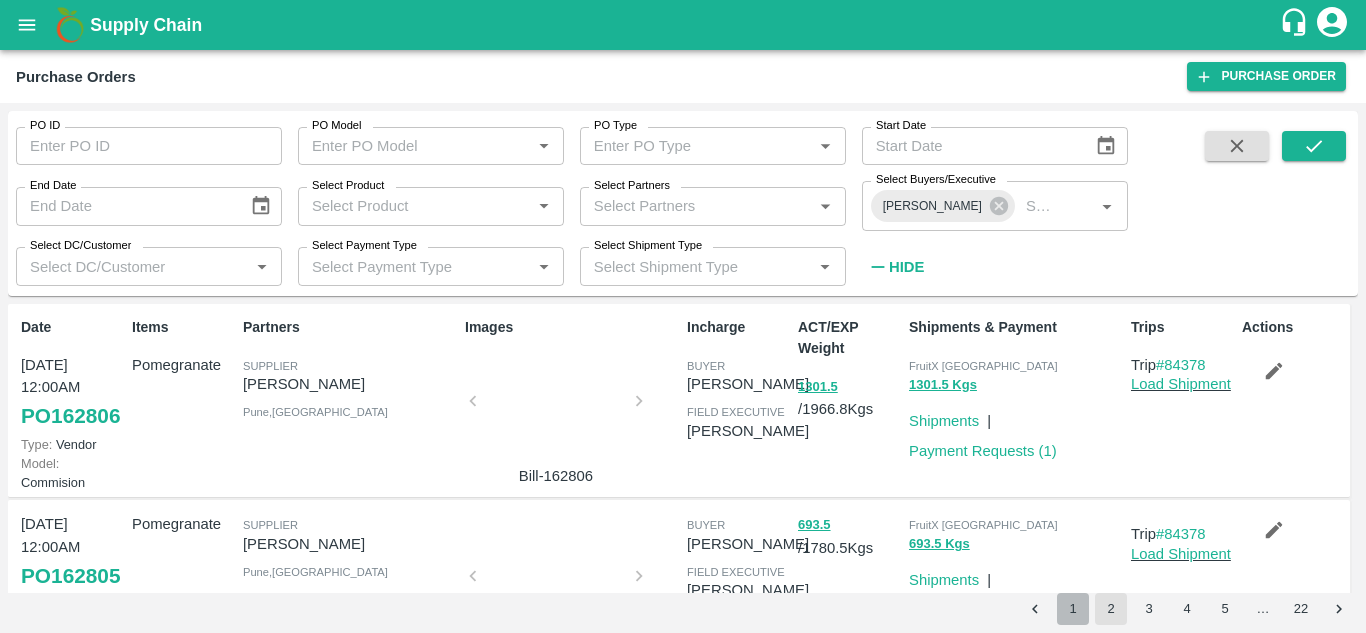 click on "1" at bounding box center [1073, 609] 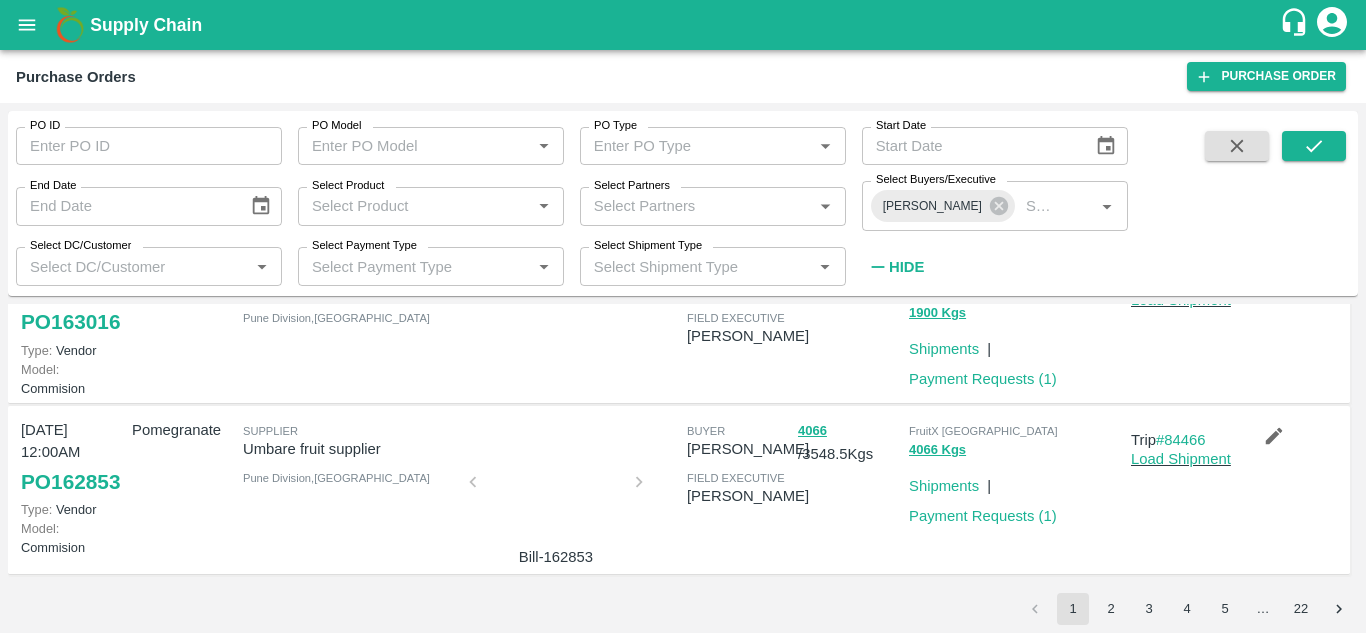 scroll, scrollTop: 1471, scrollLeft: 0, axis: vertical 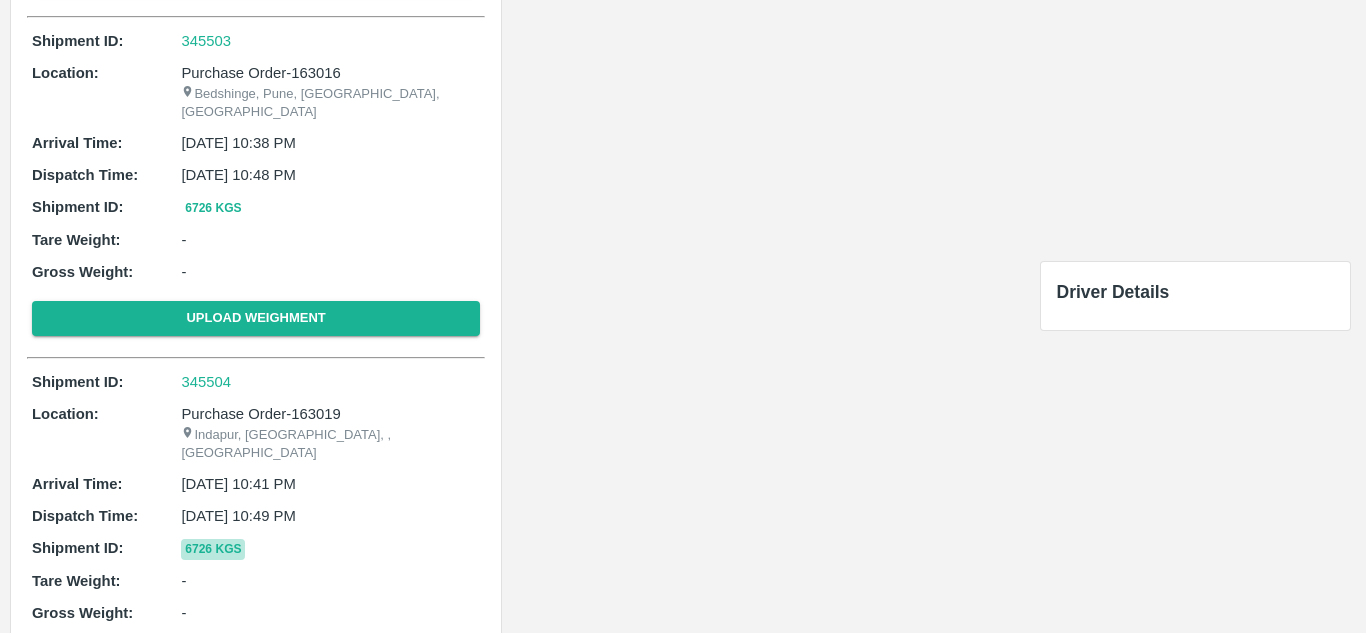 click on "6726  Kgs" at bounding box center [213, 549] 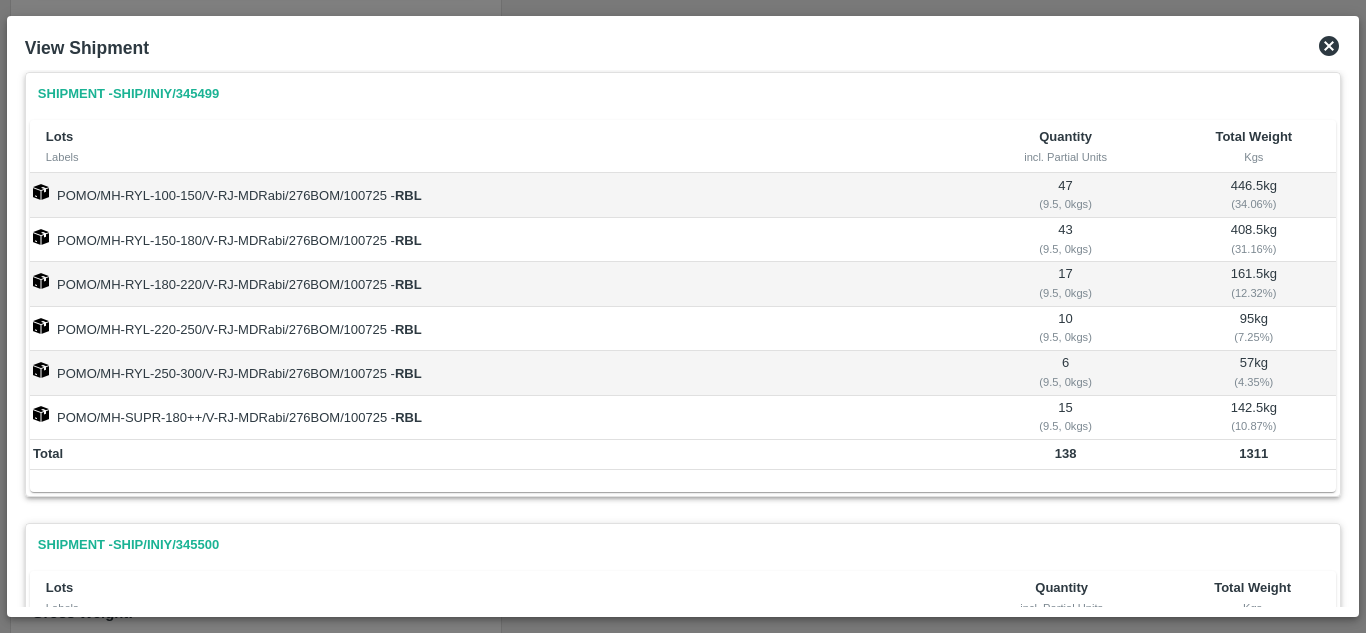 scroll, scrollTop: 0, scrollLeft: 0, axis: both 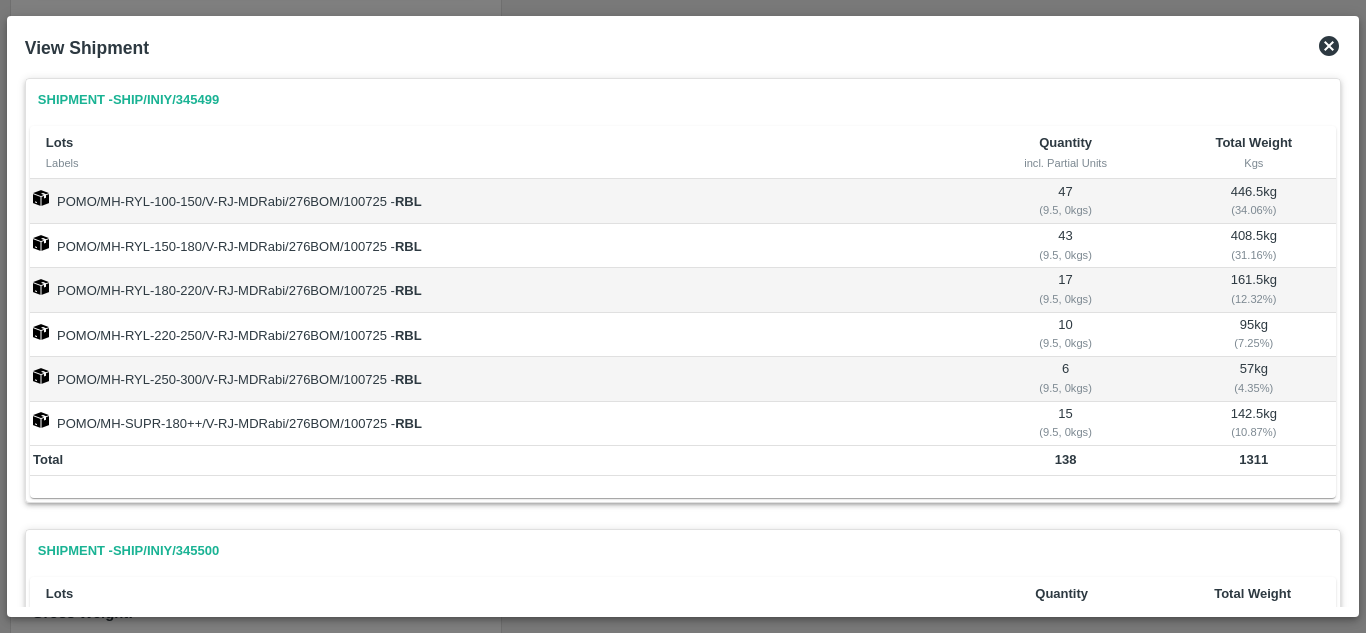 click 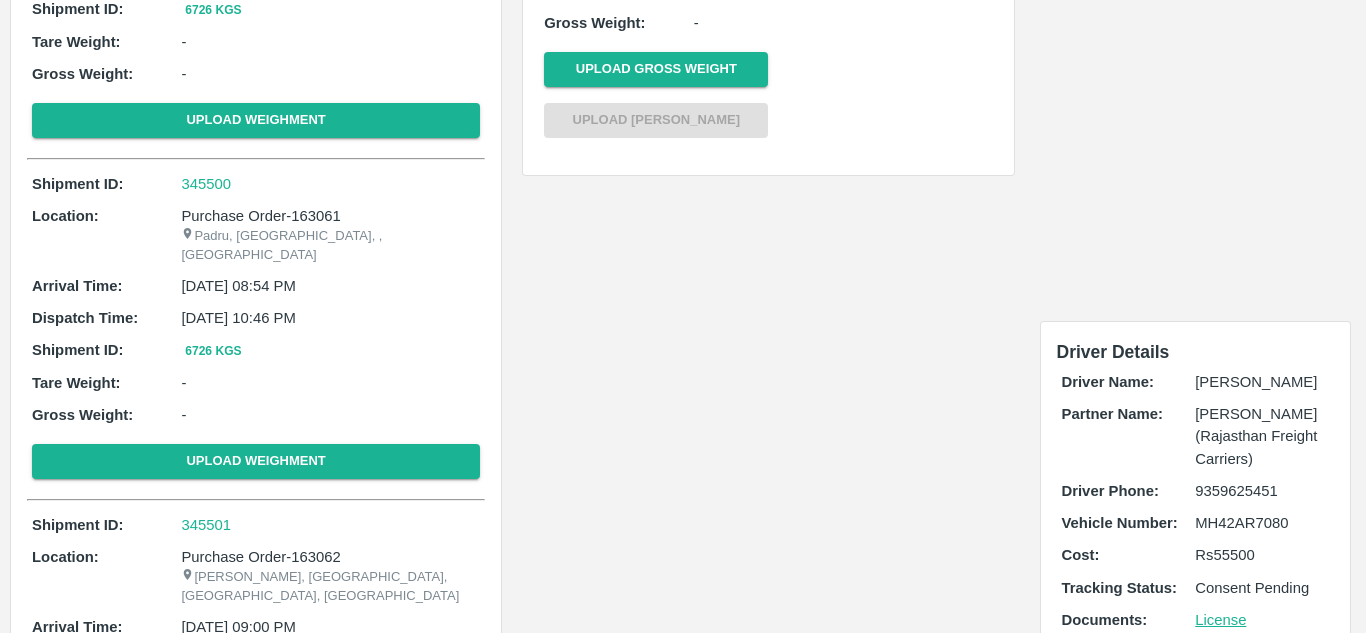 scroll, scrollTop: 0, scrollLeft: 0, axis: both 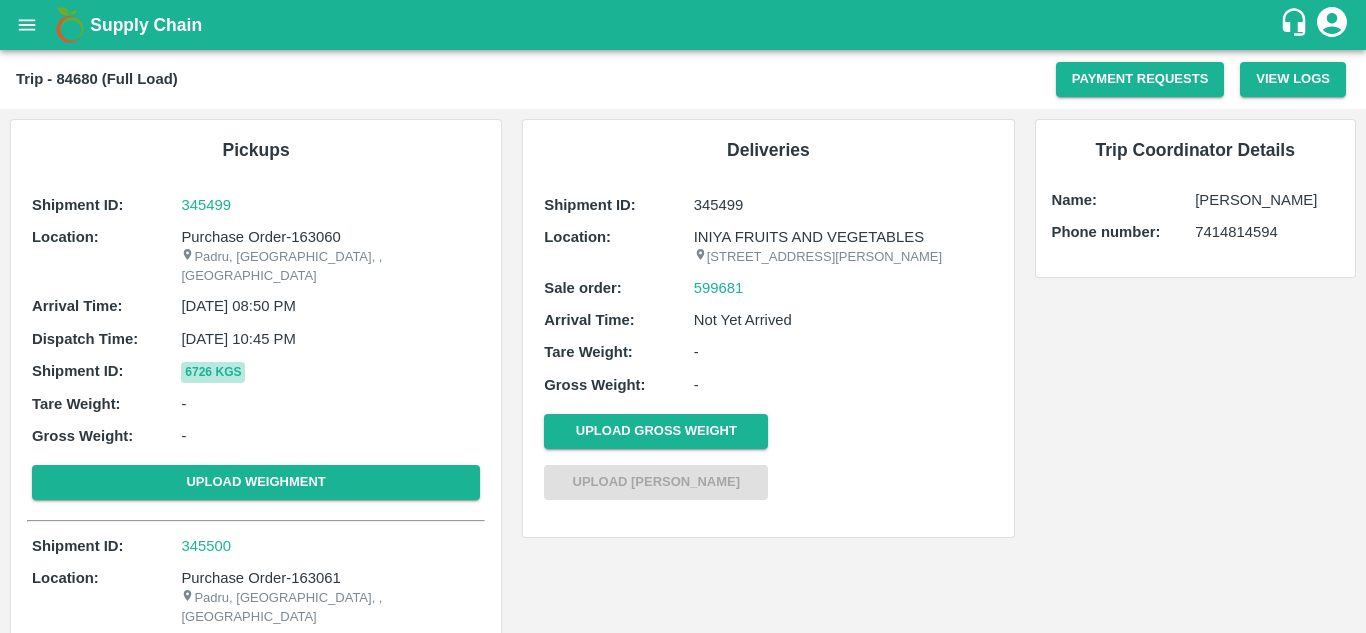 click on "6726  Kgs" at bounding box center [213, 372] 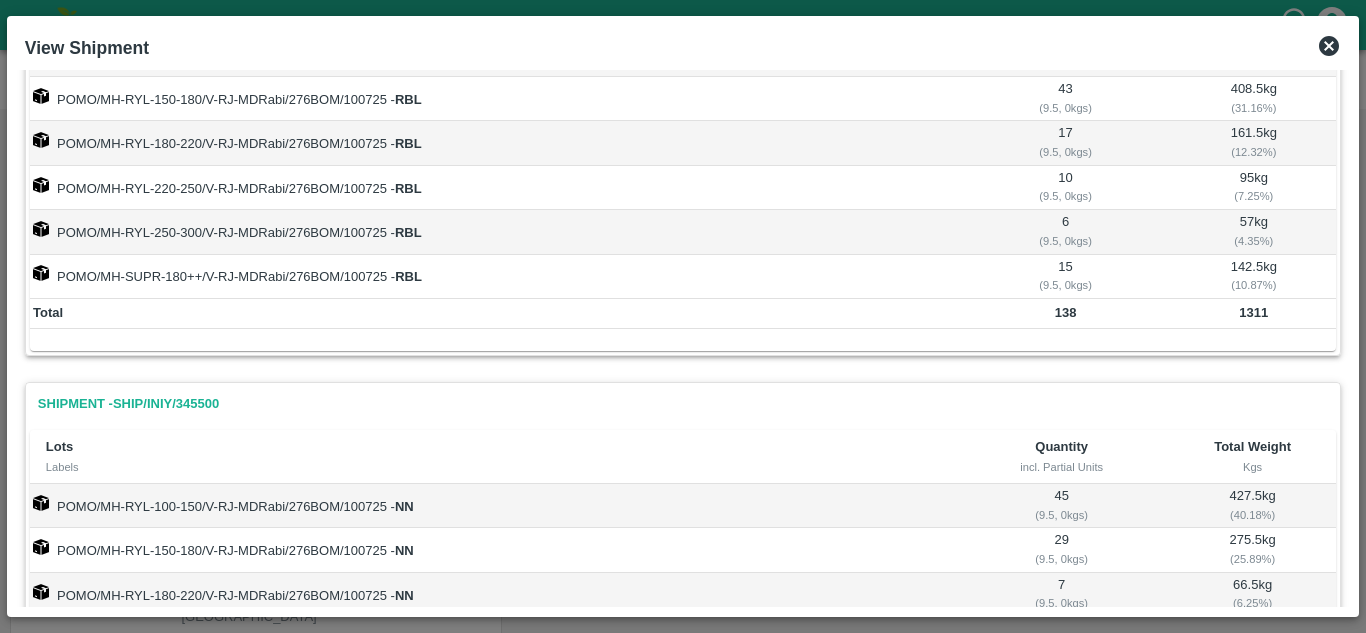 scroll, scrollTop: 0, scrollLeft: 0, axis: both 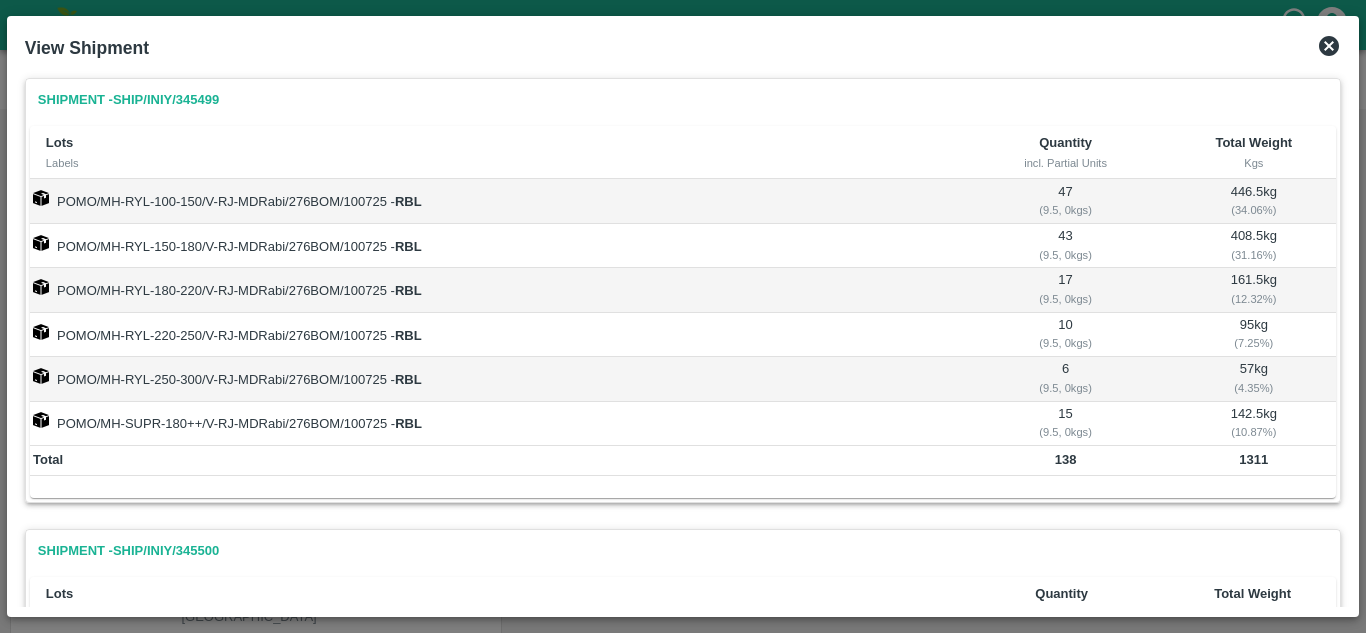 click 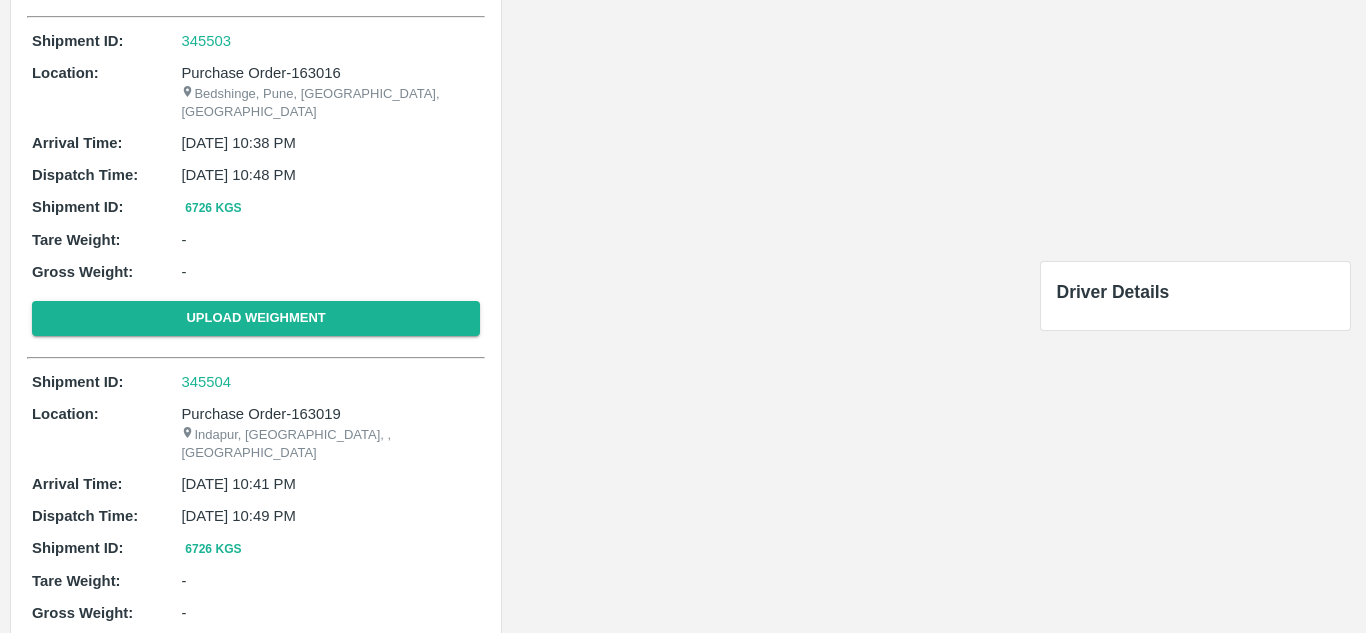 scroll, scrollTop: 0, scrollLeft: 0, axis: both 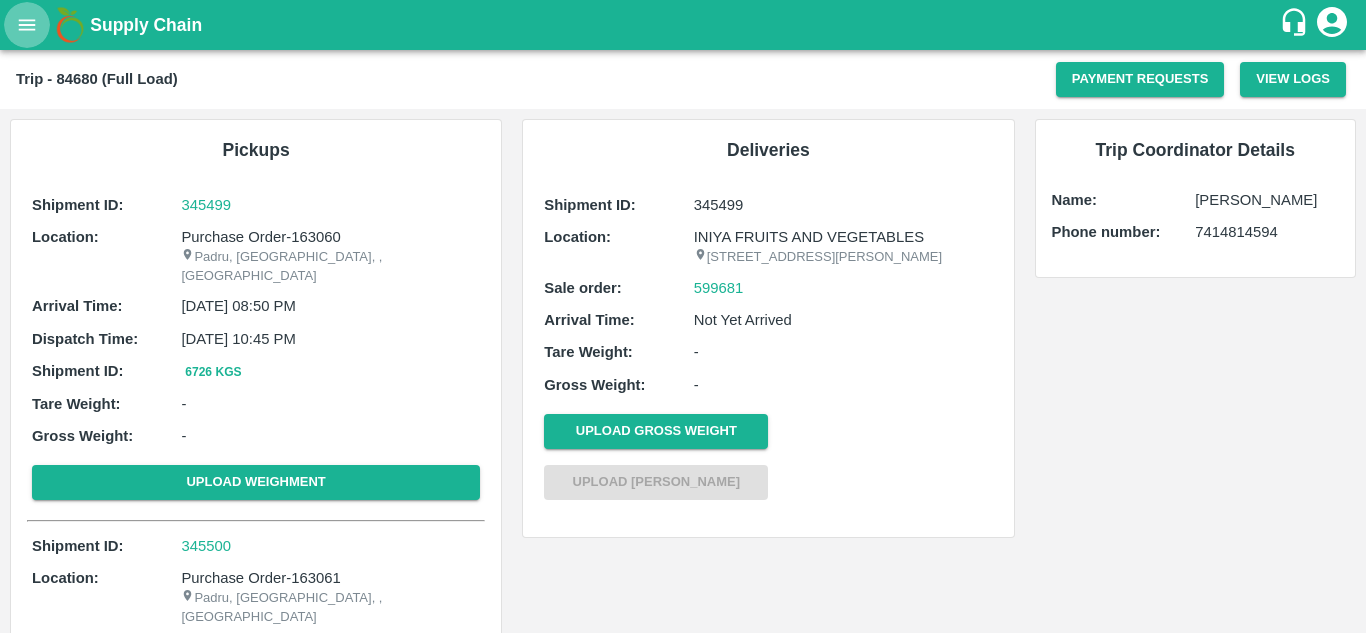 click 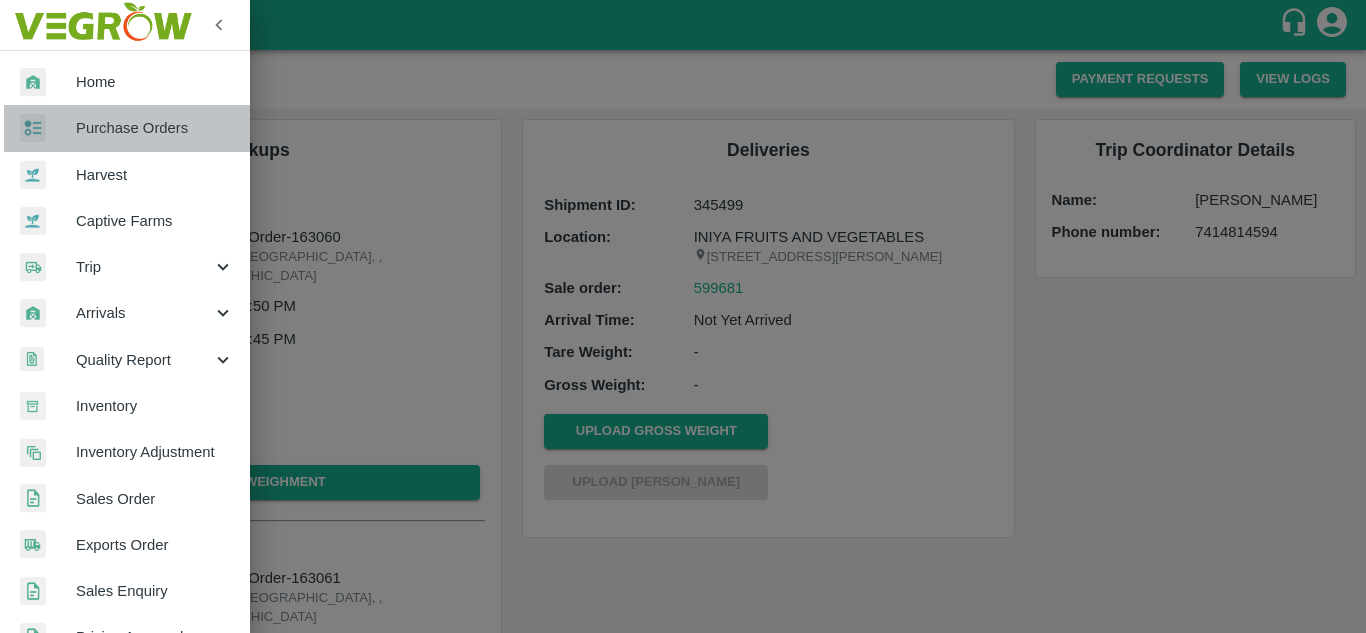 click on "Purchase Orders" at bounding box center (155, 128) 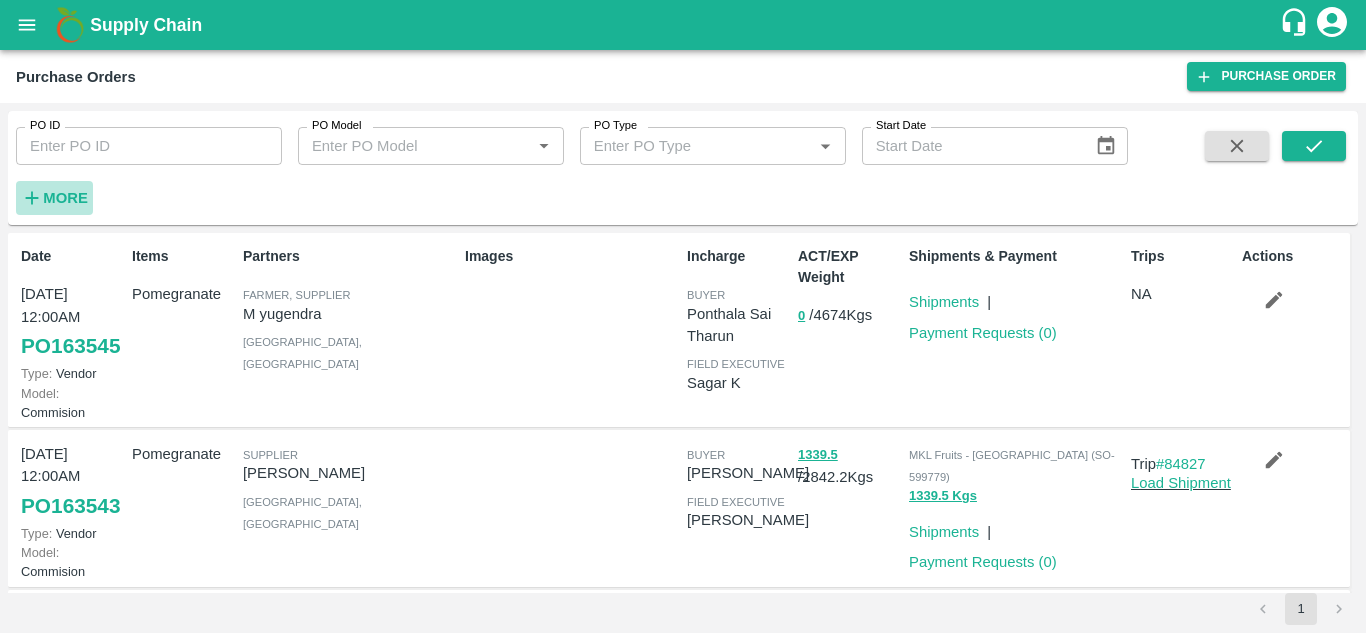 click on "More" at bounding box center (65, 198) 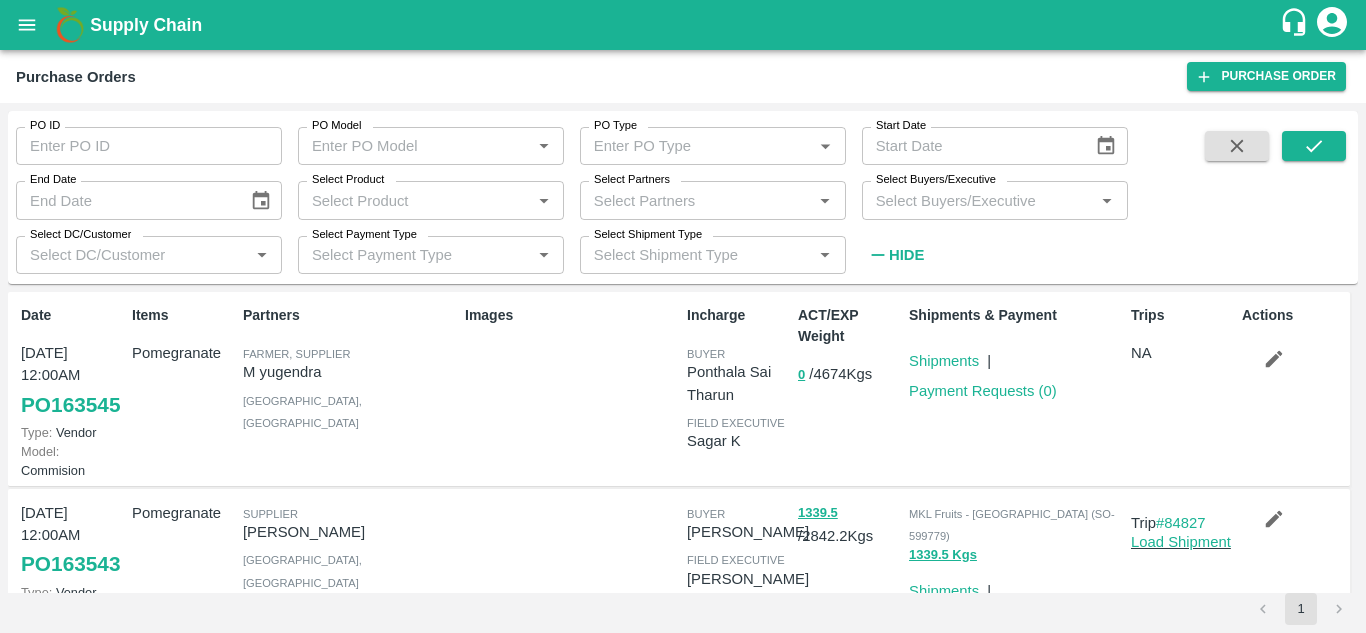 click on "Select Buyers/Executive" at bounding box center (978, 200) 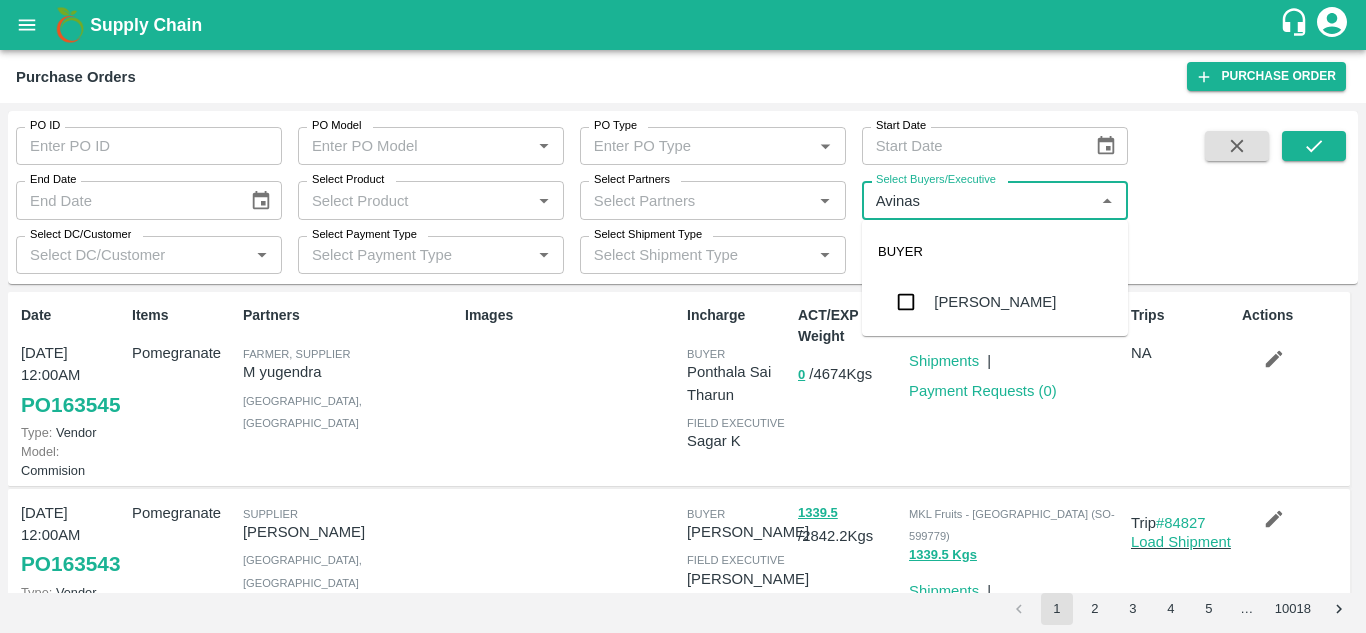 type on "Avinash" 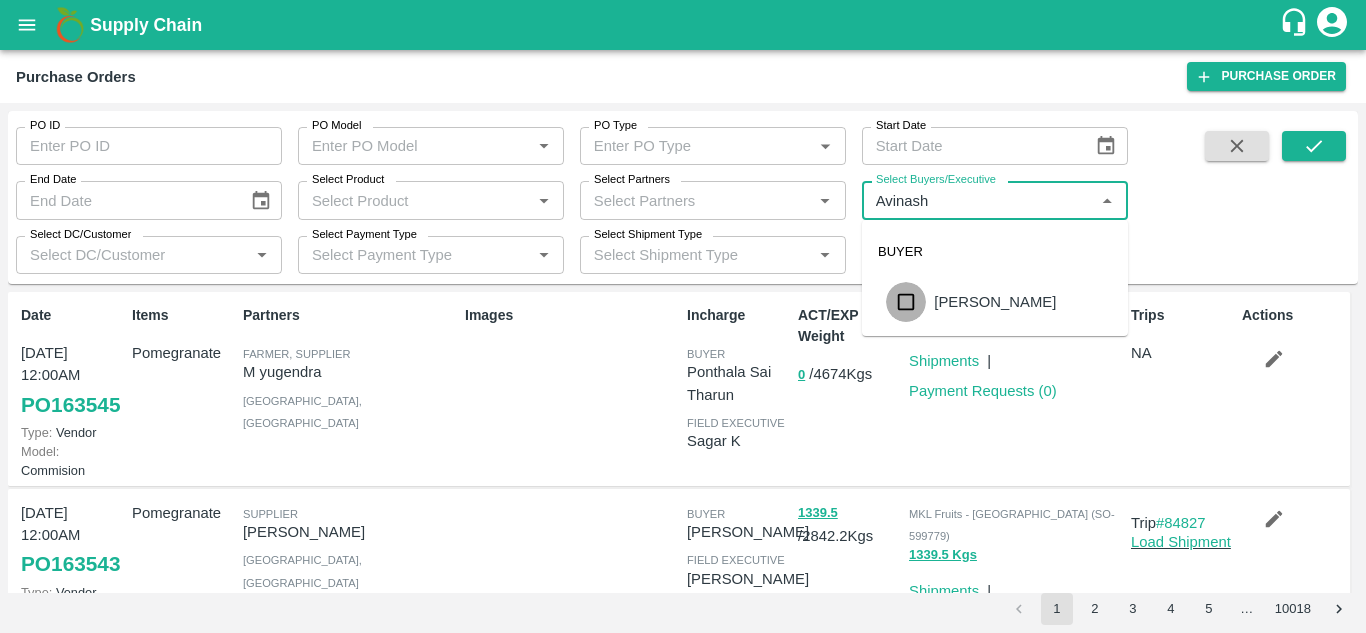 click at bounding box center (906, 302) 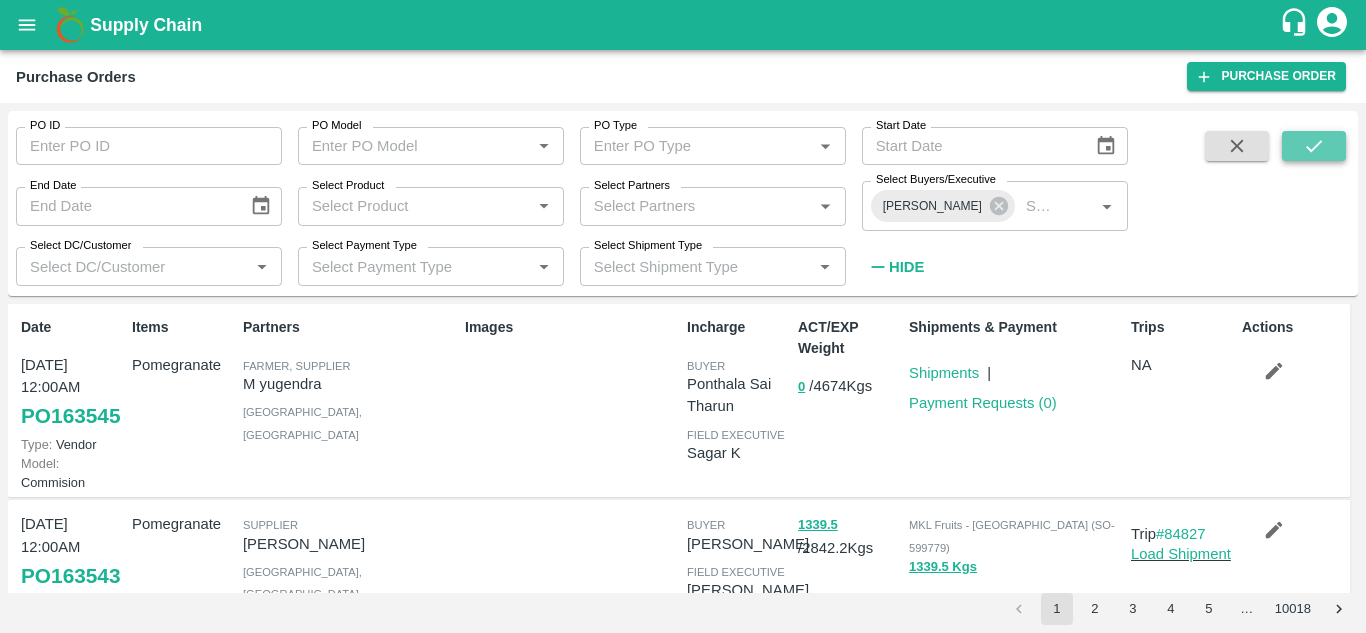 click at bounding box center [1314, 146] 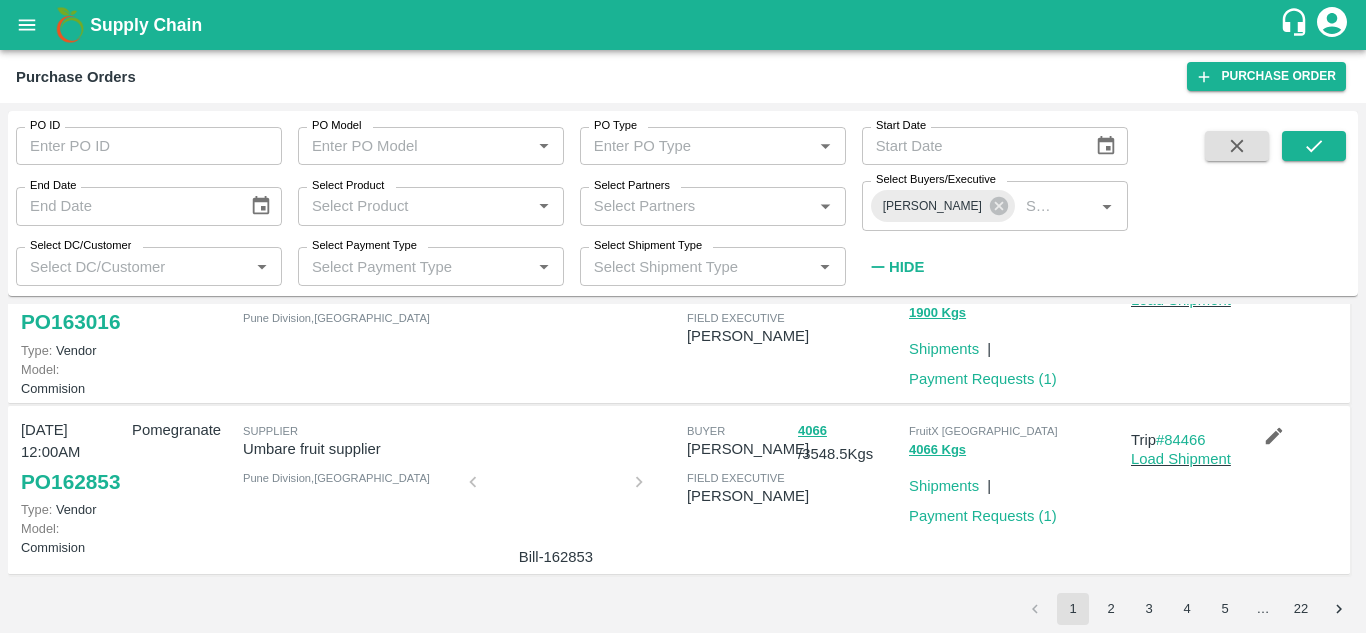scroll, scrollTop: 1723, scrollLeft: 0, axis: vertical 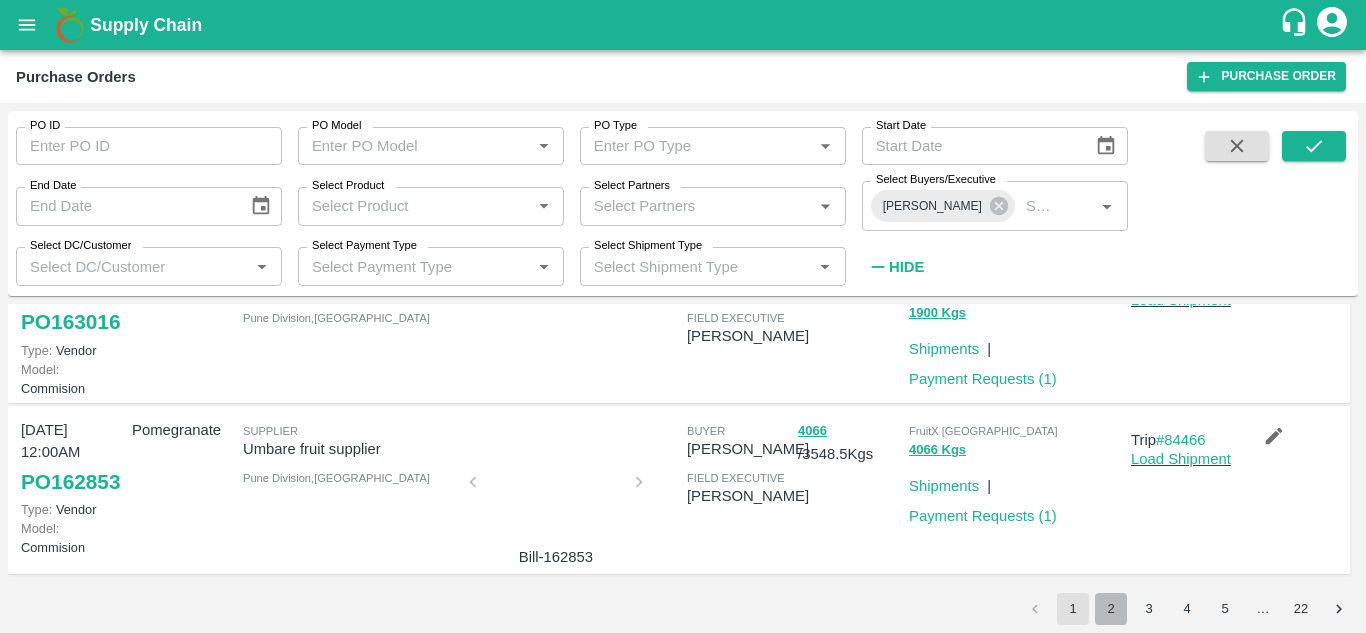 click on "2" at bounding box center [1111, 609] 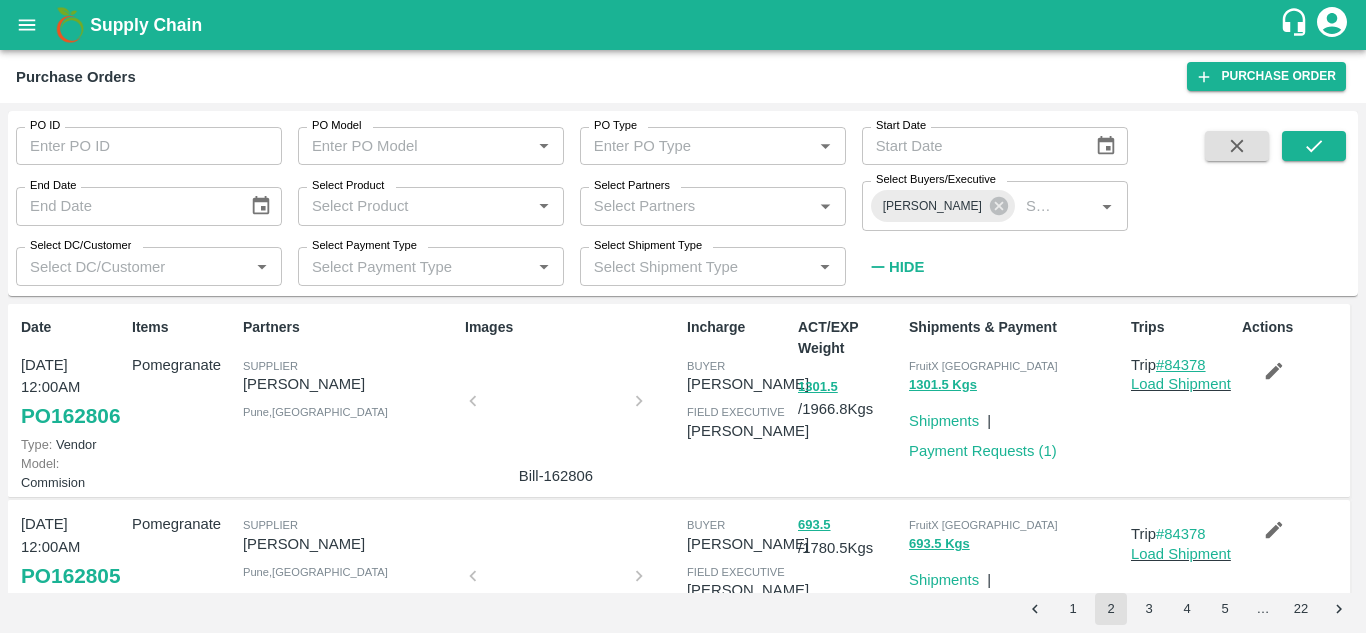 click on "#84378" at bounding box center (1181, 365) 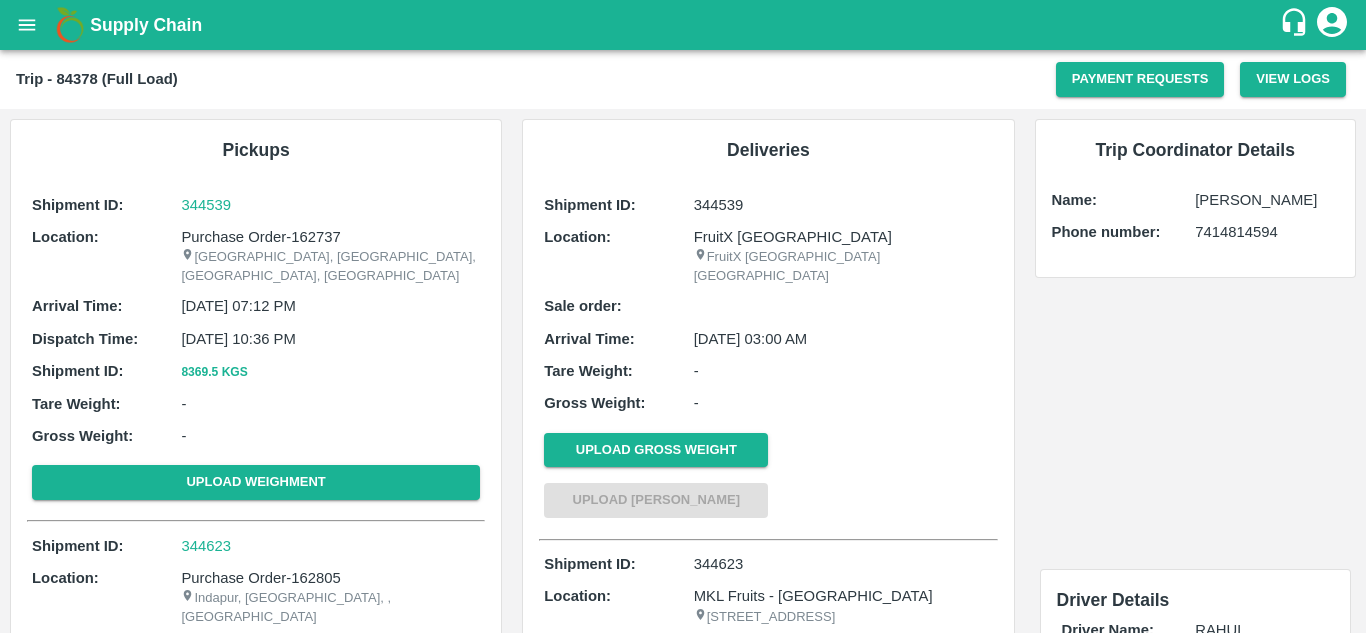 scroll, scrollTop: 0, scrollLeft: 0, axis: both 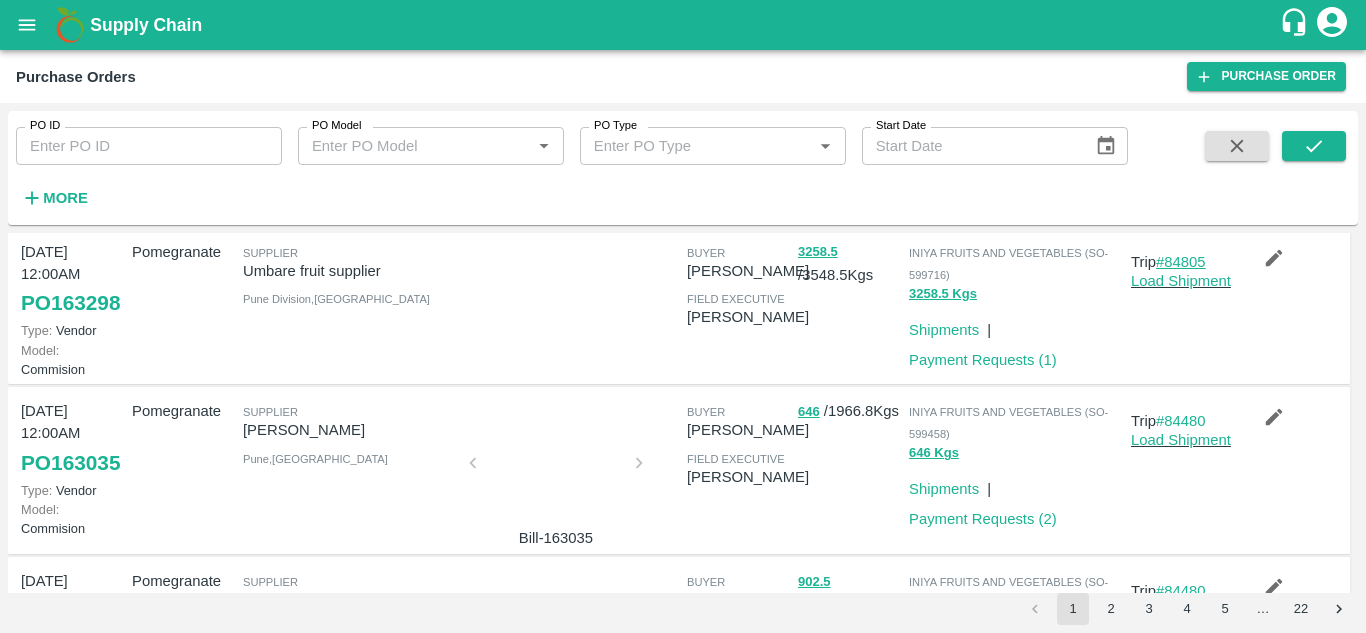 click on "#84805" at bounding box center (1181, 262) 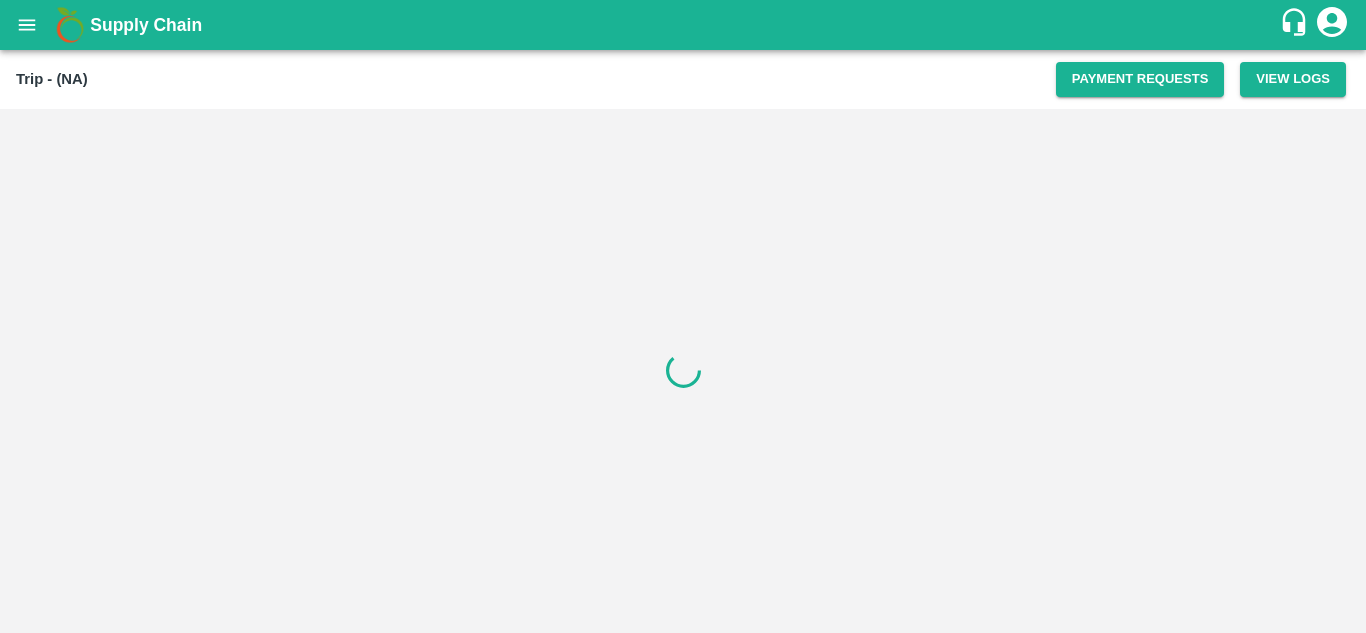 scroll, scrollTop: 0, scrollLeft: 0, axis: both 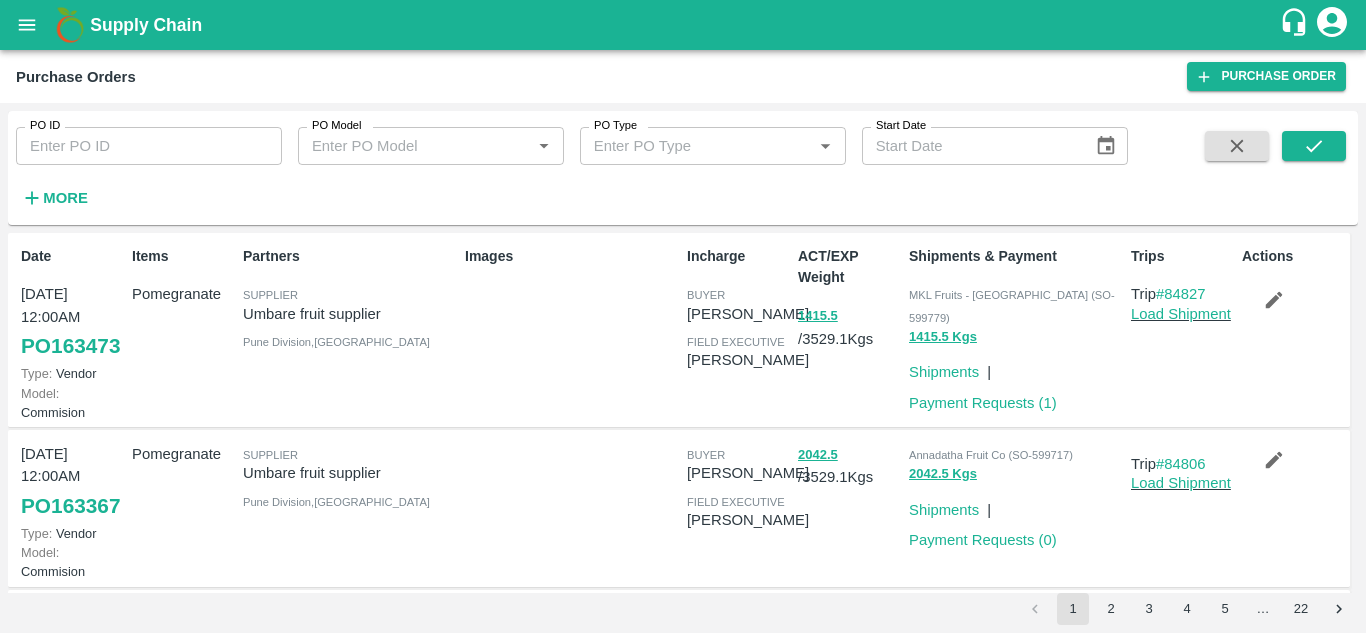 click on "More" at bounding box center [65, 198] 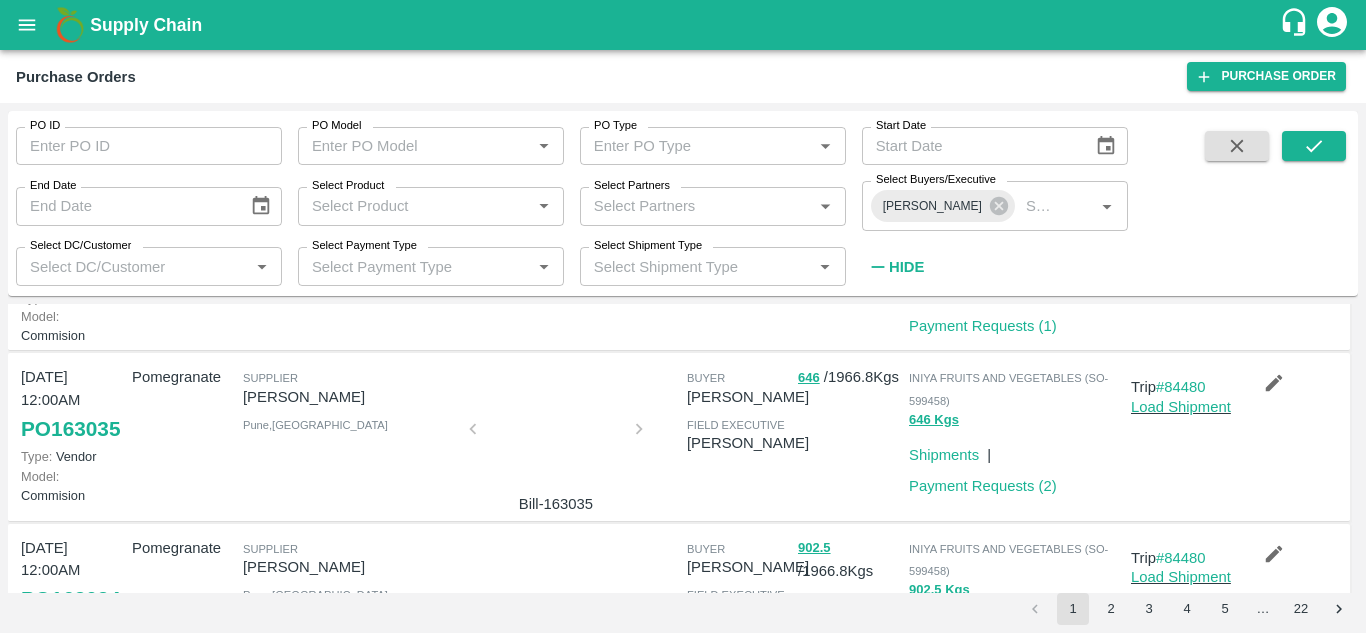 scroll, scrollTop: 786, scrollLeft: 0, axis: vertical 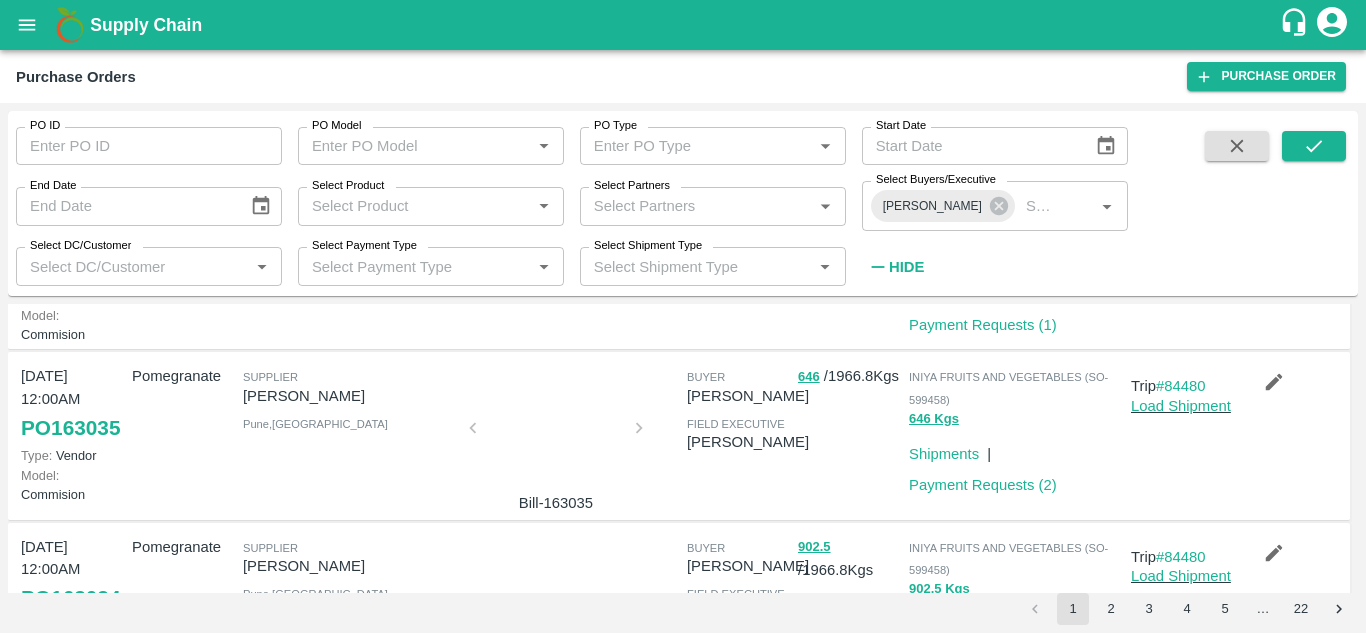 click on "#84805" at bounding box center [1181, 227] 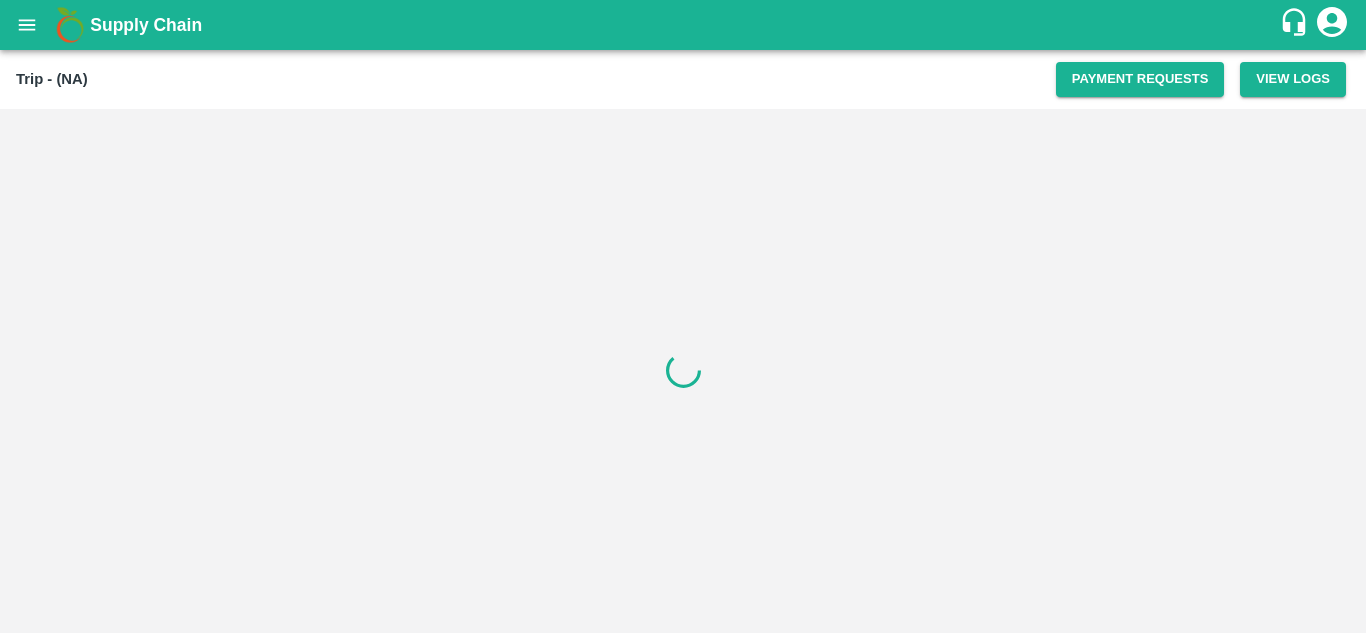 scroll, scrollTop: 0, scrollLeft: 0, axis: both 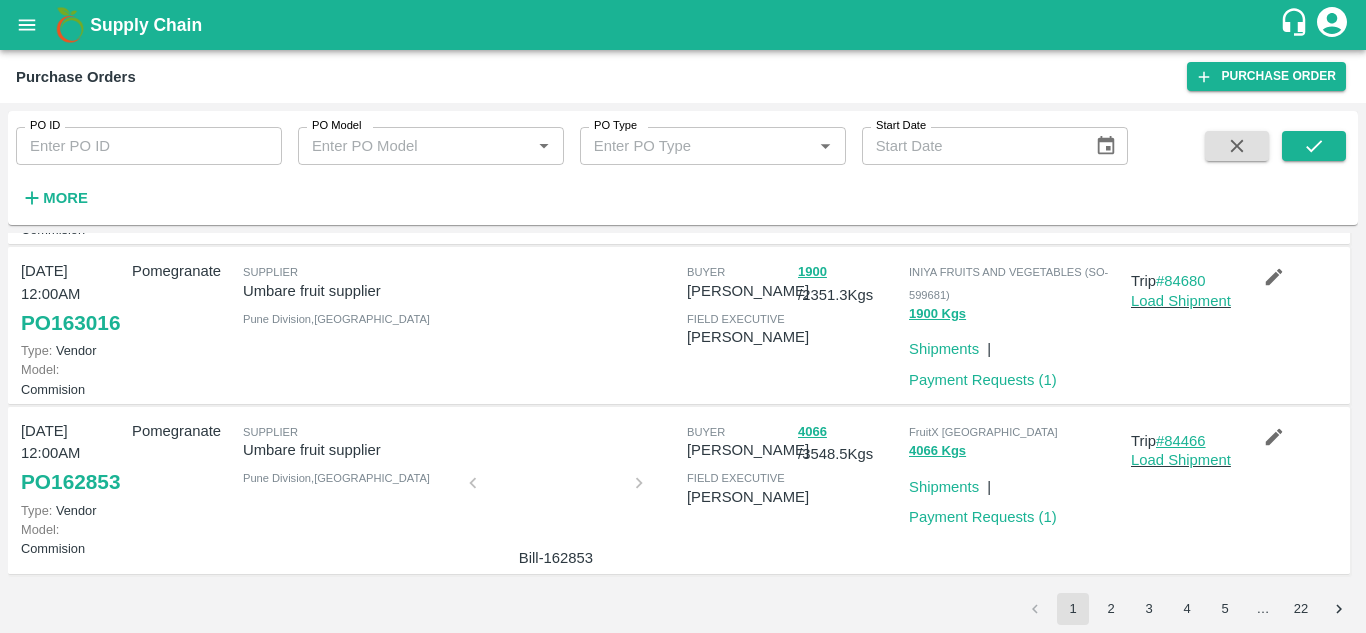 click on "#84466" at bounding box center (1181, 441) 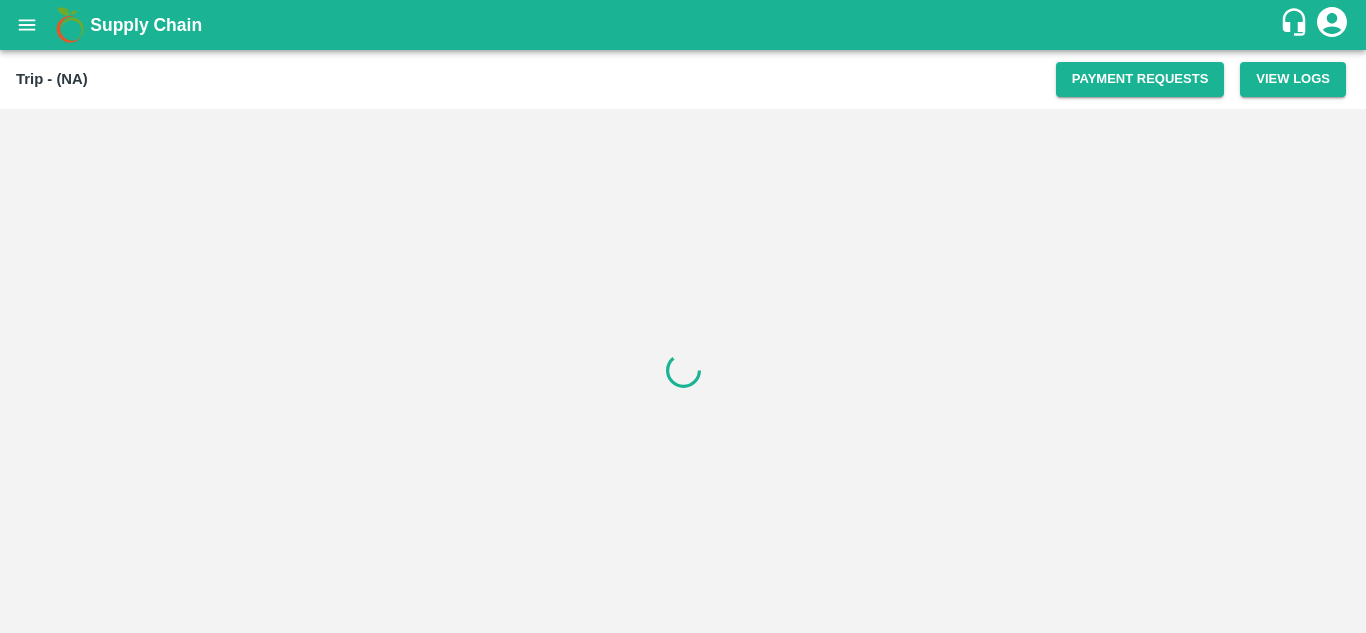 scroll, scrollTop: 0, scrollLeft: 0, axis: both 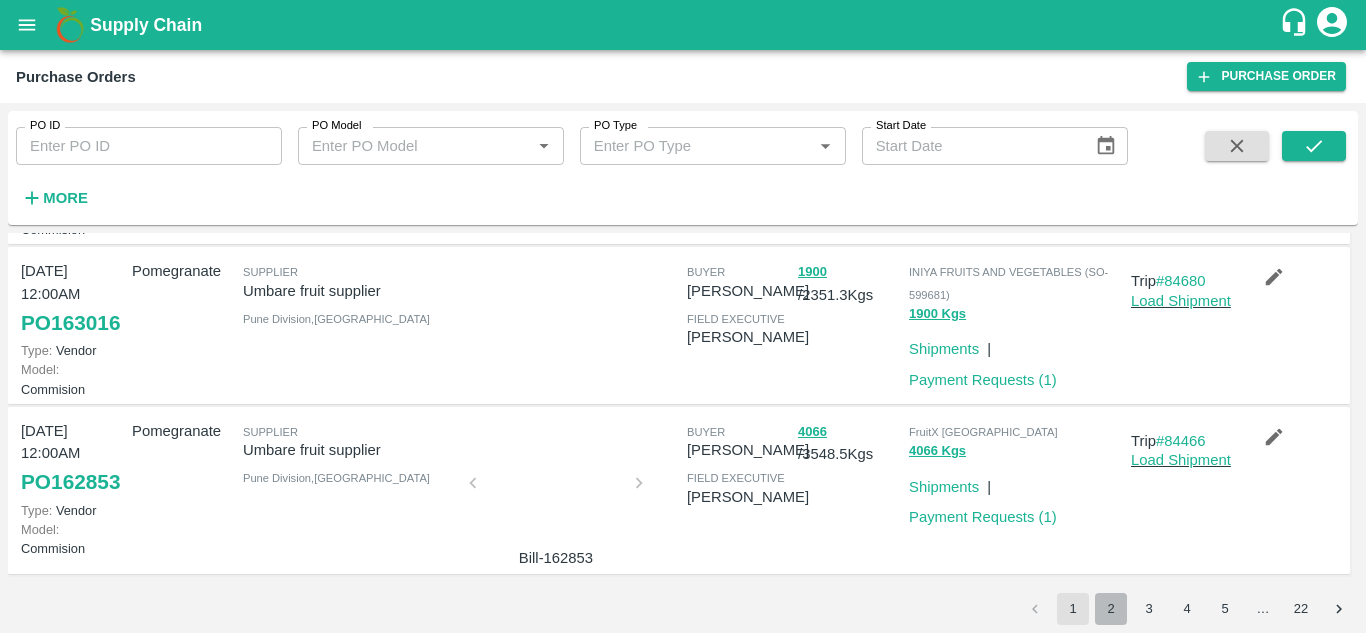 click on "2" at bounding box center (1111, 609) 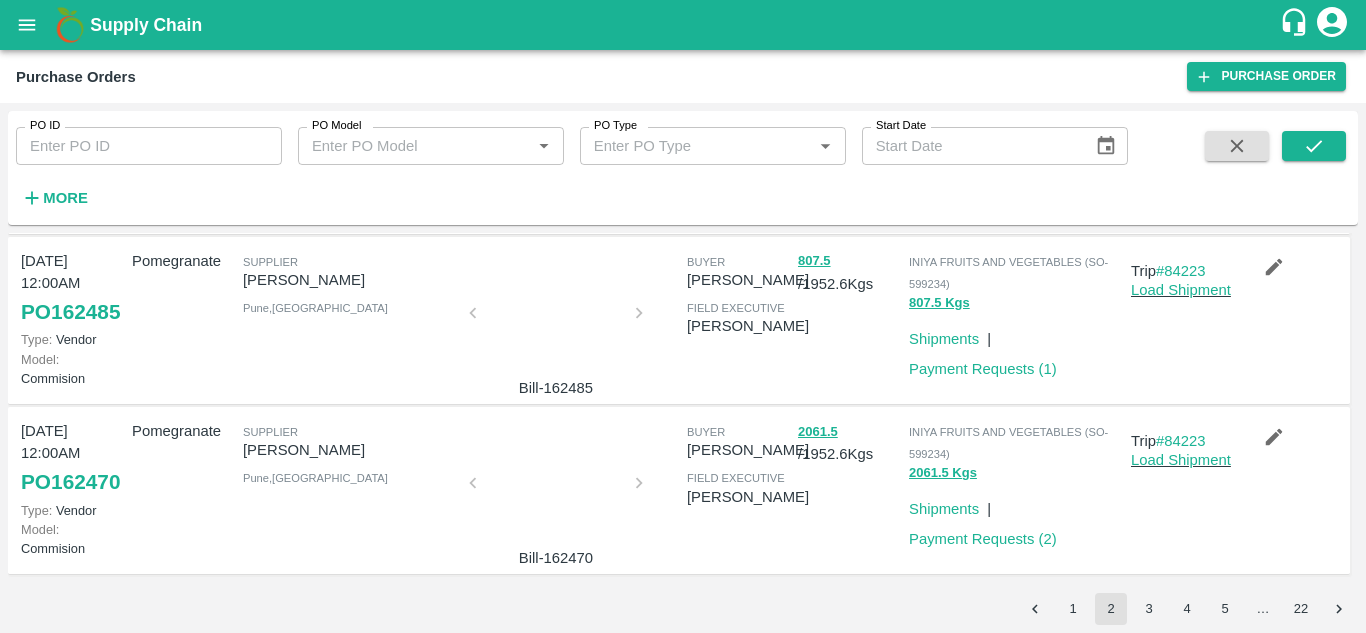 scroll, scrollTop: 1520, scrollLeft: 0, axis: vertical 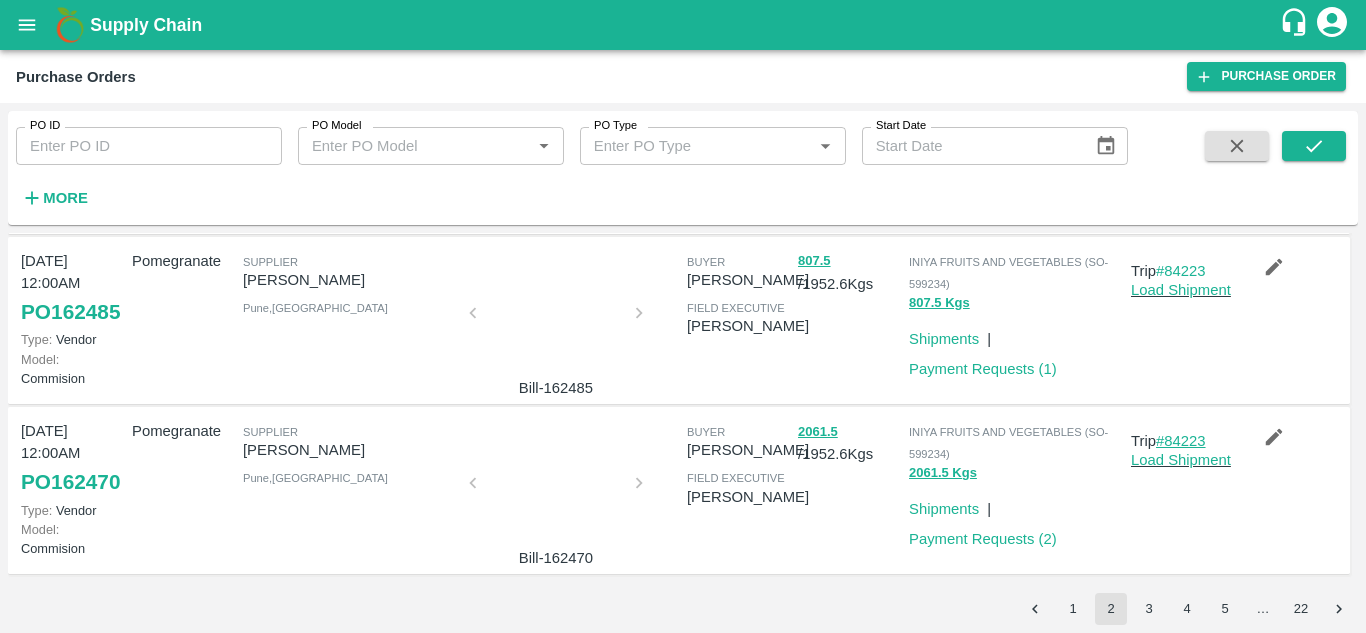 click on "#84223" at bounding box center [1181, 441] 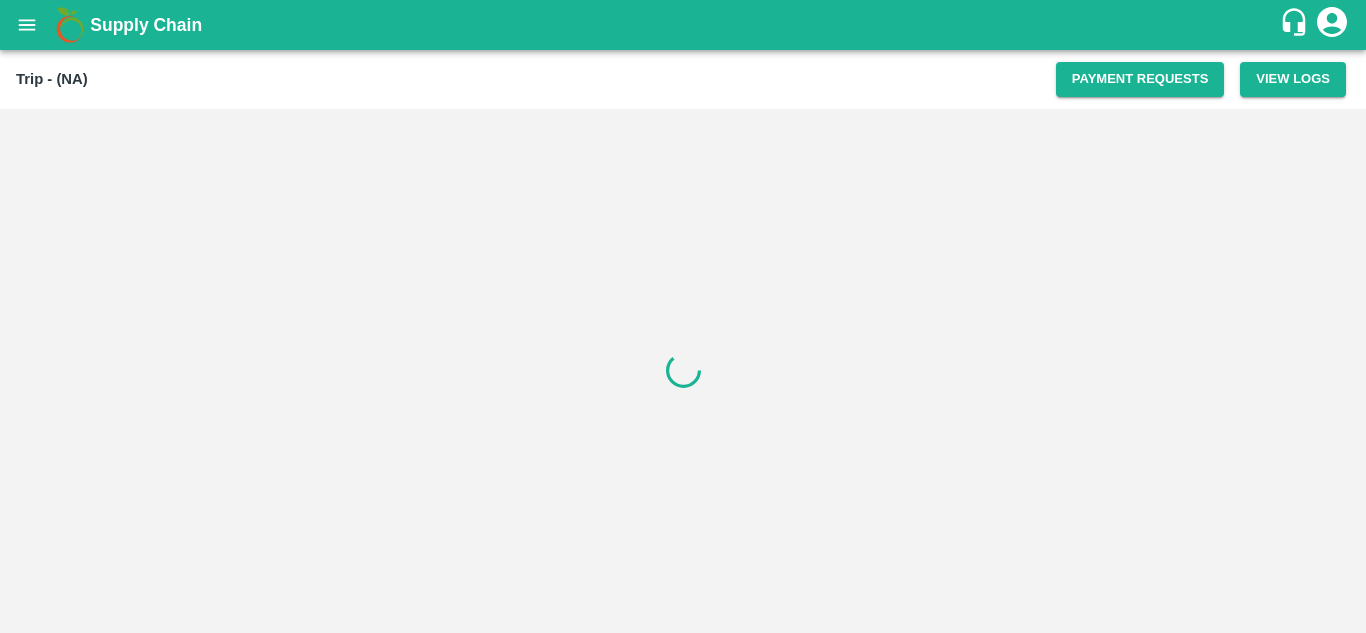 scroll, scrollTop: 0, scrollLeft: 0, axis: both 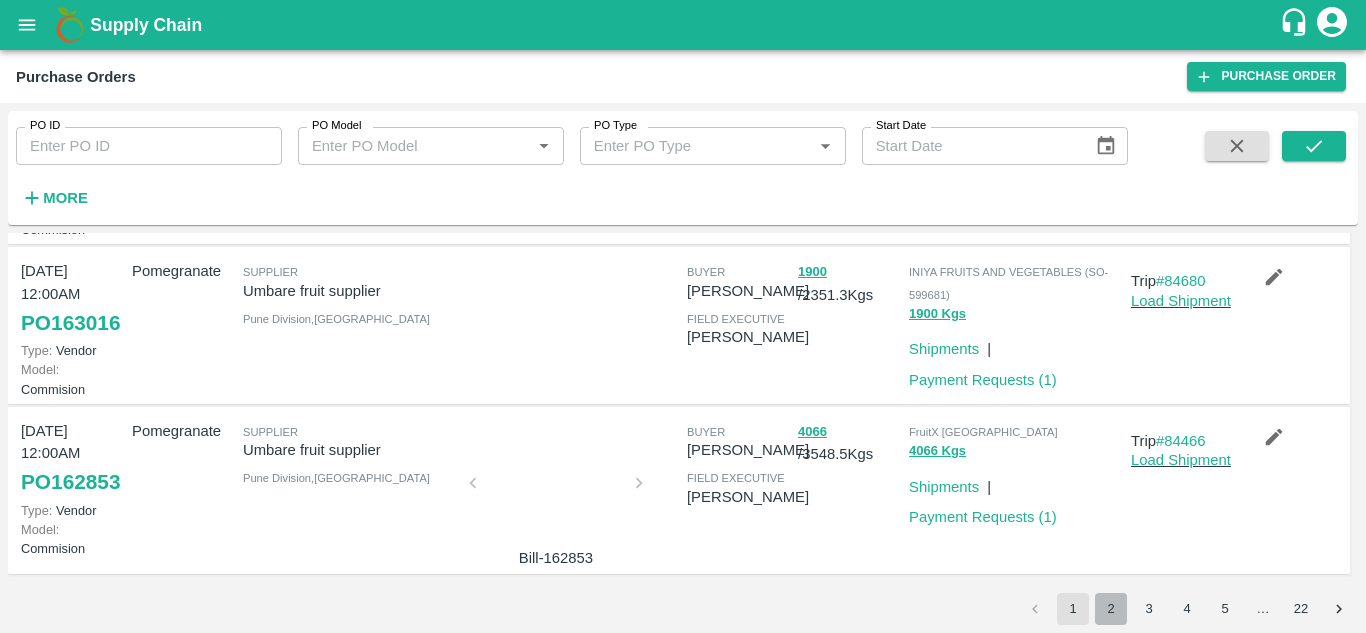 click on "2" at bounding box center (1111, 609) 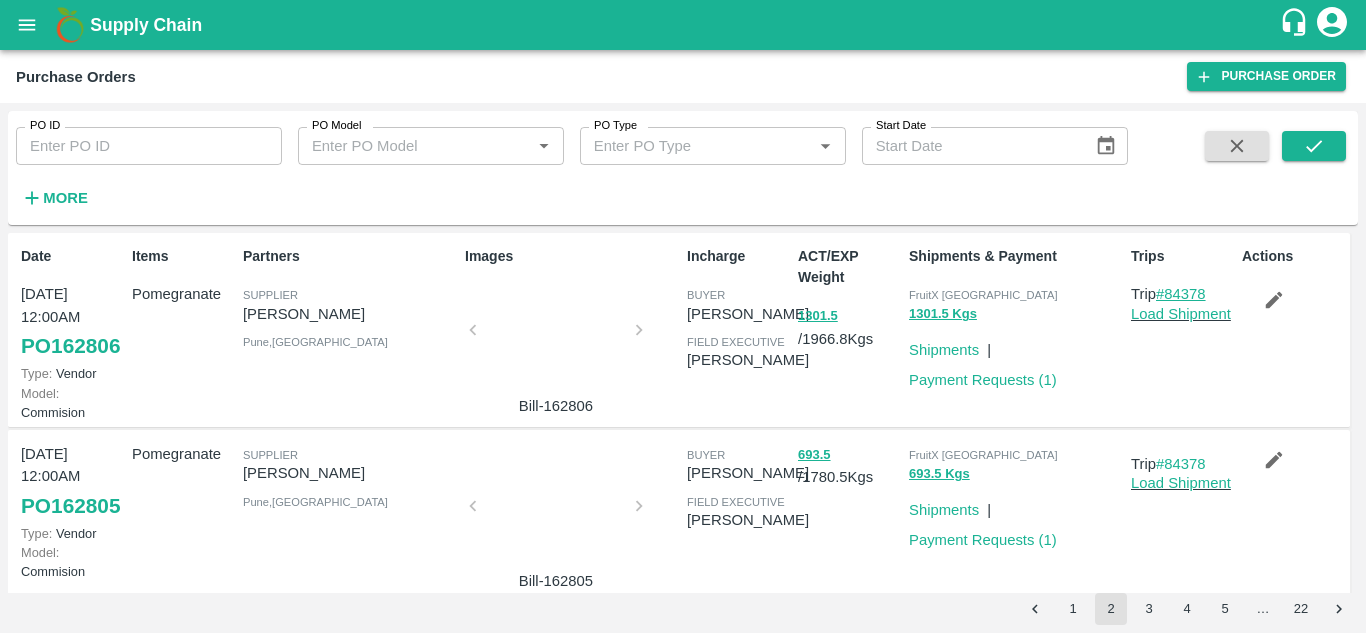 click on "#84378" at bounding box center [1181, 294] 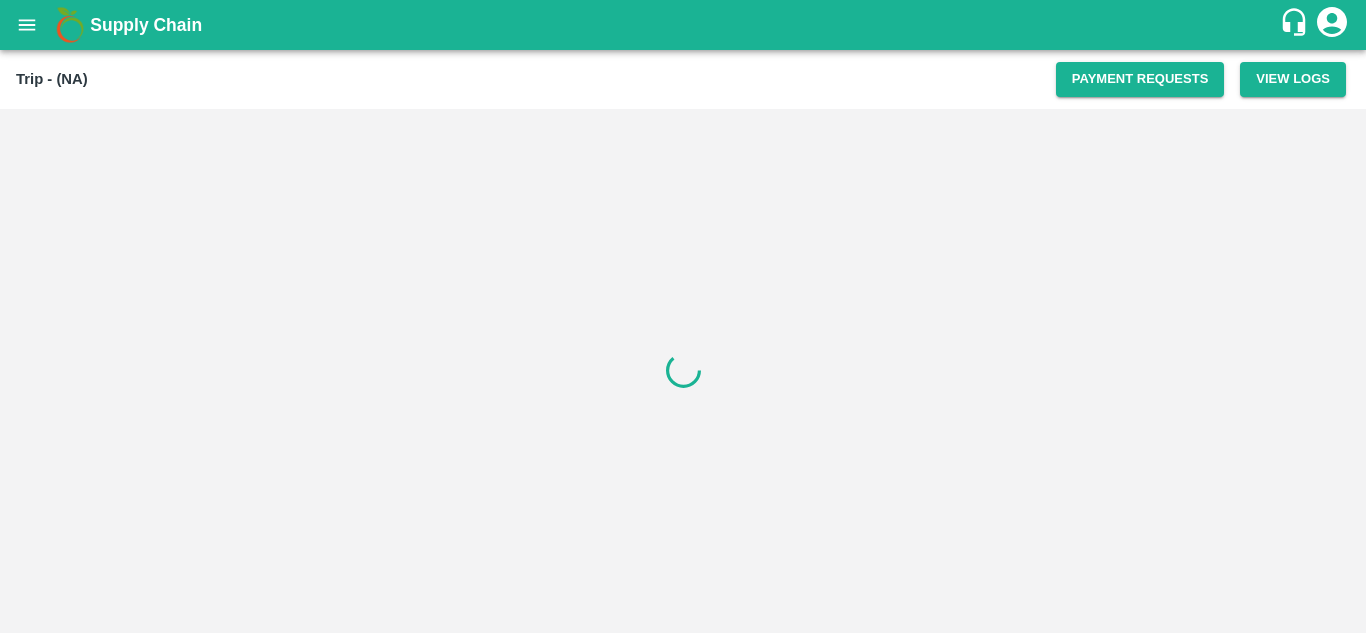 scroll, scrollTop: 0, scrollLeft: 0, axis: both 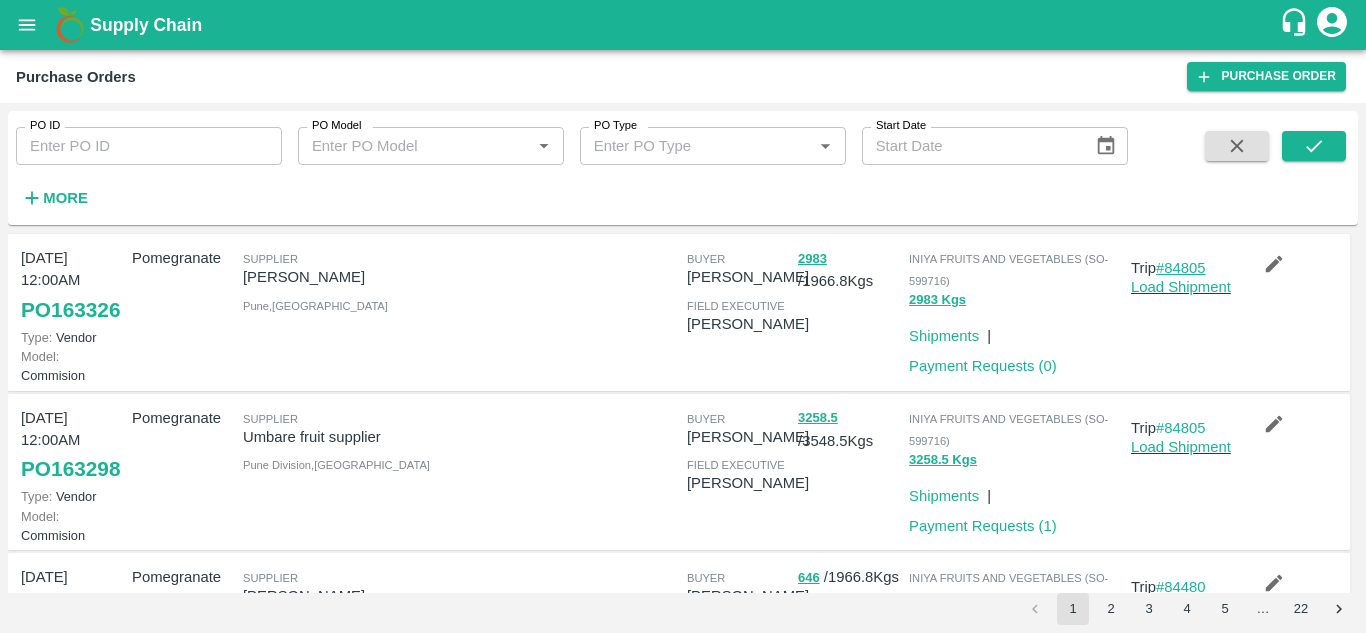click on "#84805" at bounding box center (1181, 268) 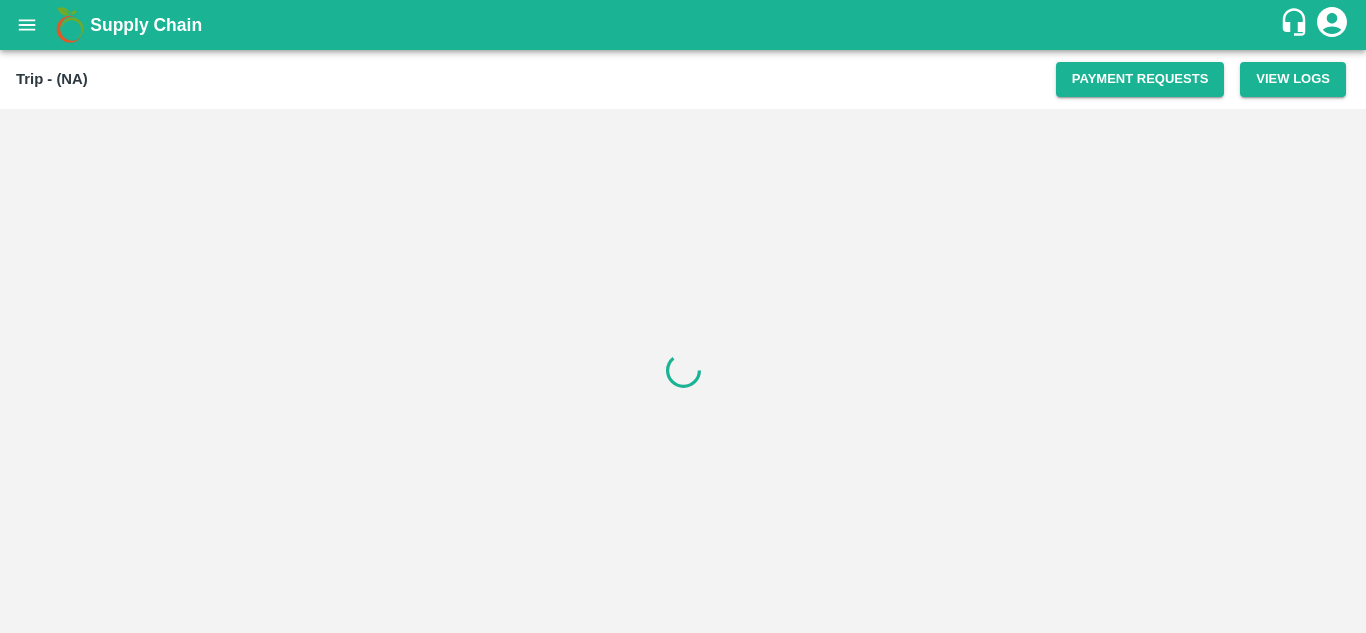 scroll, scrollTop: 0, scrollLeft: 0, axis: both 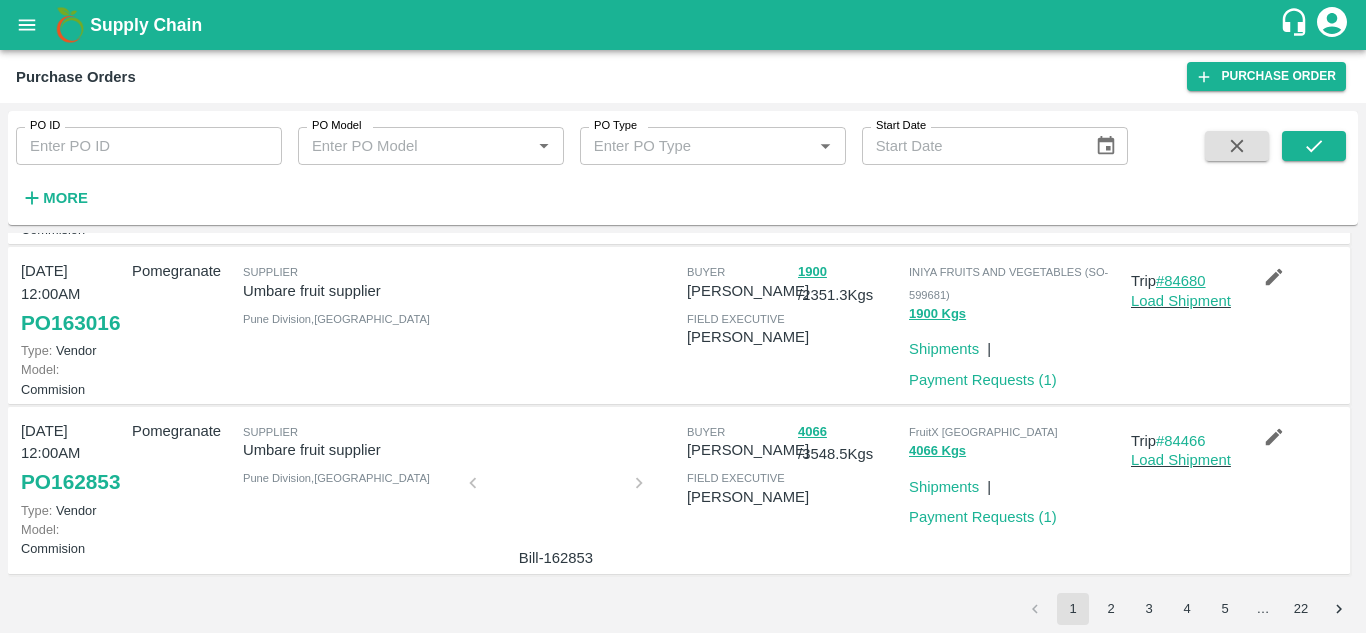 click on "#84680" at bounding box center (1181, 281) 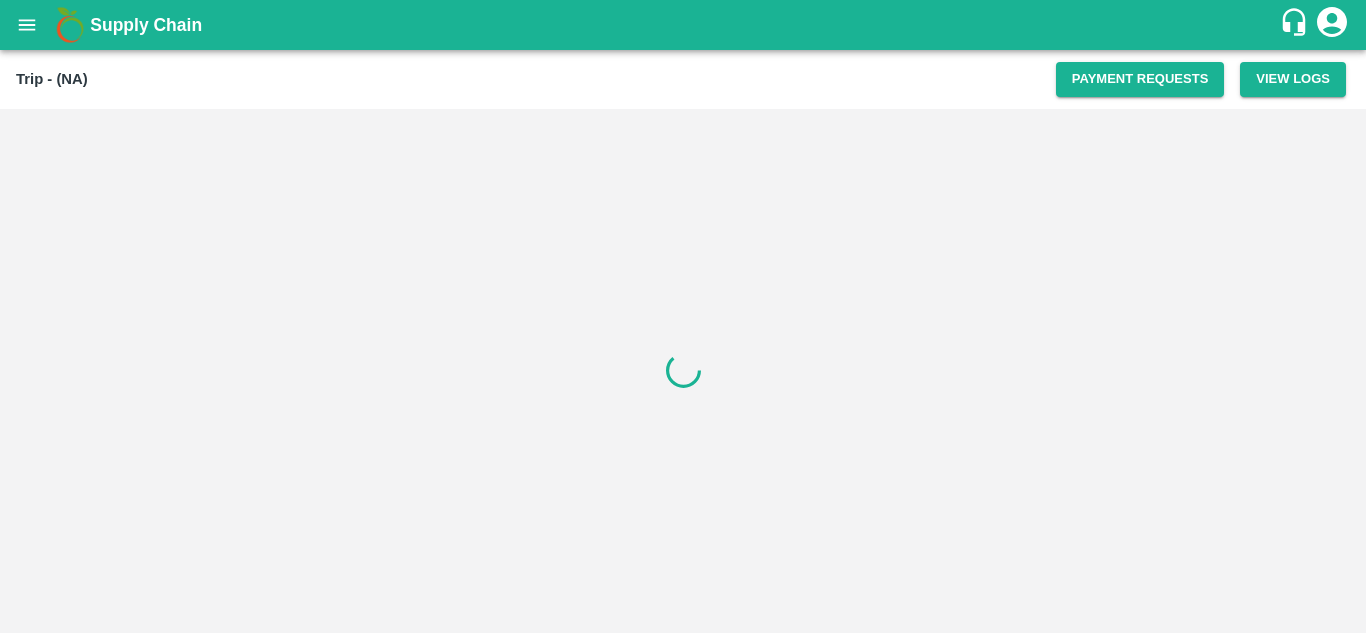 scroll, scrollTop: 0, scrollLeft: 0, axis: both 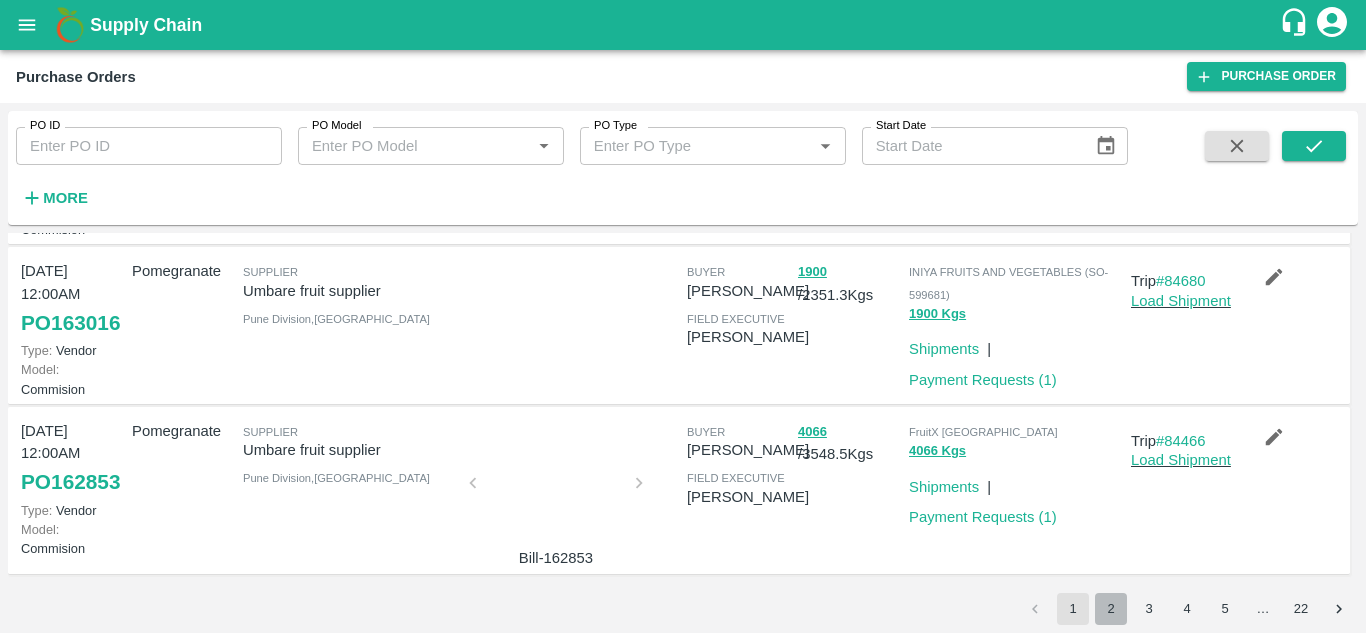 click on "2" at bounding box center [1111, 609] 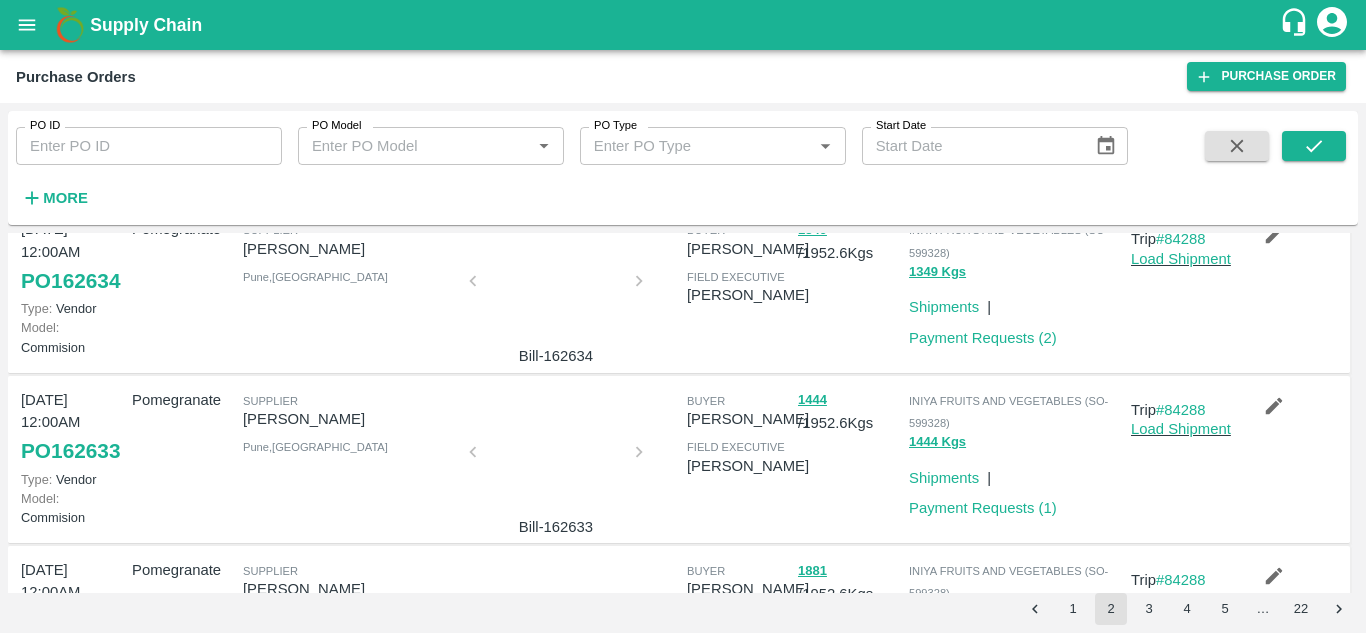 scroll, scrollTop: 0, scrollLeft: 0, axis: both 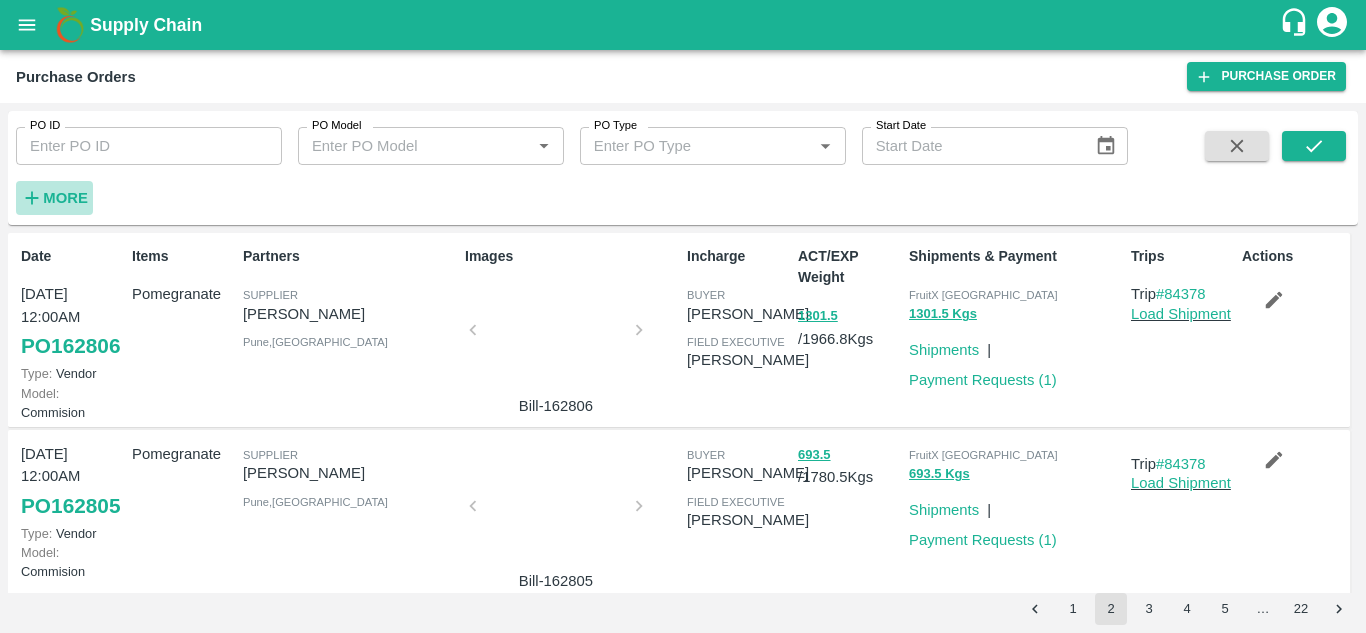 click on "More" at bounding box center (65, 198) 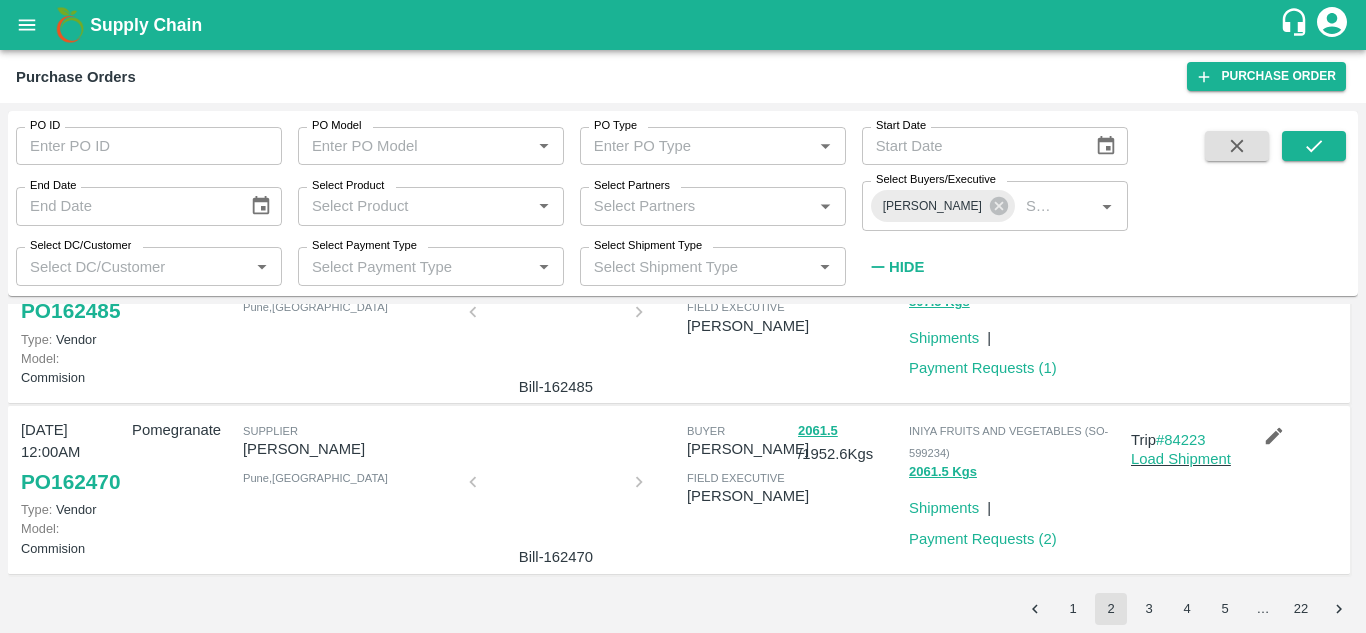 scroll, scrollTop: 1723, scrollLeft: 0, axis: vertical 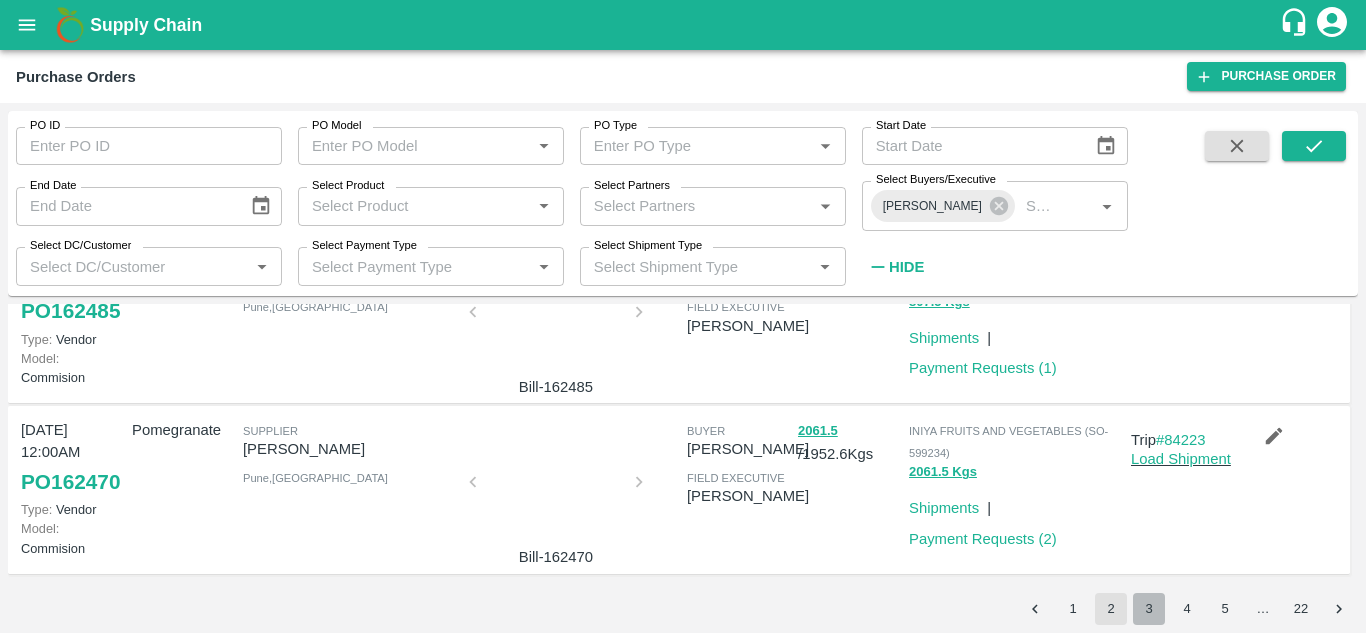 click on "3" at bounding box center [1149, 609] 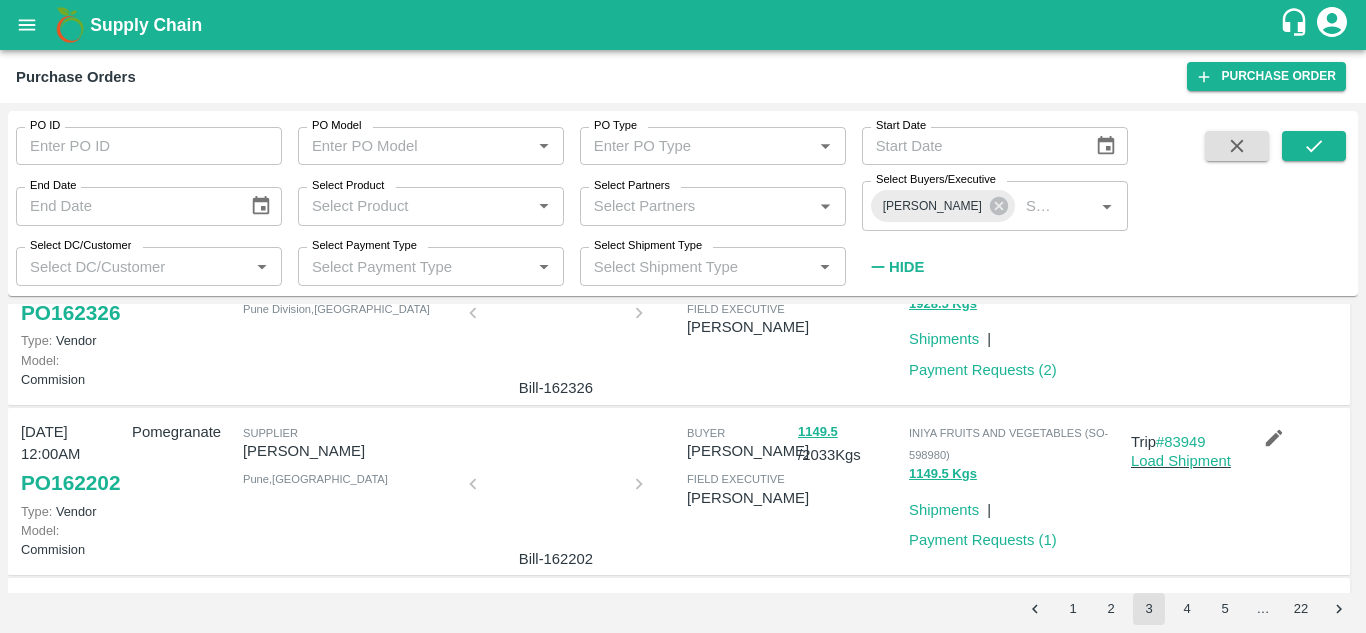 scroll, scrollTop: 775, scrollLeft: 0, axis: vertical 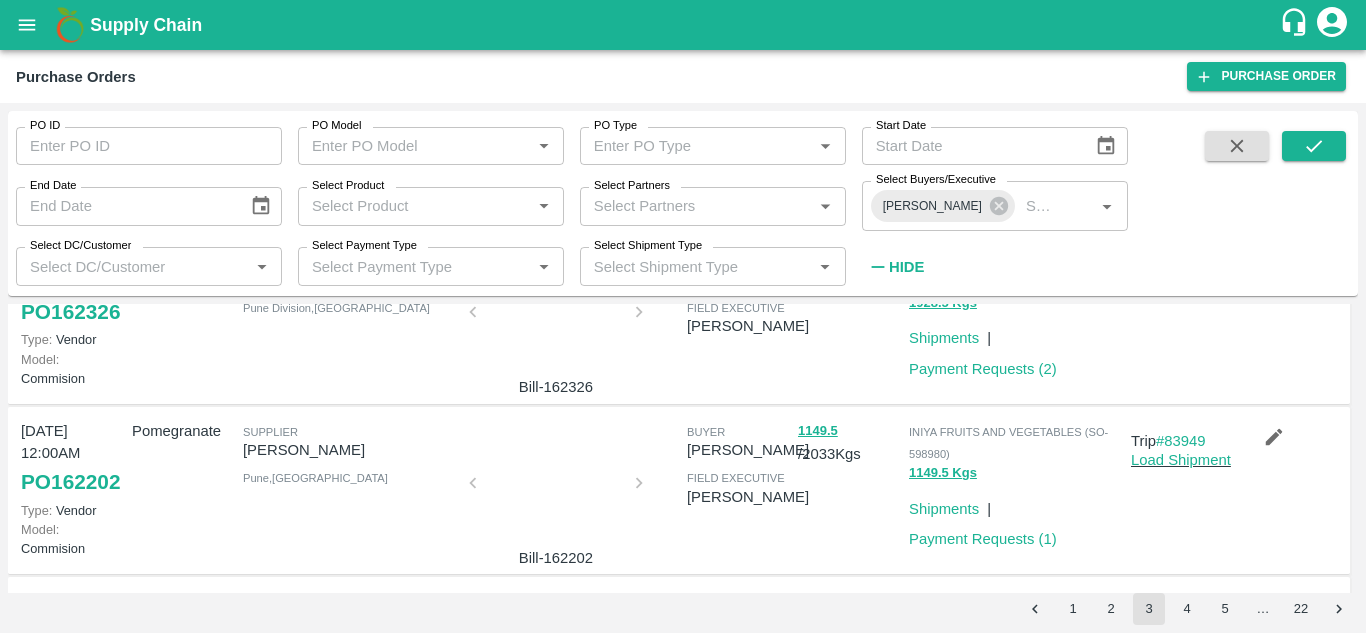 click on "#84149" at bounding box center (1181, 270) 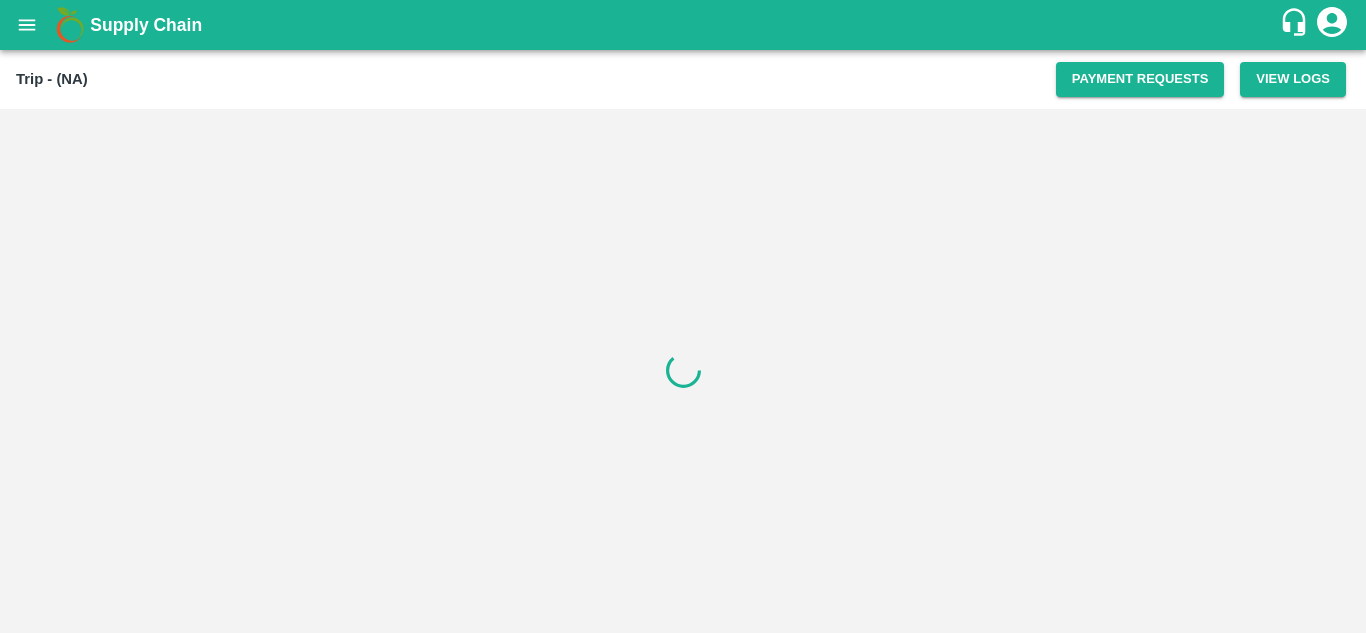scroll, scrollTop: 0, scrollLeft: 0, axis: both 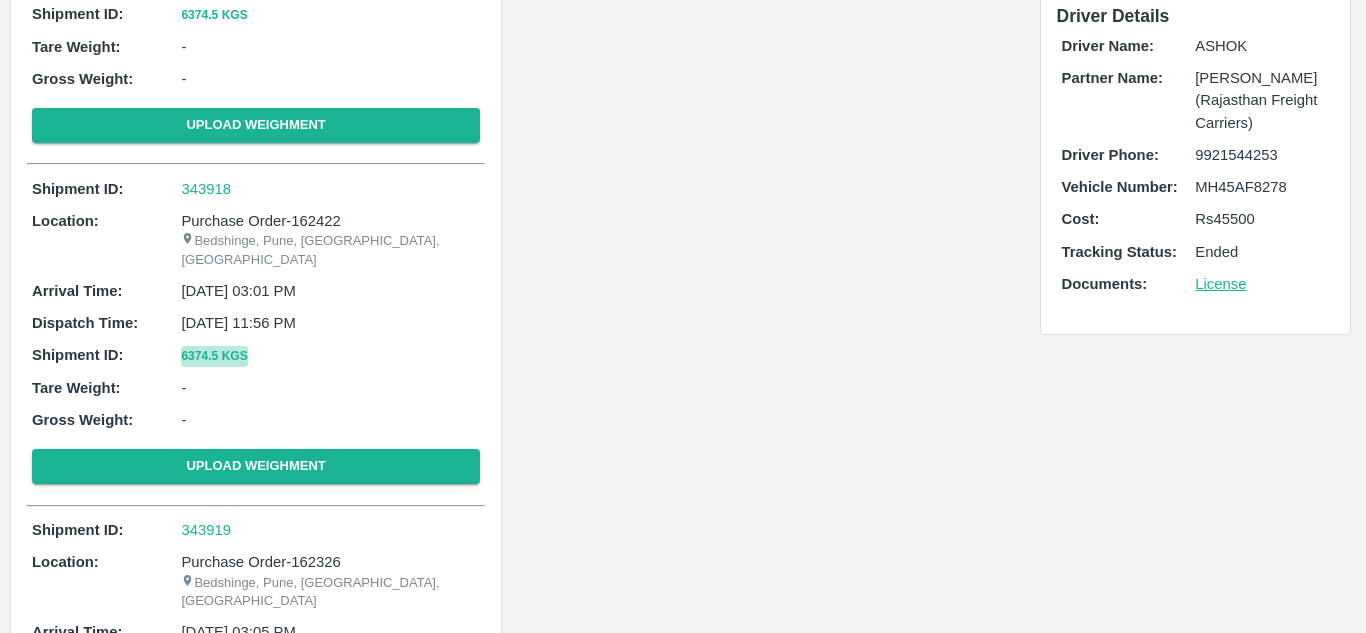 click on "6374.5  Kgs" at bounding box center [214, 356] 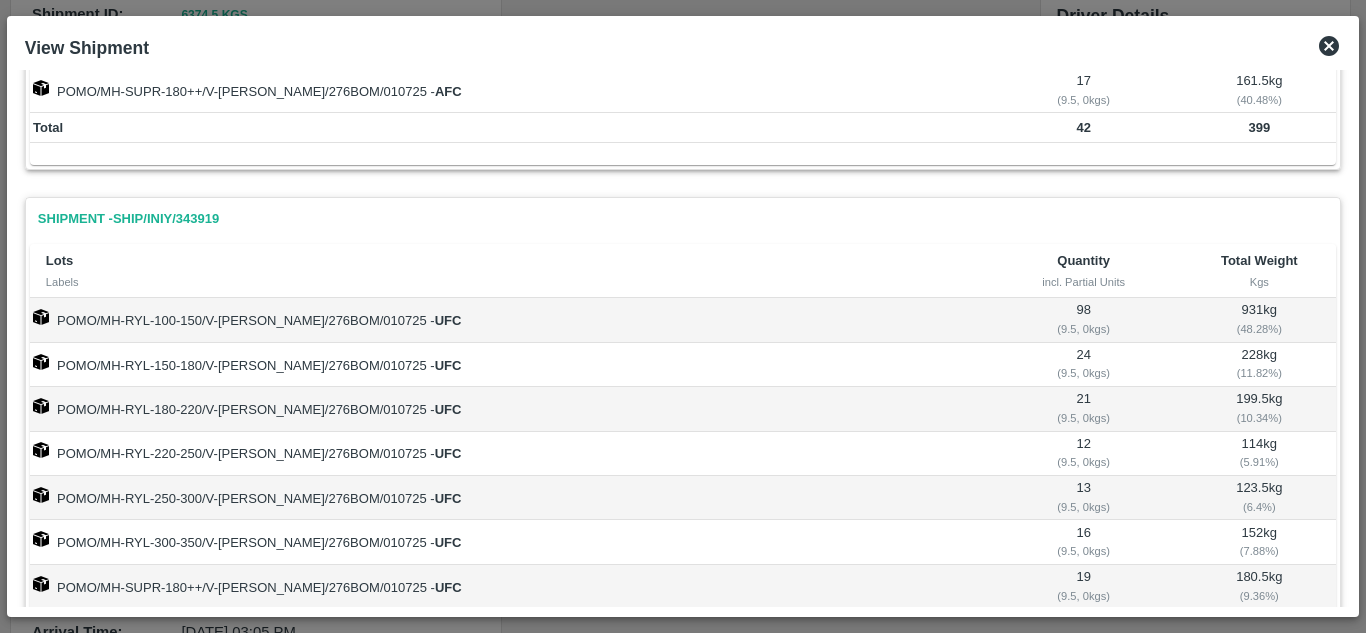scroll, scrollTop: 0, scrollLeft: 0, axis: both 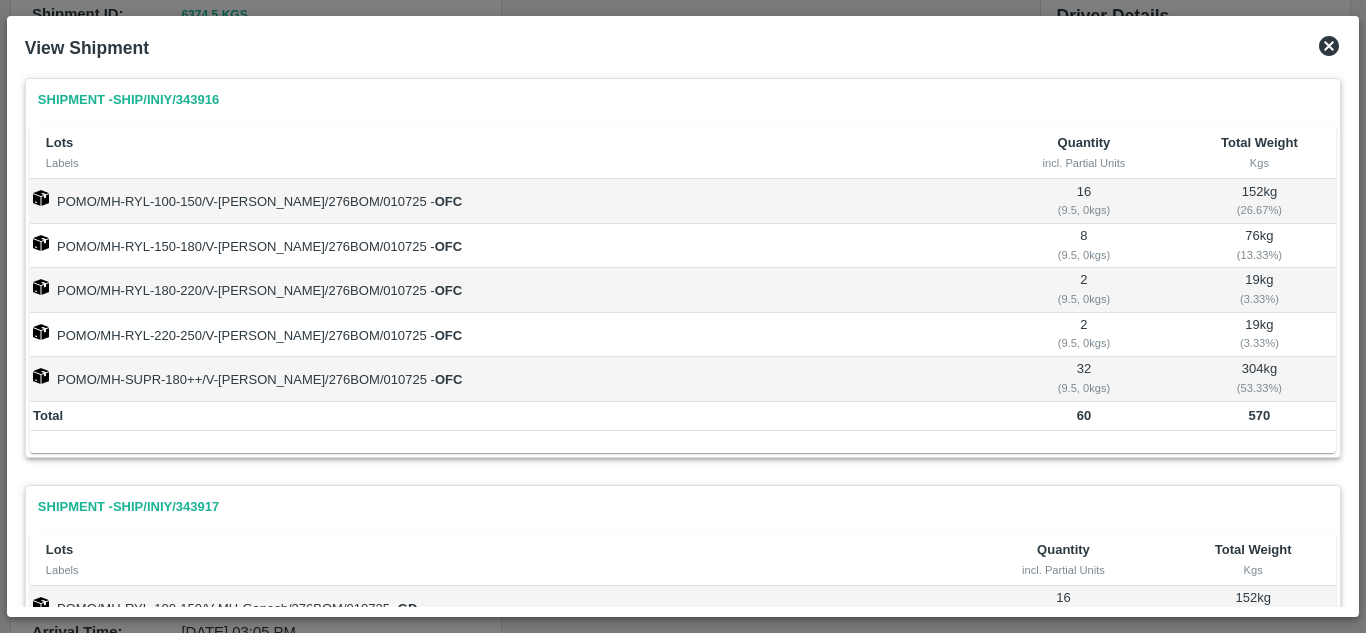 click 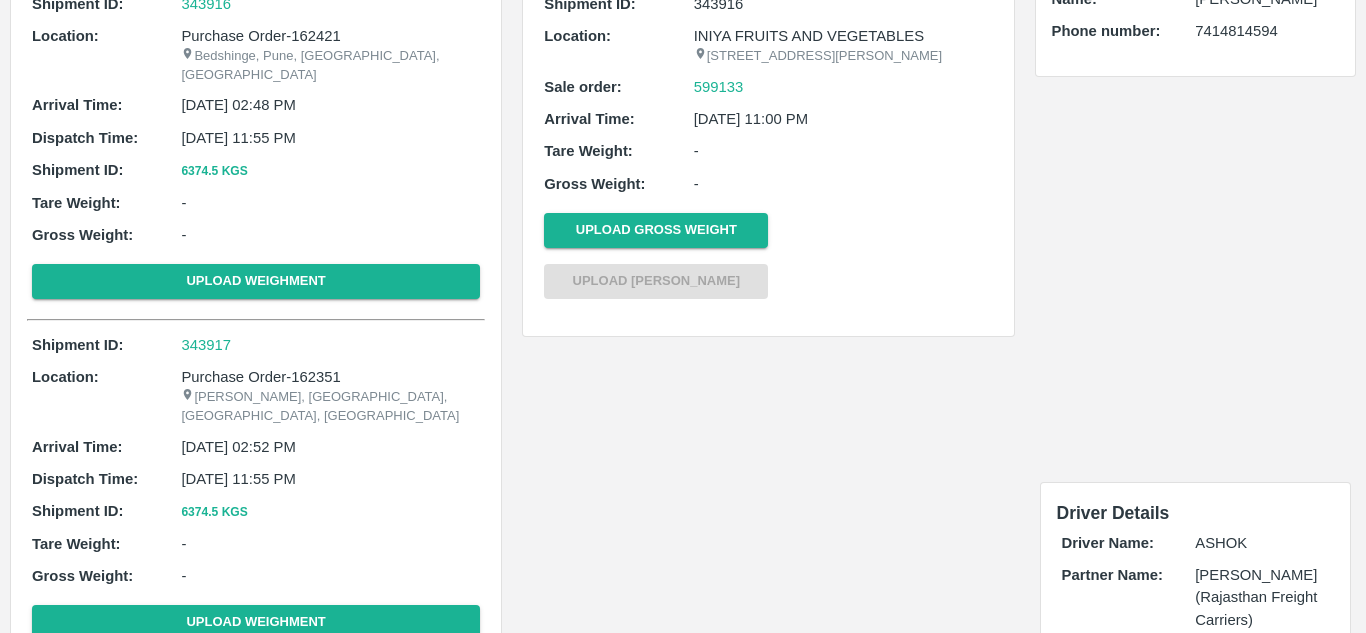 scroll, scrollTop: 0, scrollLeft: 0, axis: both 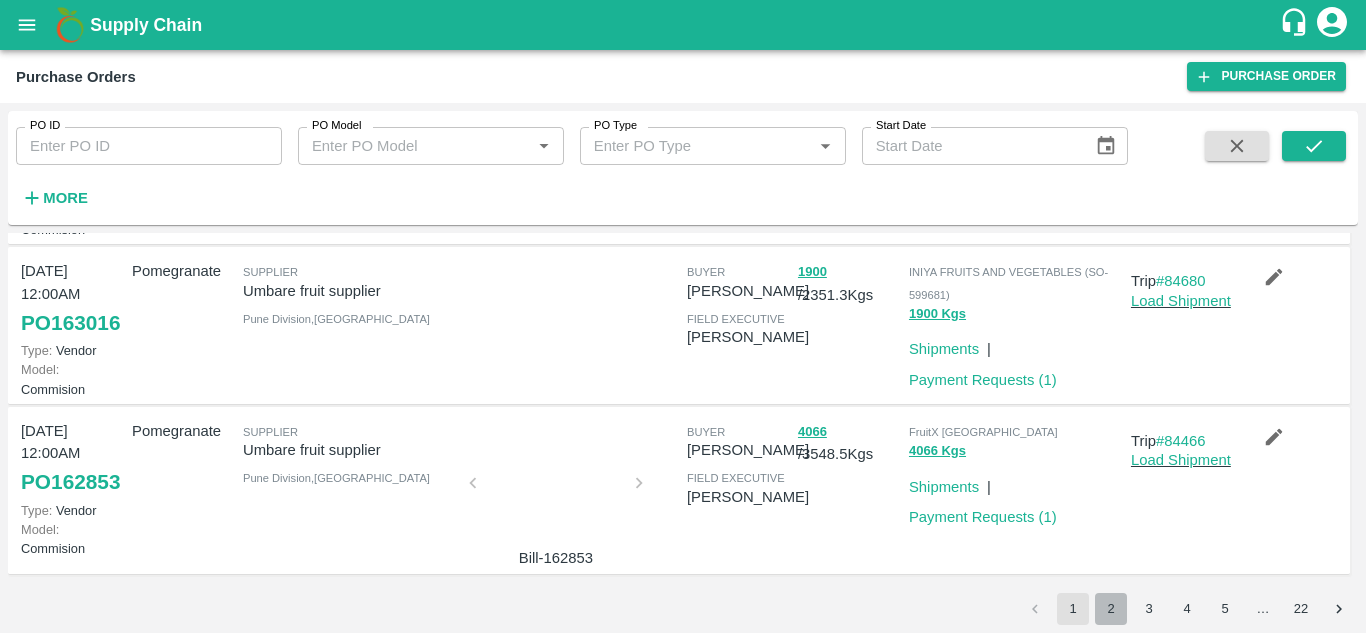 click on "2" at bounding box center [1111, 609] 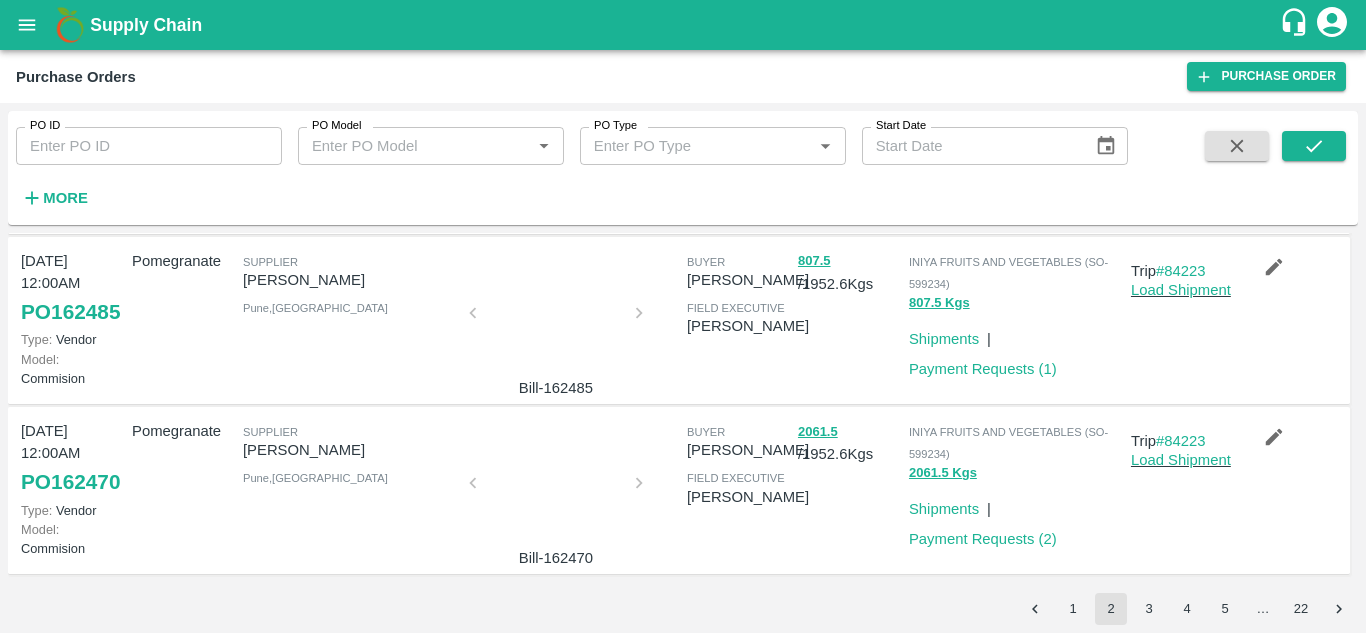 scroll, scrollTop: 1652, scrollLeft: 0, axis: vertical 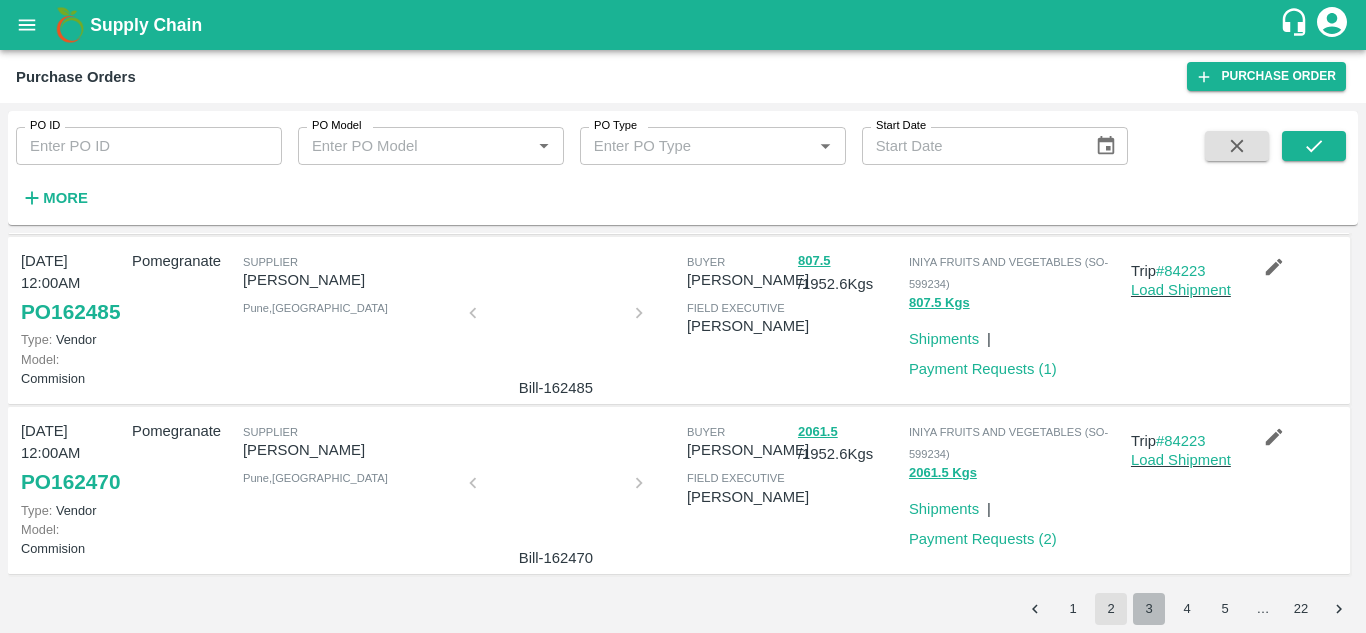 click on "3" at bounding box center (1149, 609) 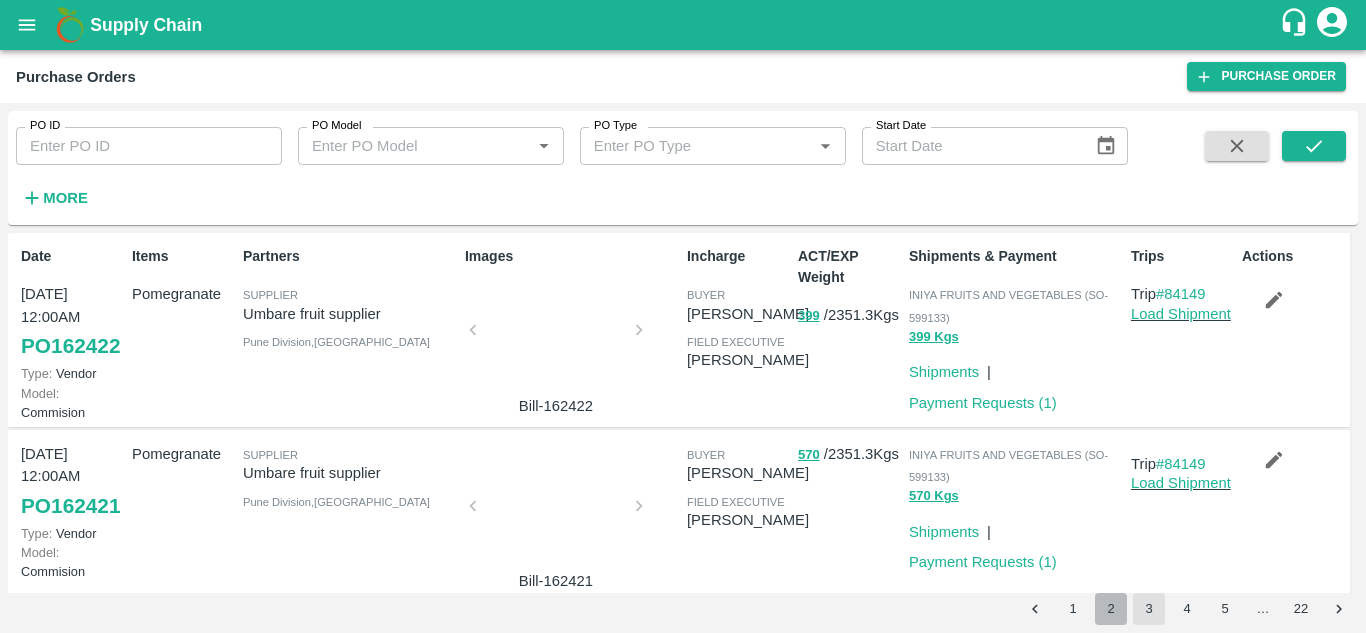 click on "2" at bounding box center [1111, 609] 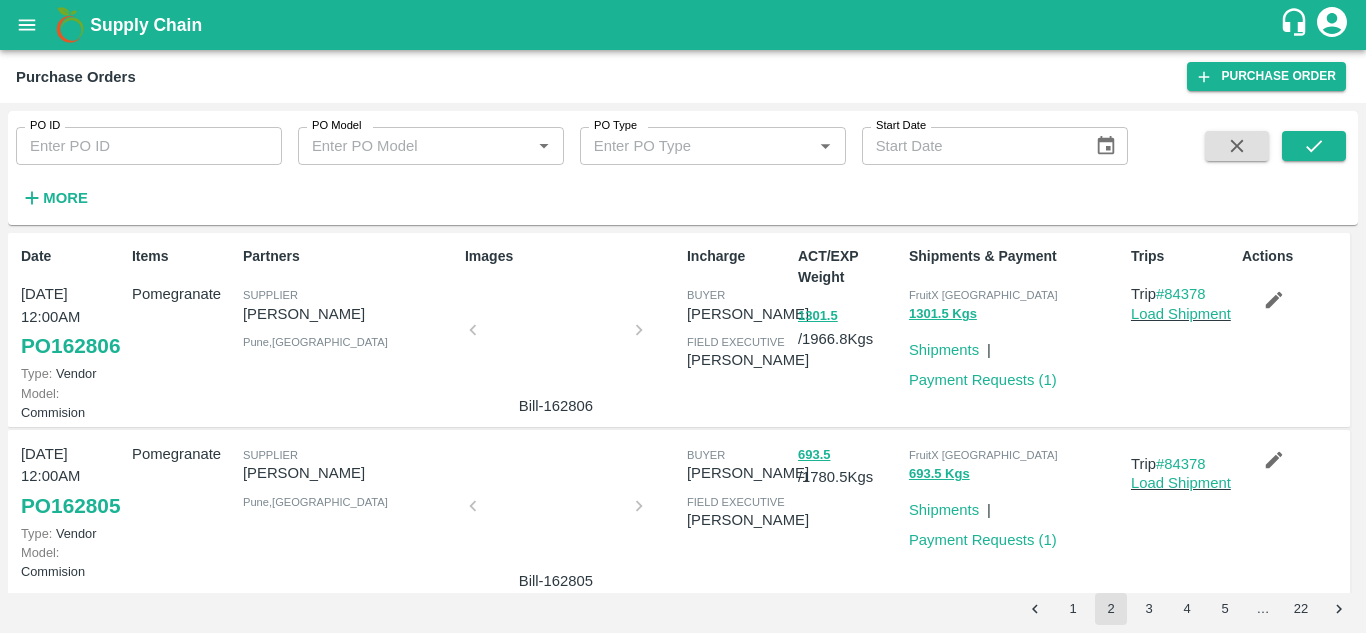 scroll, scrollTop: 1652, scrollLeft: 0, axis: vertical 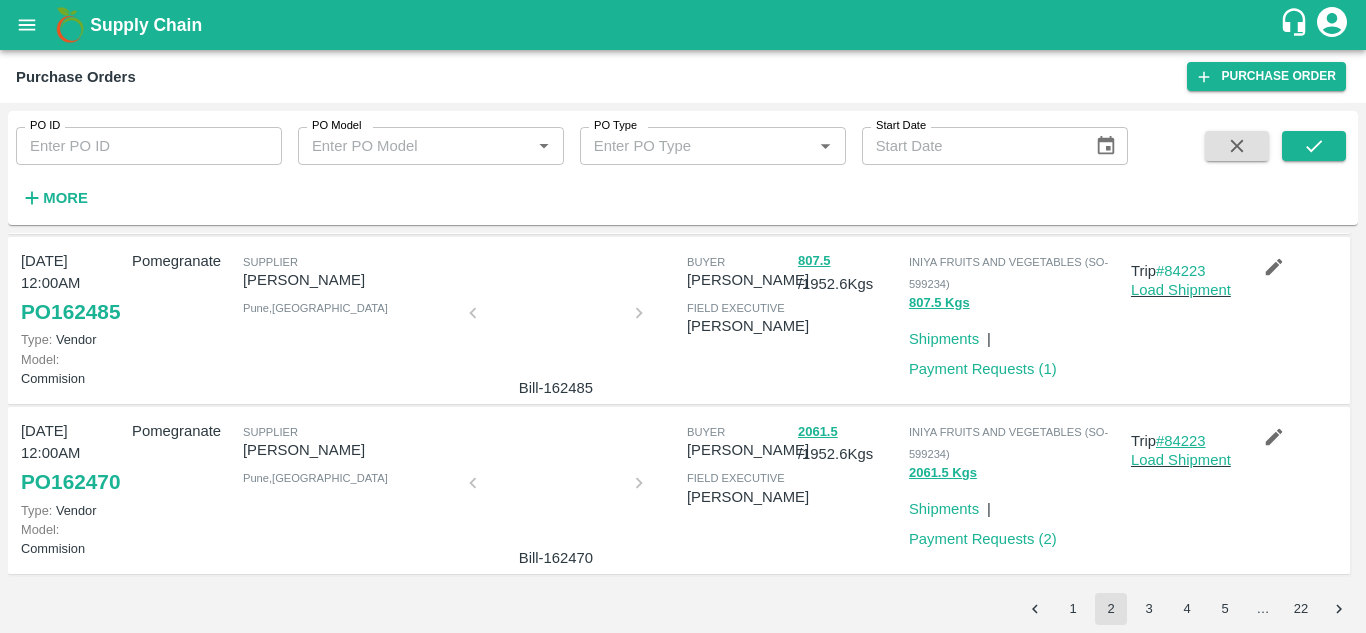 click on "#84223" at bounding box center [1181, 441] 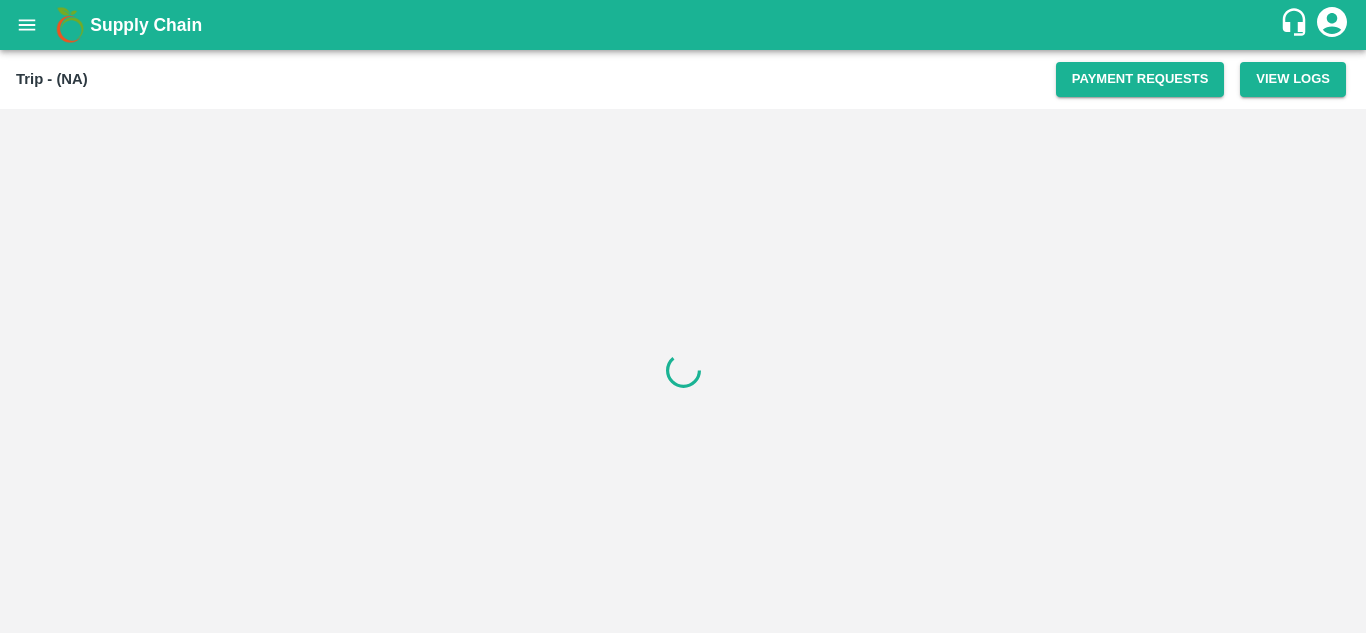 scroll, scrollTop: 0, scrollLeft: 0, axis: both 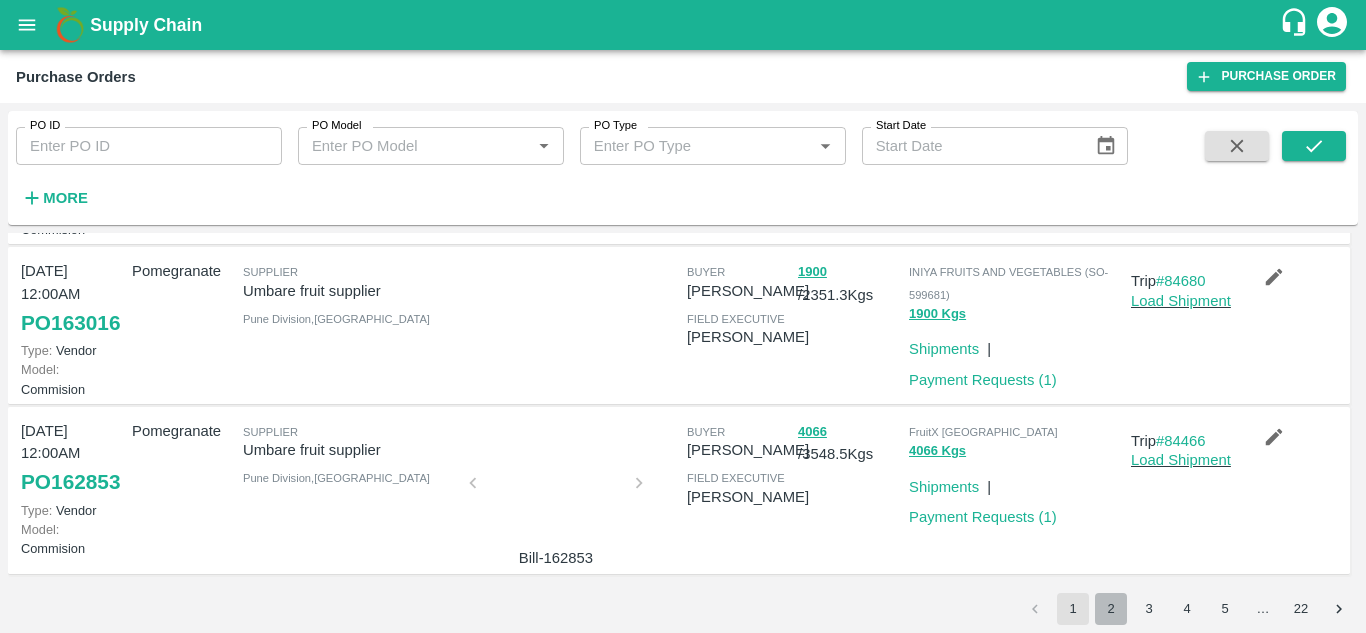 click on "2" at bounding box center [1111, 609] 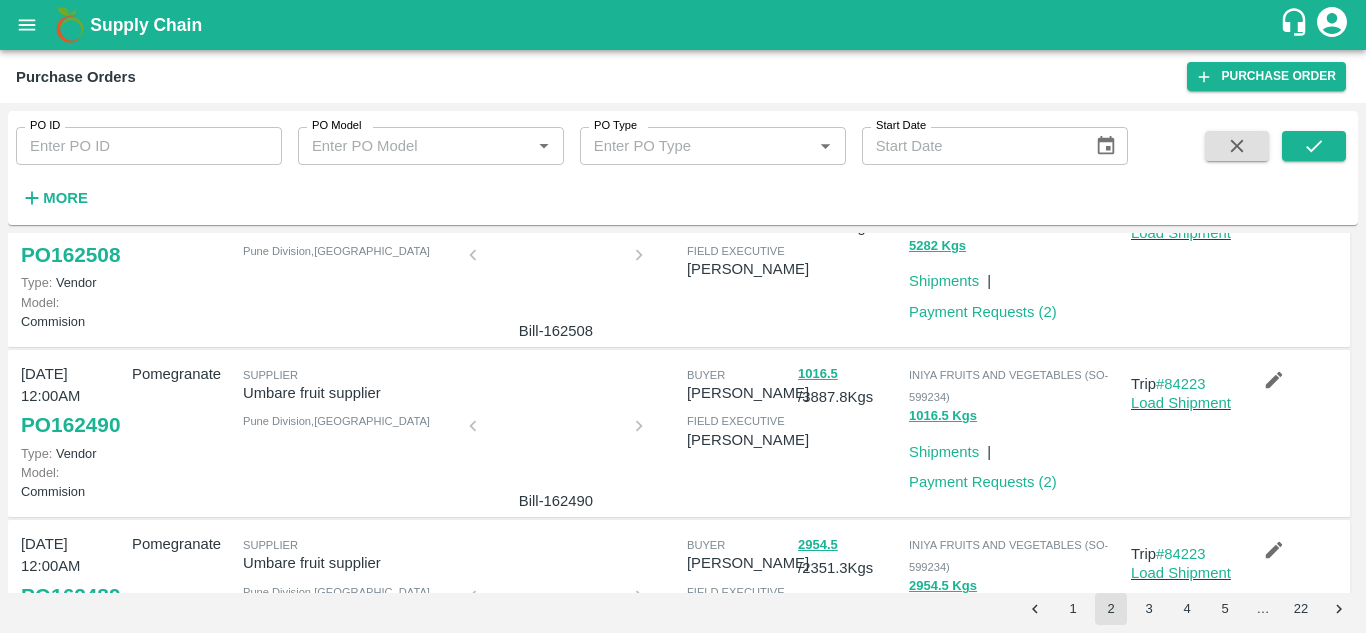 scroll, scrollTop: 931, scrollLeft: 0, axis: vertical 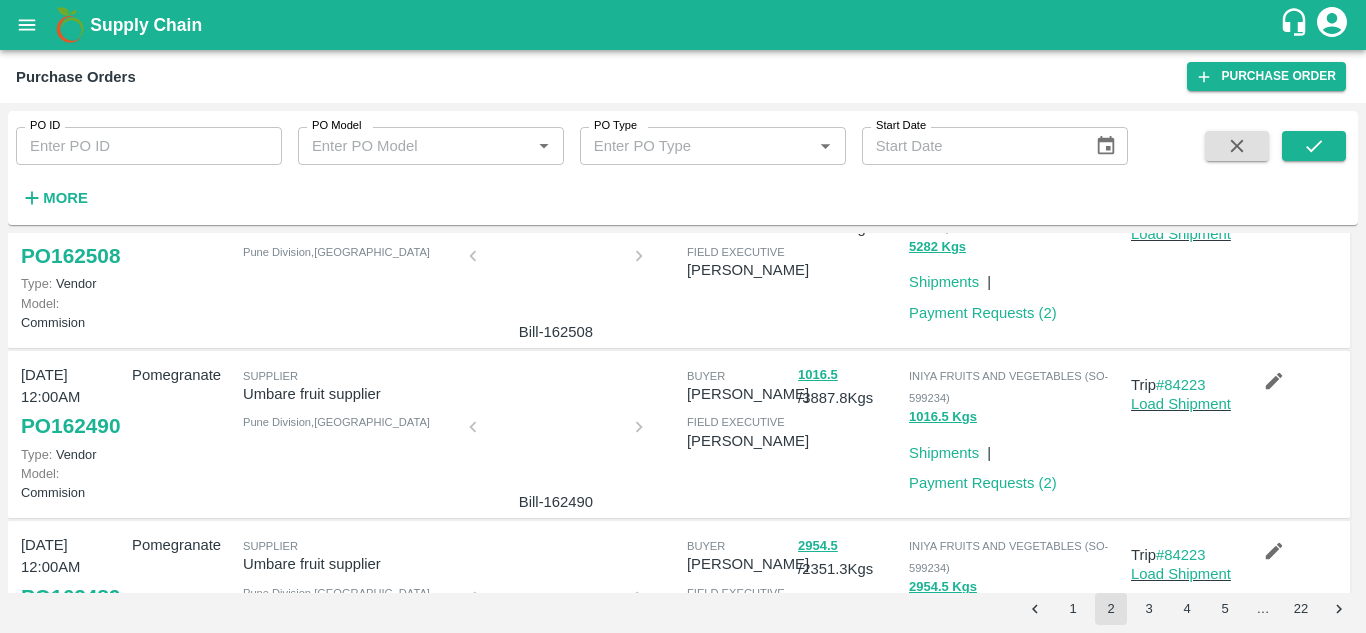 click on "#84289" at bounding box center [1181, 214] 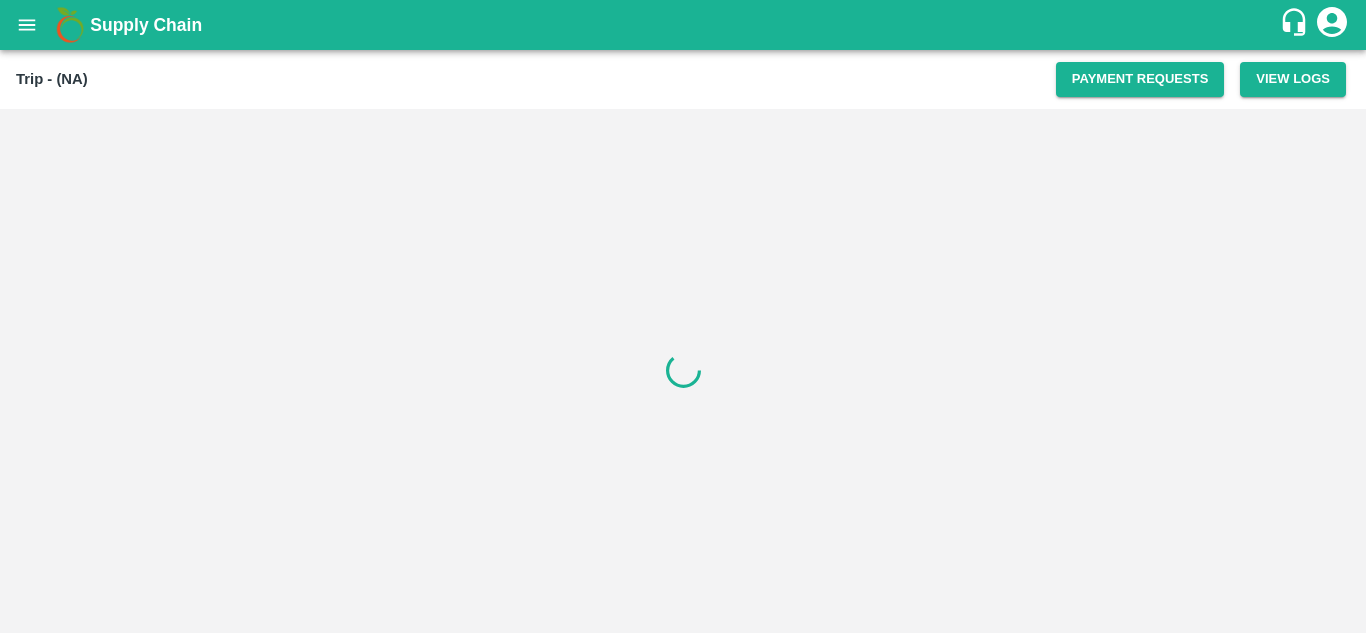 scroll, scrollTop: 0, scrollLeft: 0, axis: both 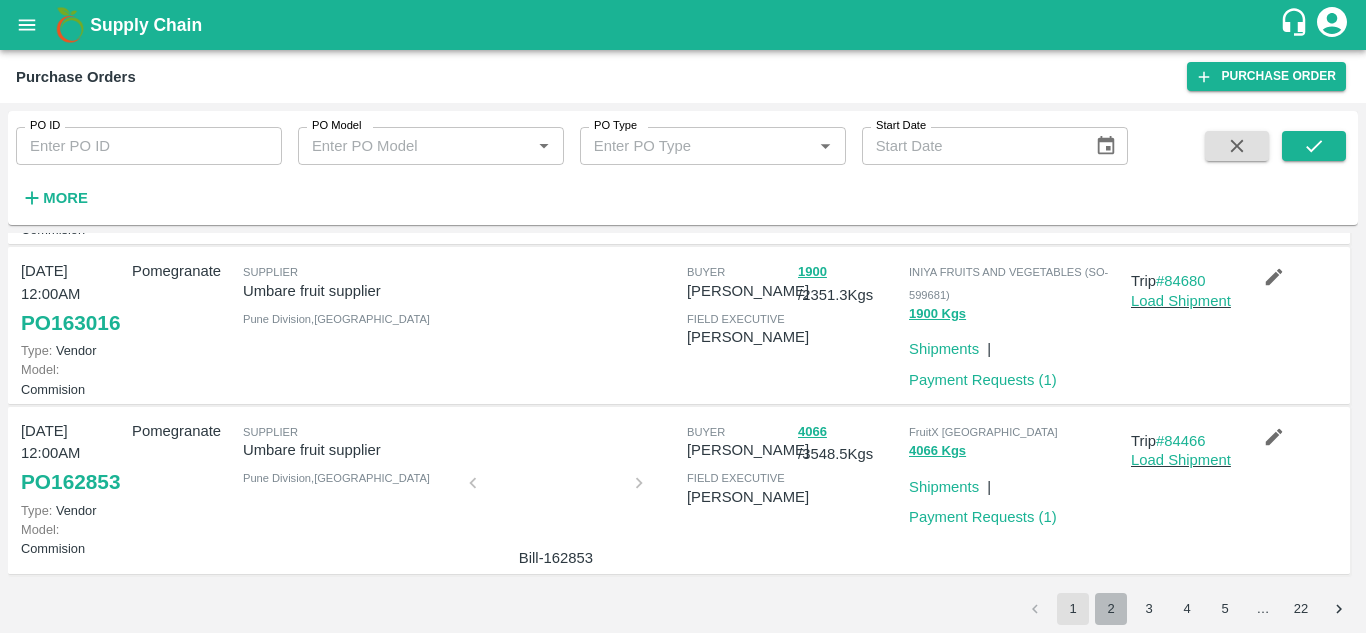 click on "2" at bounding box center [1111, 609] 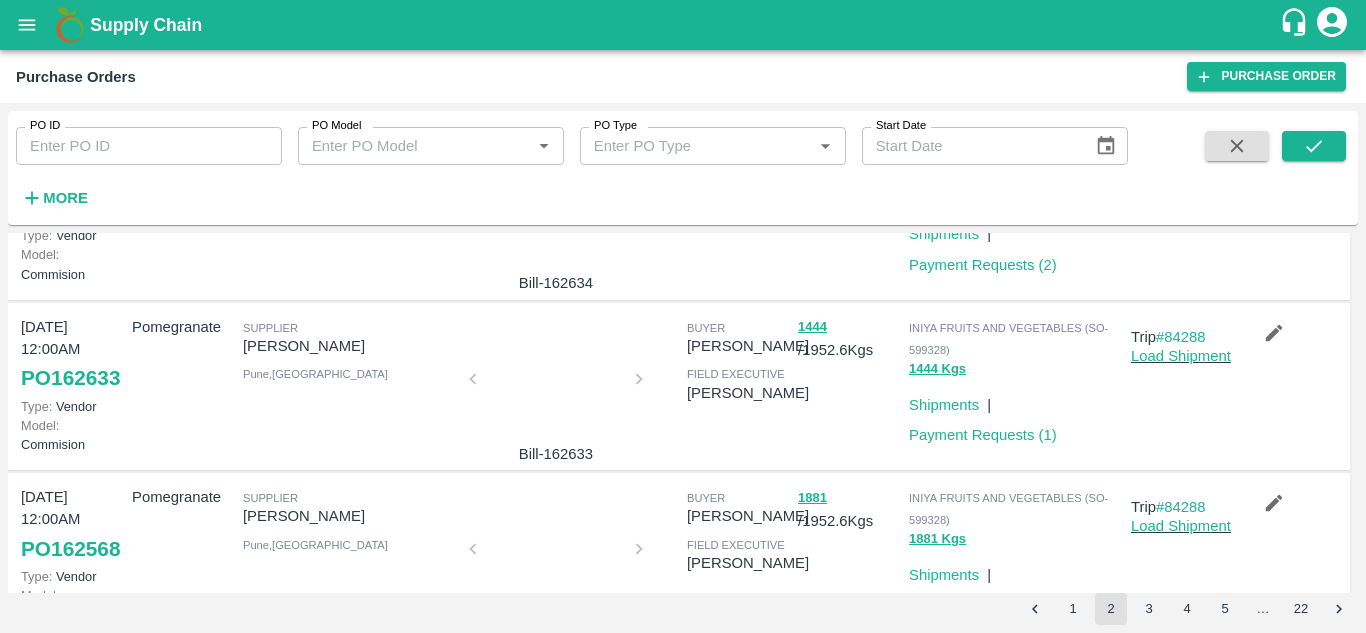 scroll, scrollTop: 469, scrollLeft: 0, axis: vertical 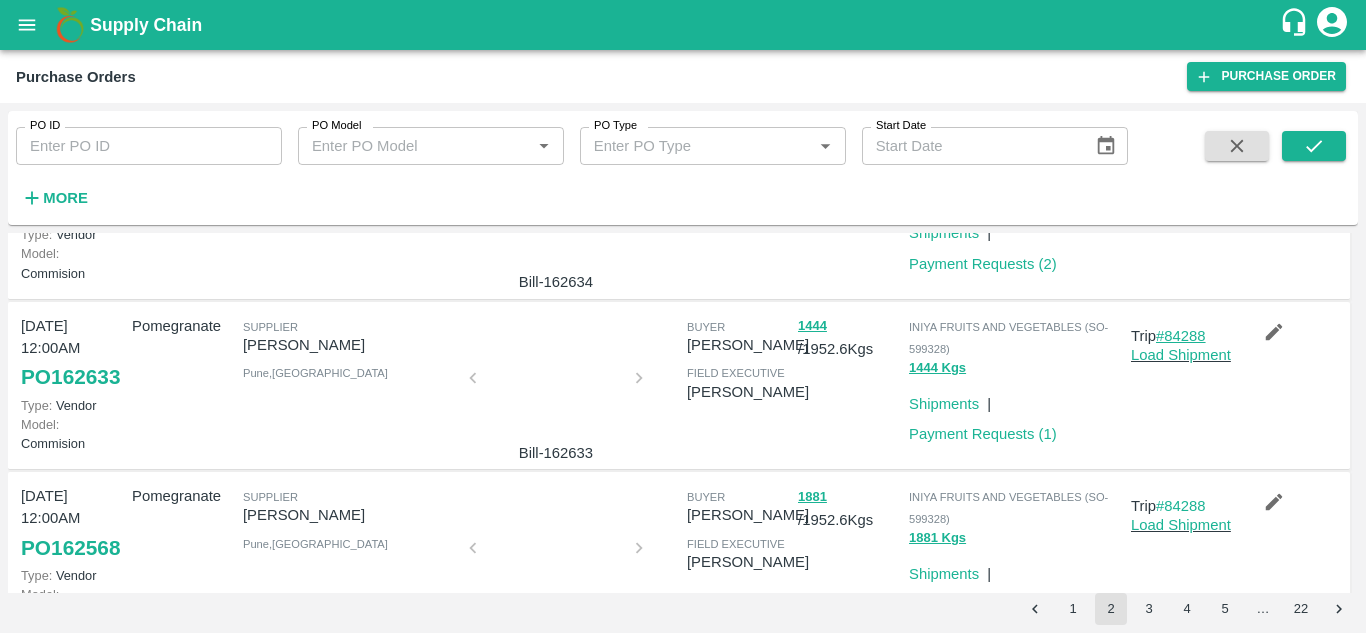 click on "#84288" at bounding box center [1181, 336] 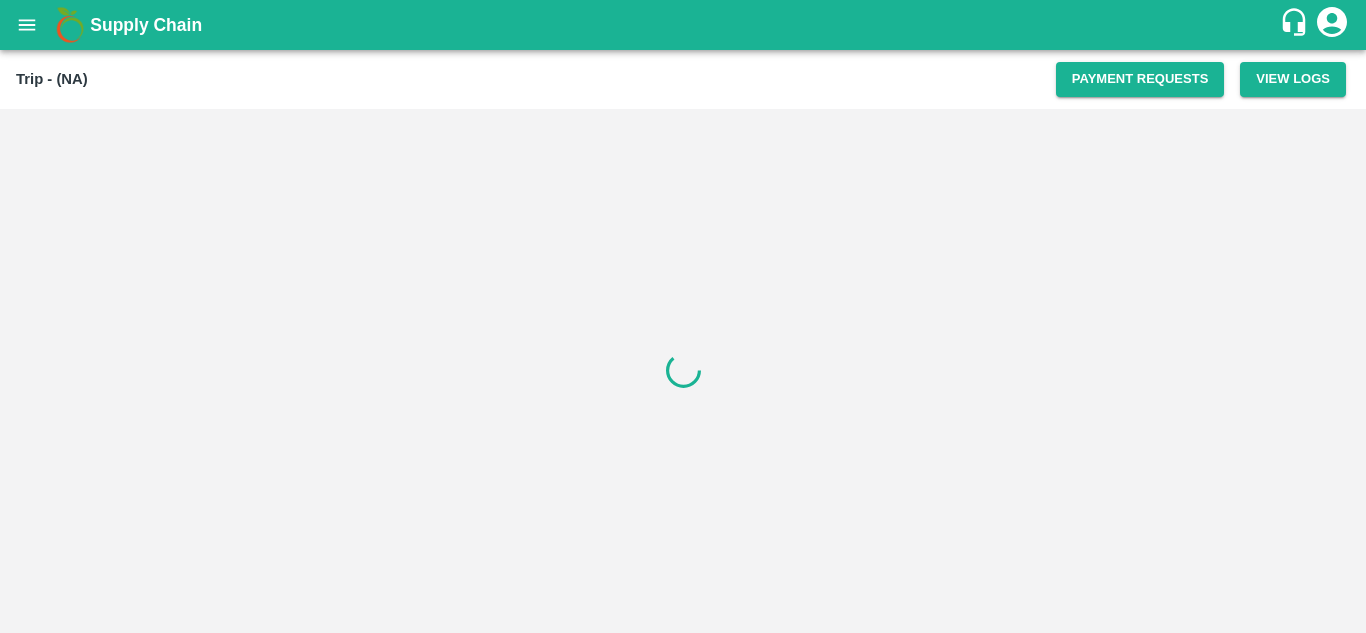 scroll, scrollTop: 0, scrollLeft: 0, axis: both 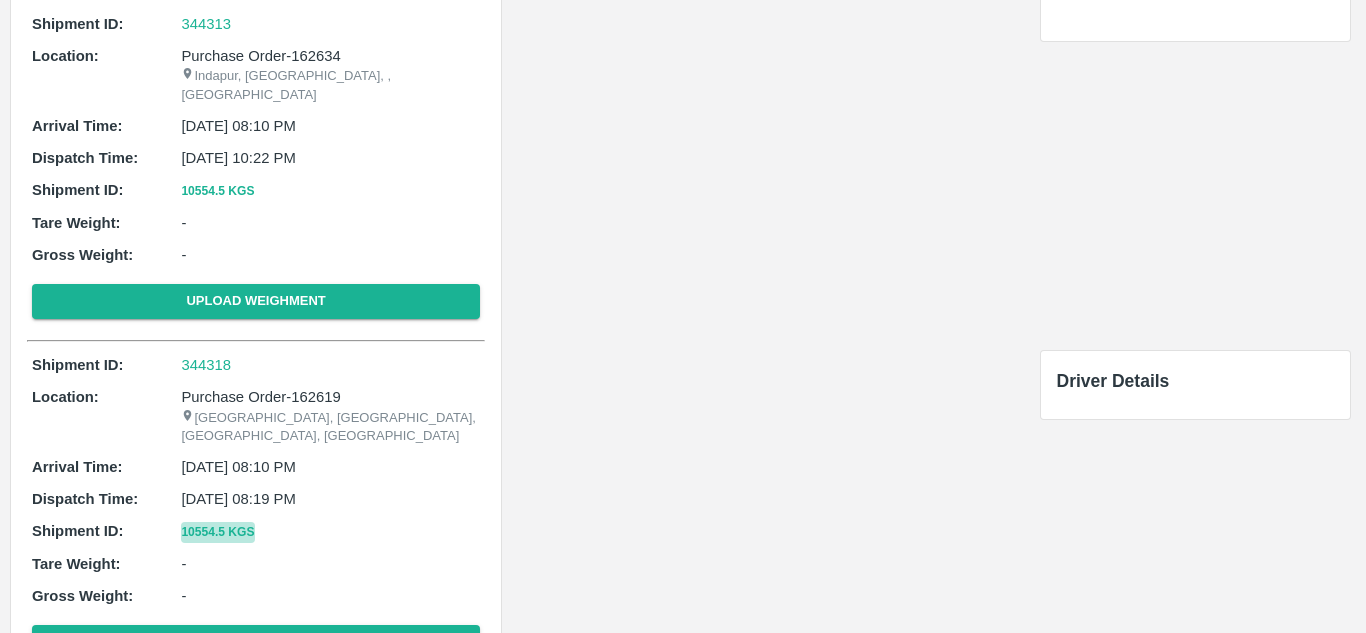 click on "10554.5  Kgs" at bounding box center [217, 532] 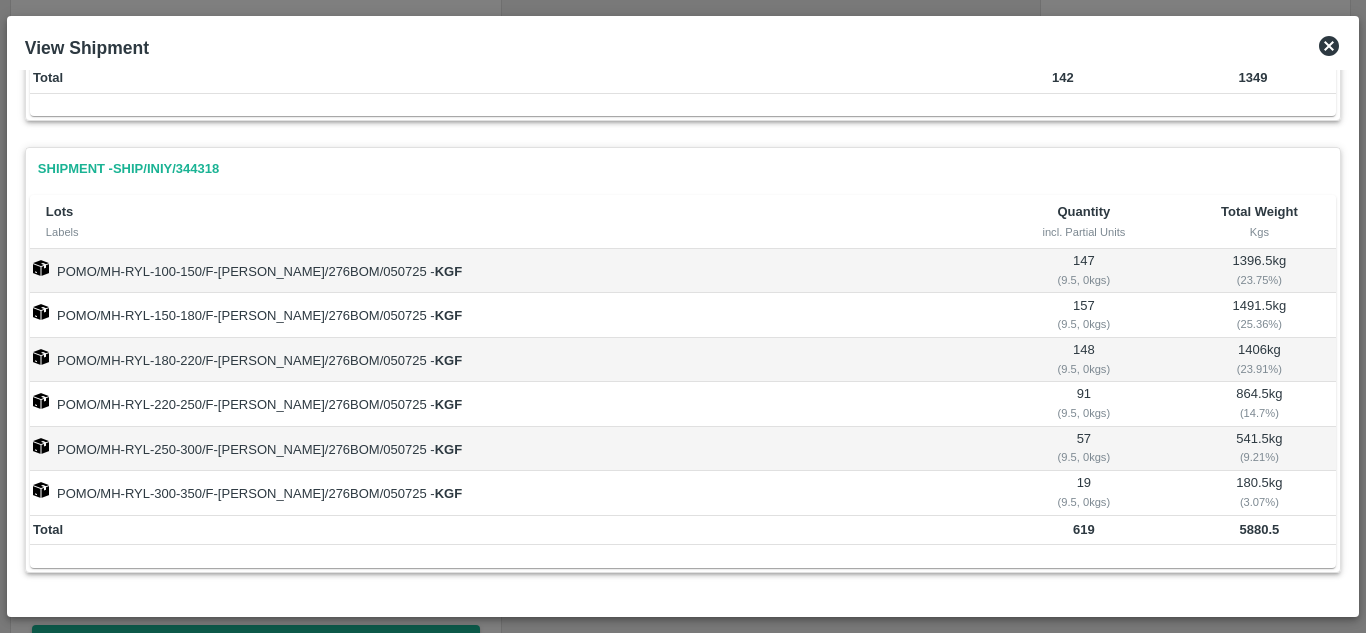 scroll, scrollTop: 0, scrollLeft: 0, axis: both 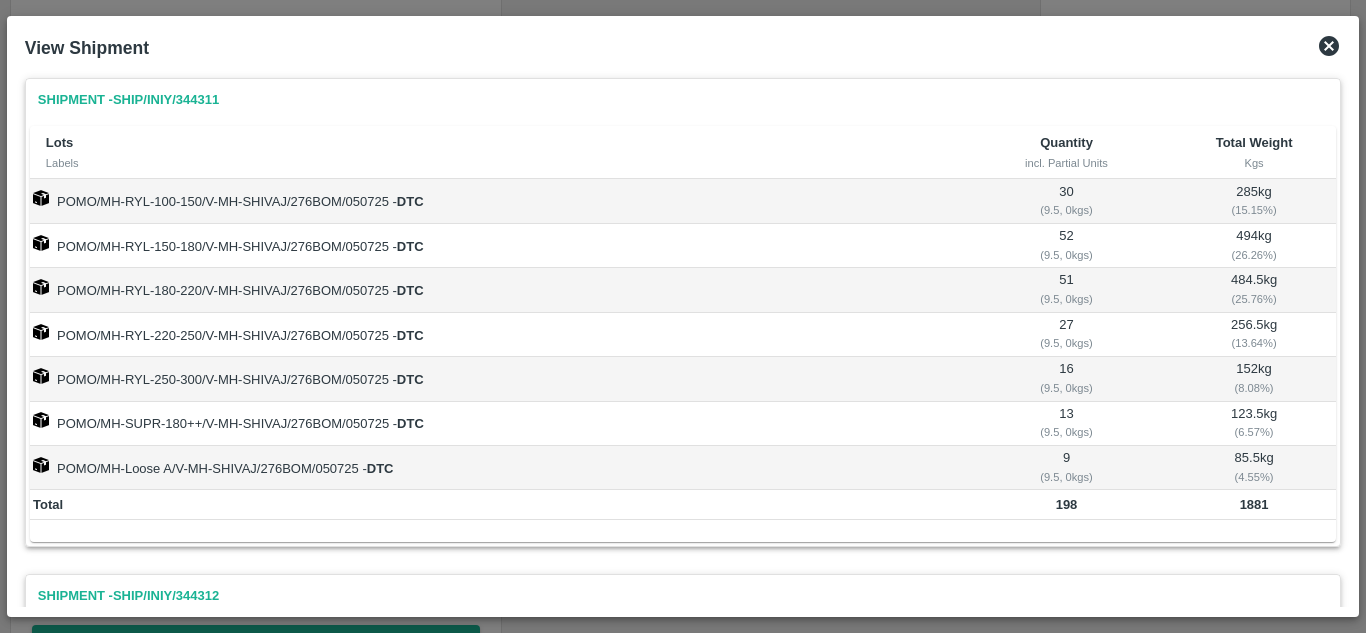 click 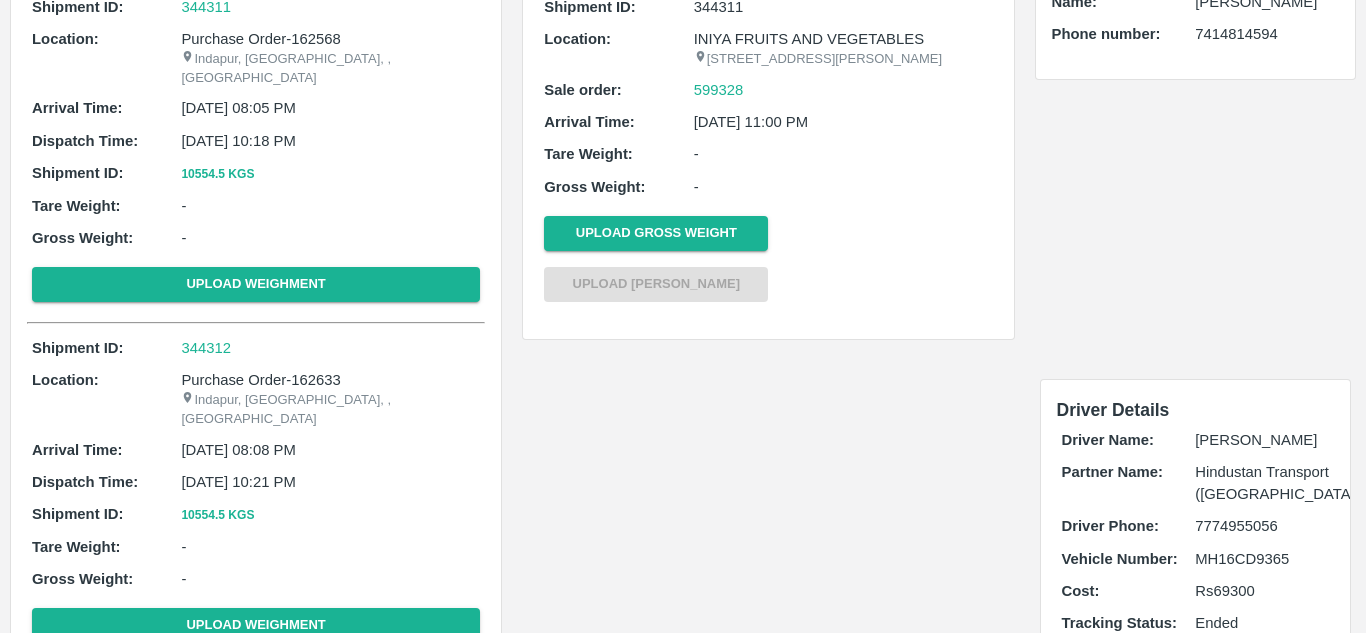 scroll, scrollTop: 0, scrollLeft: 0, axis: both 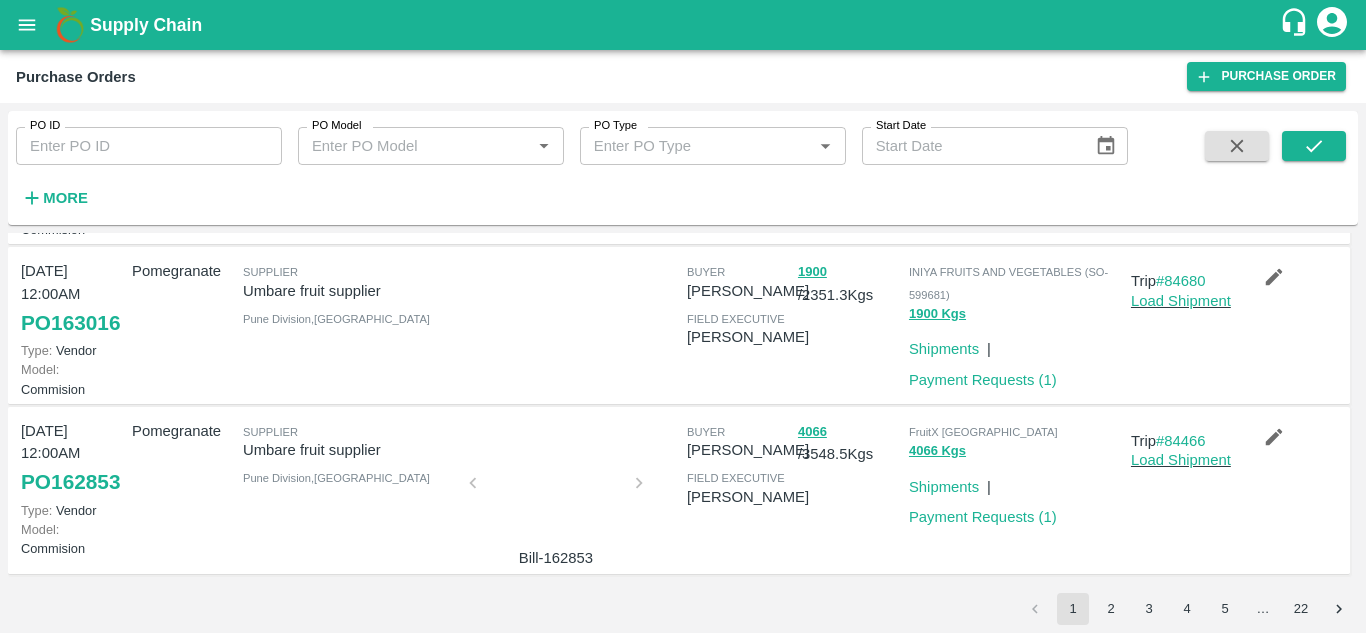 click on "2" at bounding box center (1111, 609) 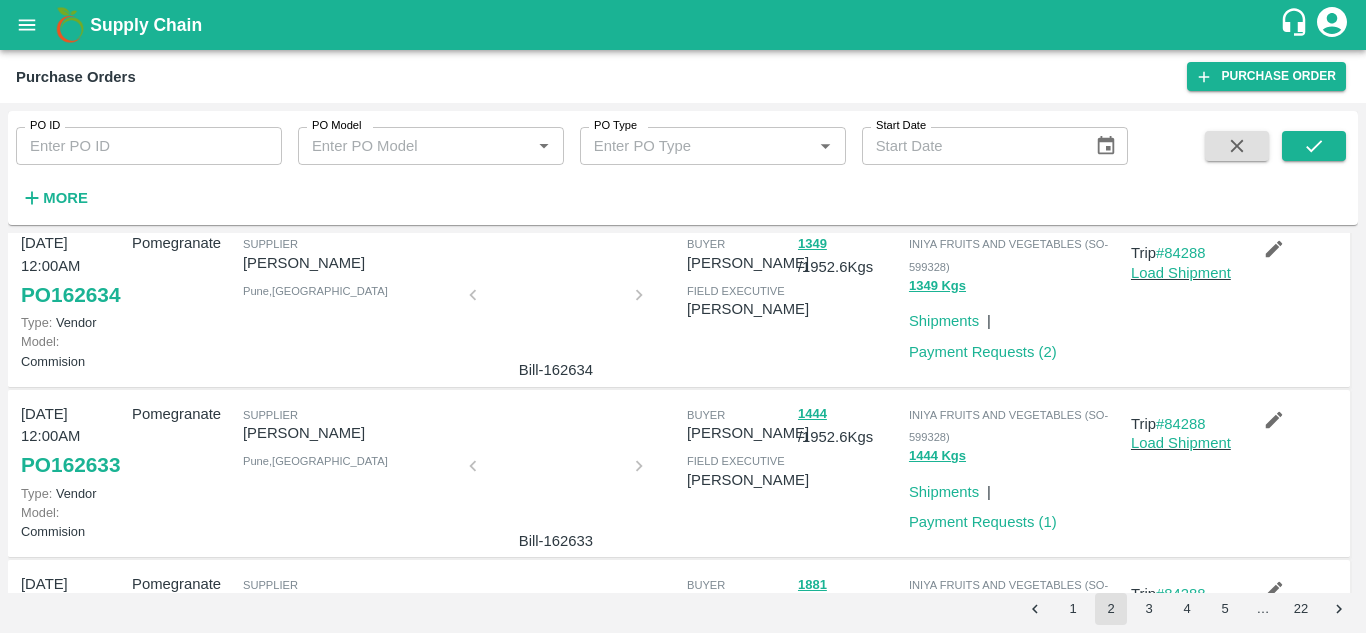 scroll, scrollTop: 382, scrollLeft: 0, axis: vertical 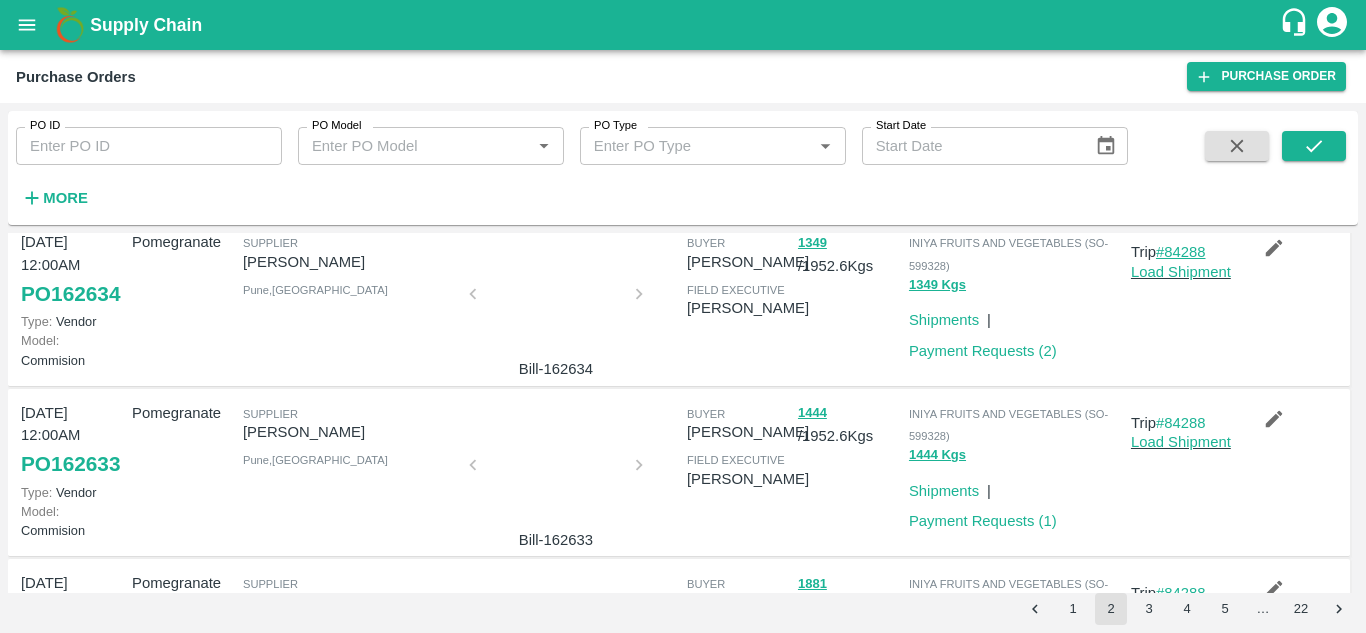 click on "#84288" at bounding box center [1181, 252] 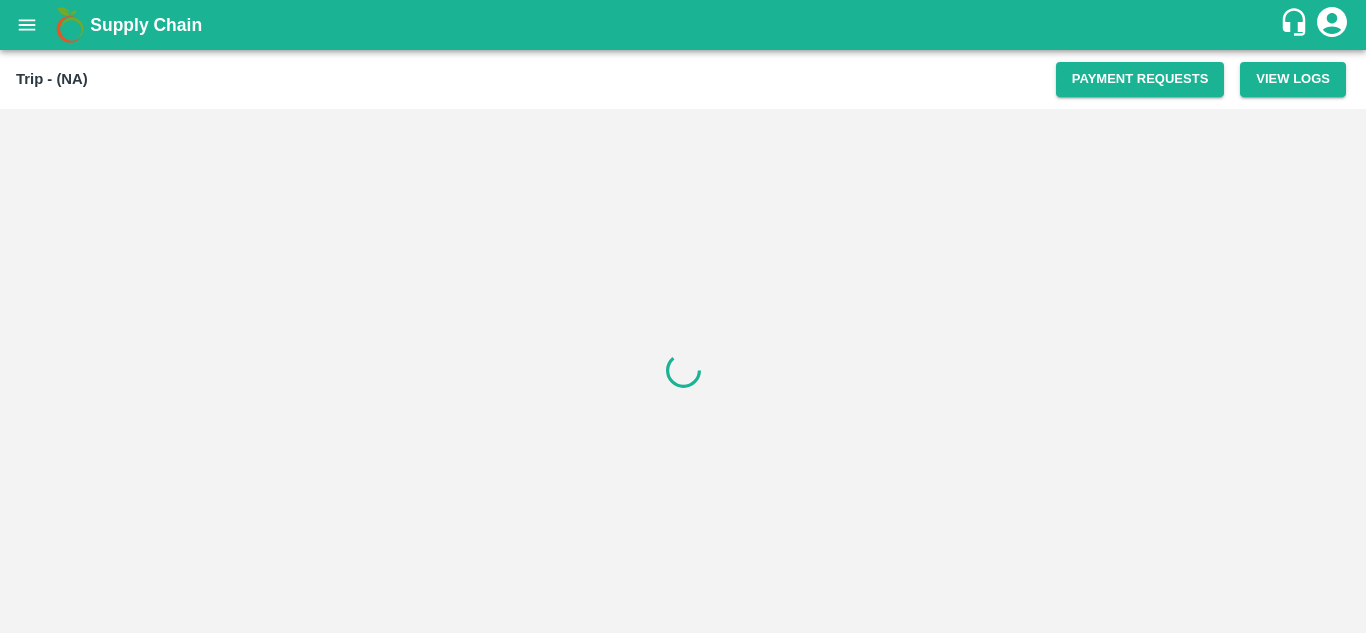 scroll, scrollTop: 0, scrollLeft: 0, axis: both 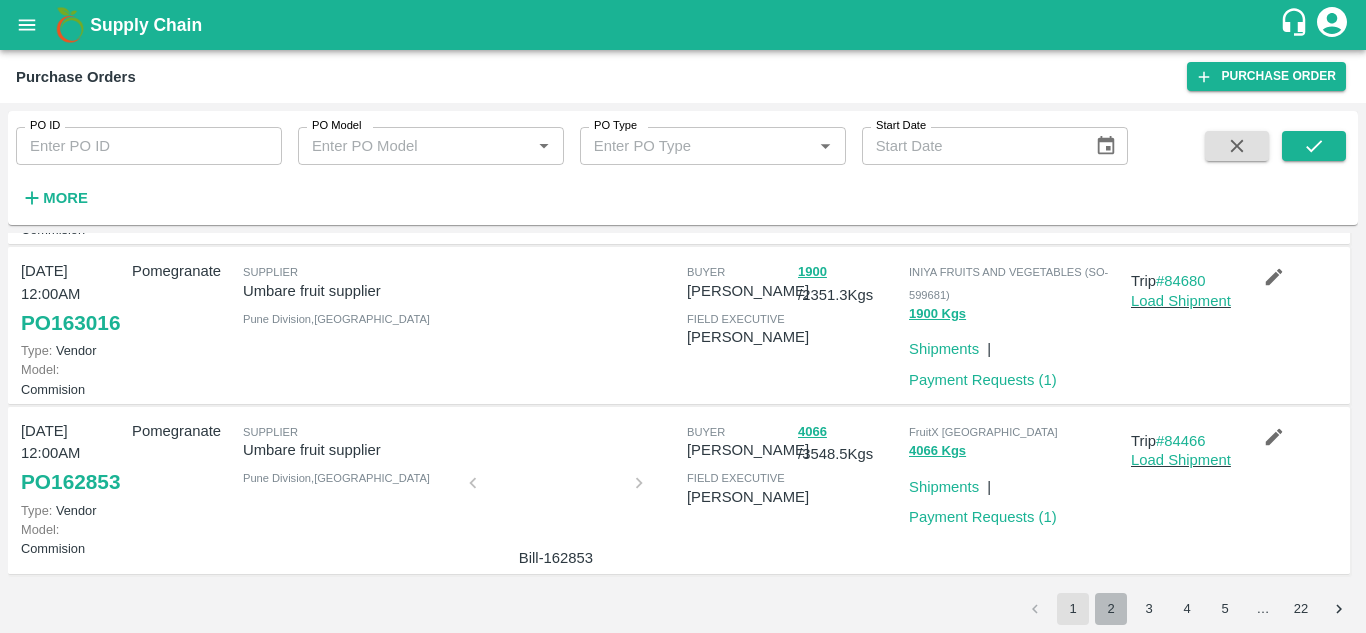 click on "2" at bounding box center (1111, 609) 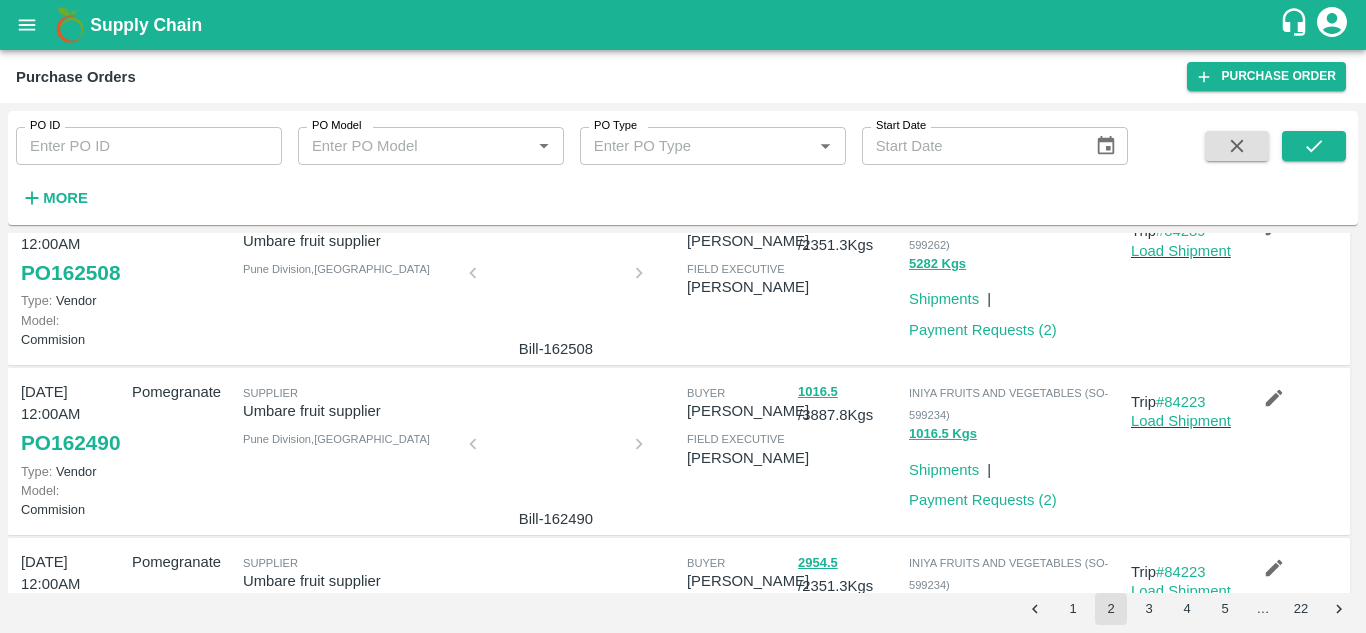 scroll, scrollTop: 915, scrollLeft: 0, axis: vertical 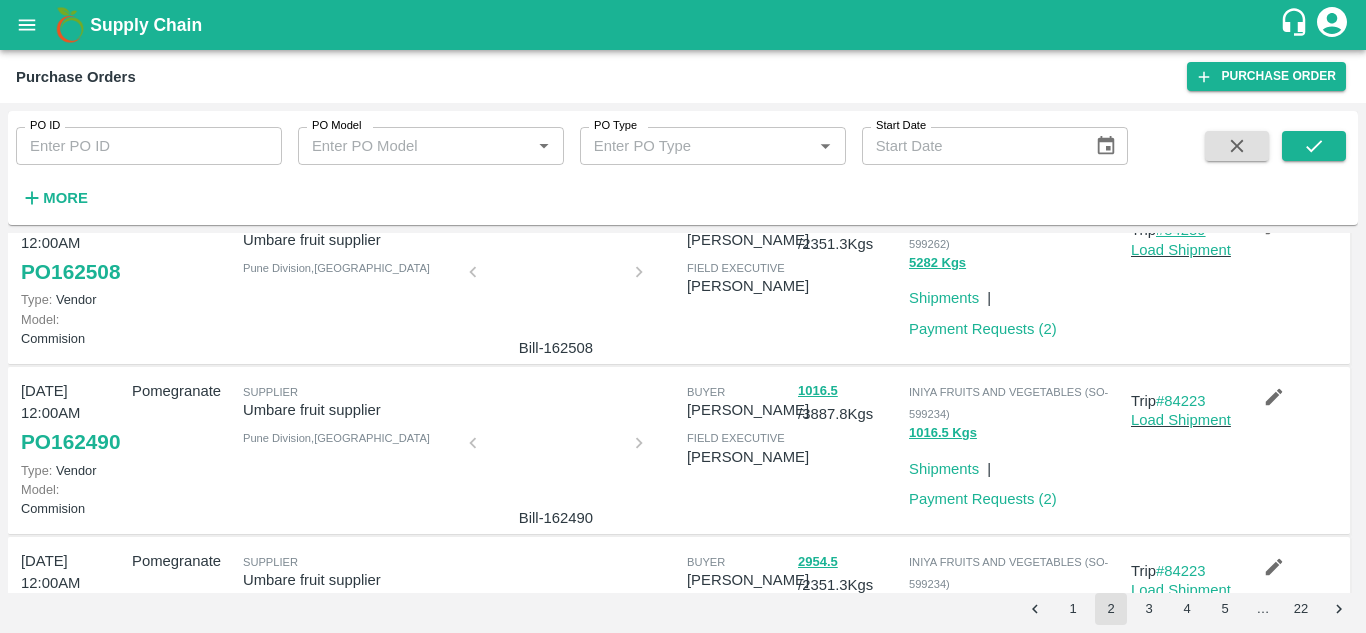 click on "#84289" at bounding box center (1181, 230) 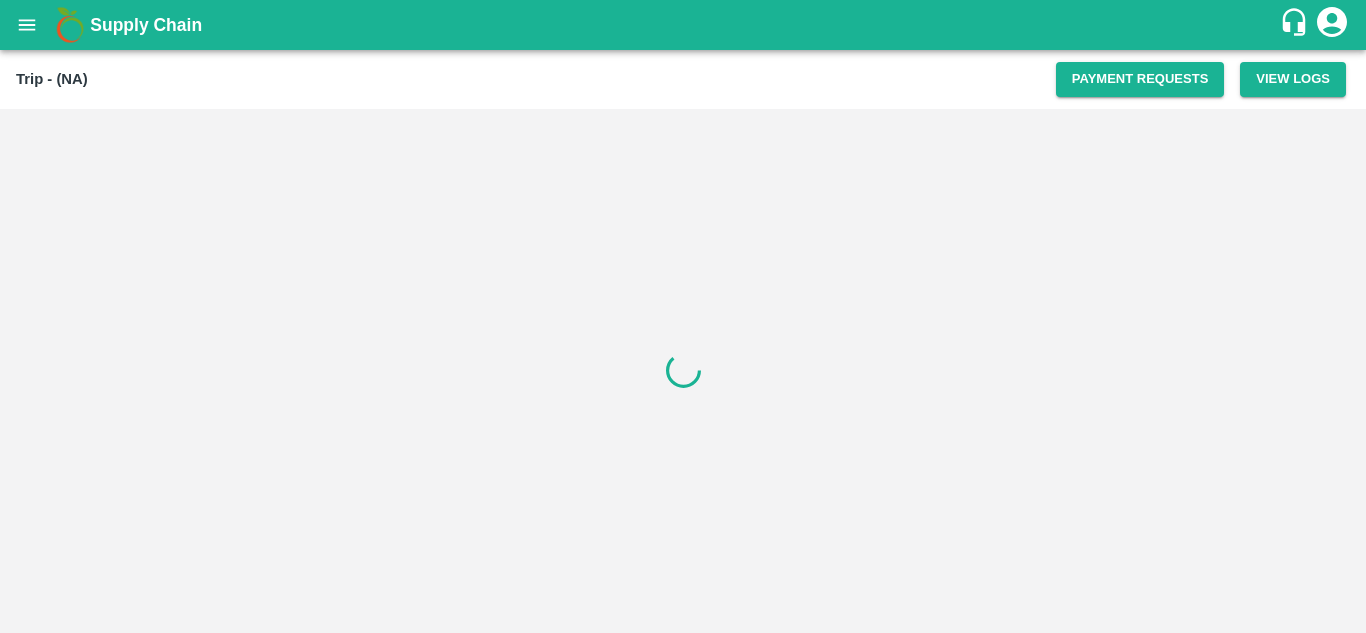 scroll, scrollTop: 0, scrollLeft: 0, axis: both 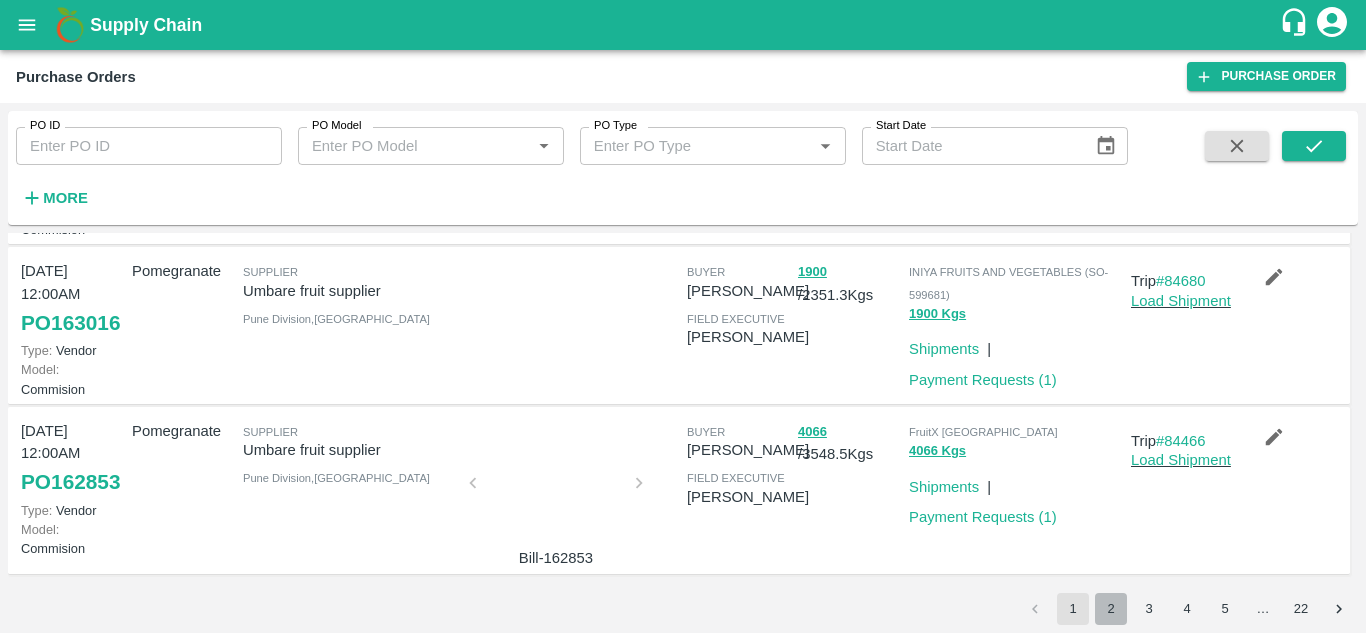 click on "2" at bounding box center [1111, 609] 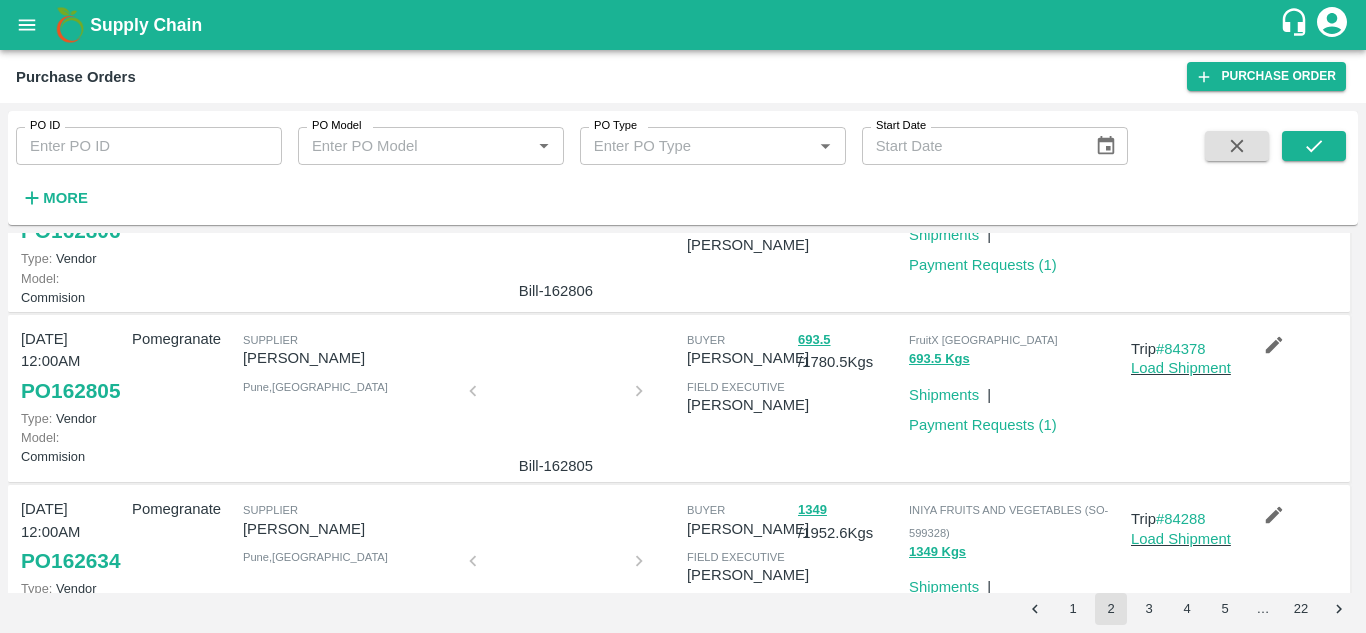 scroll, scrollTop: 0, scrollLeft: 0, axis: both 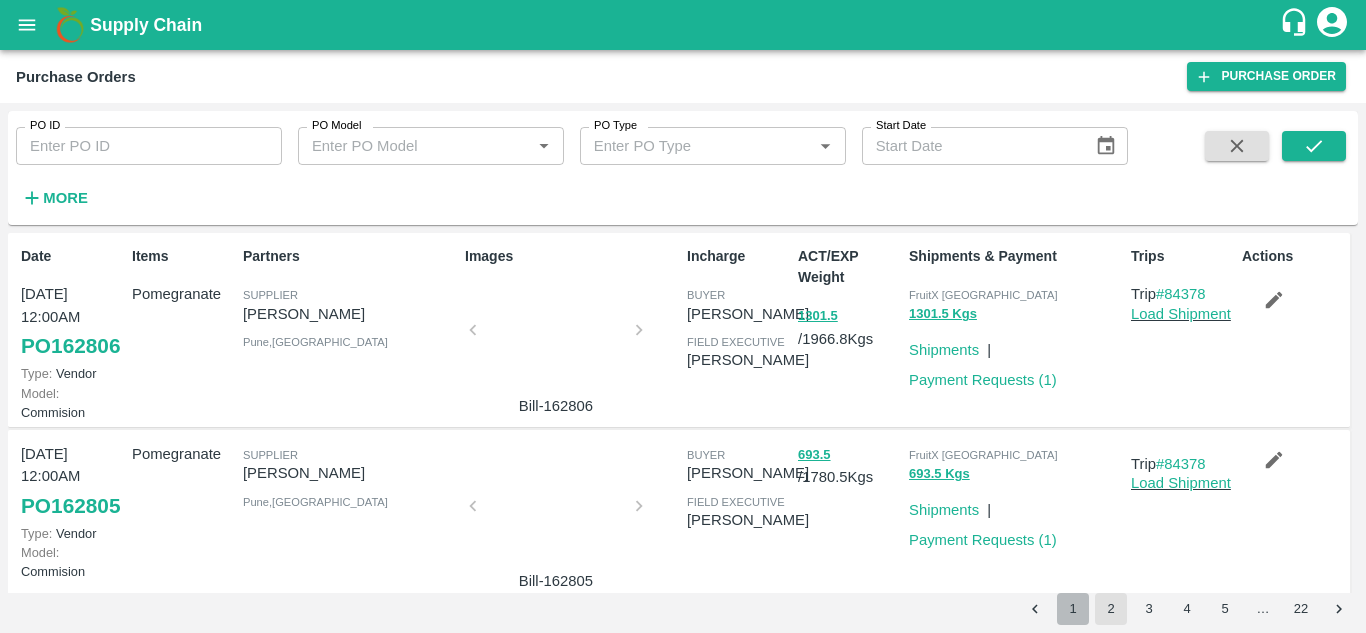 click on "1" at bounding box center [1073, 609] 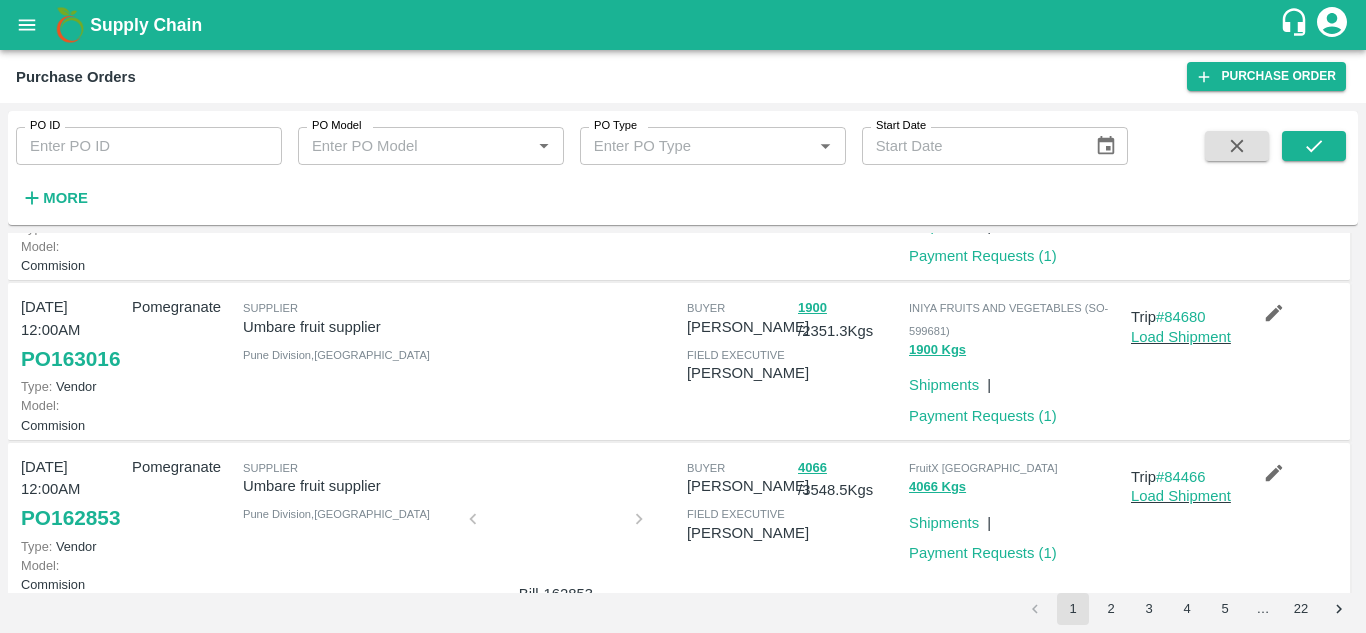 scroll, scrollTop: 1652, scrollLeft: 0, axis: vertical 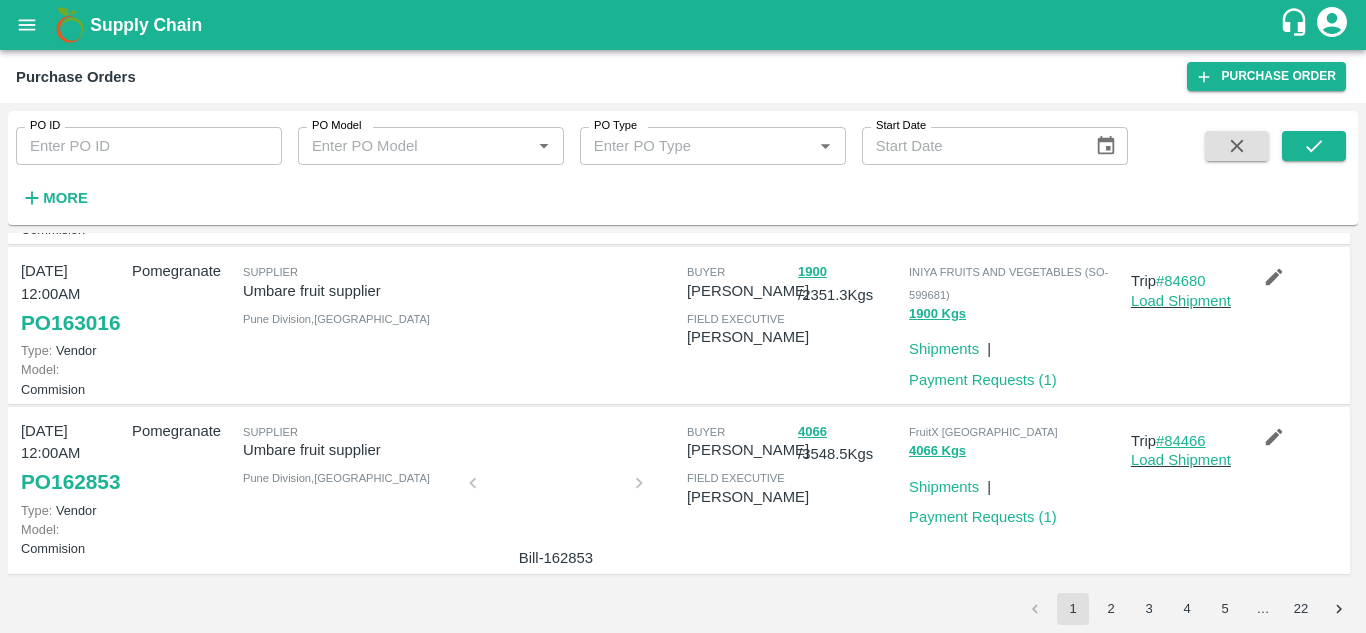 click on "#84466" at bounding box center (1181, 441) 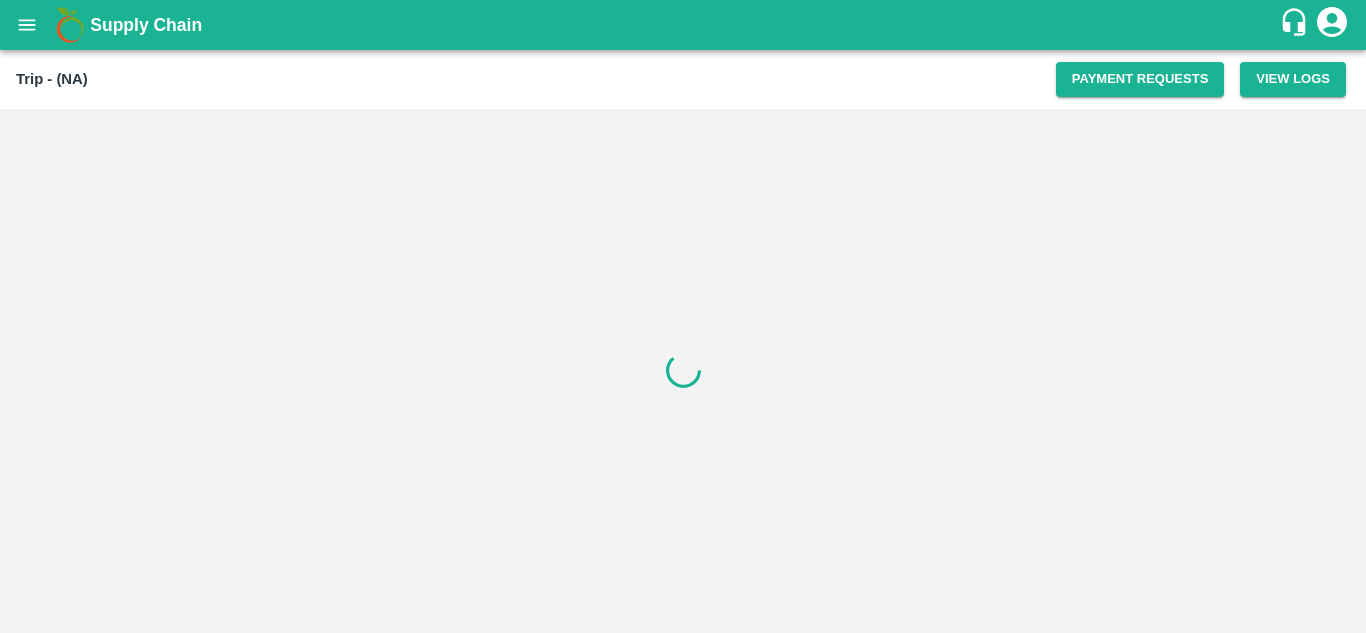 scroll, scrollTop: 0, scrollLeft: 0, axis: both 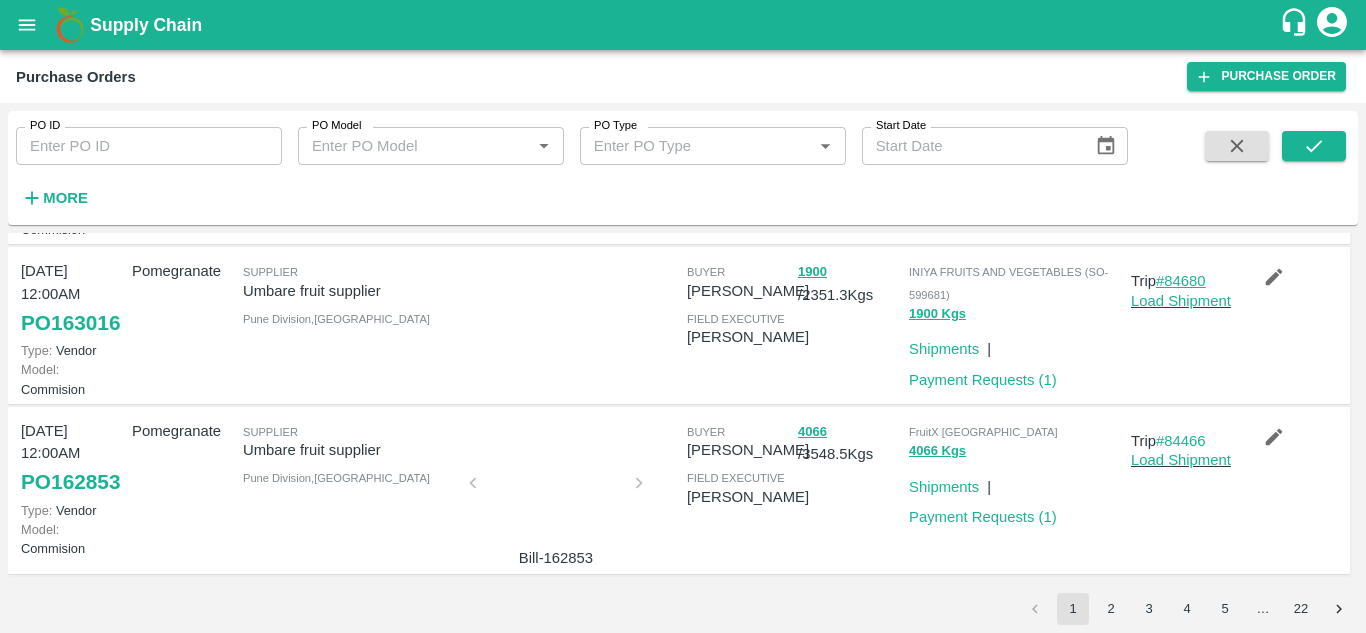 click on "#84680" at bounding box center [1181, 281] 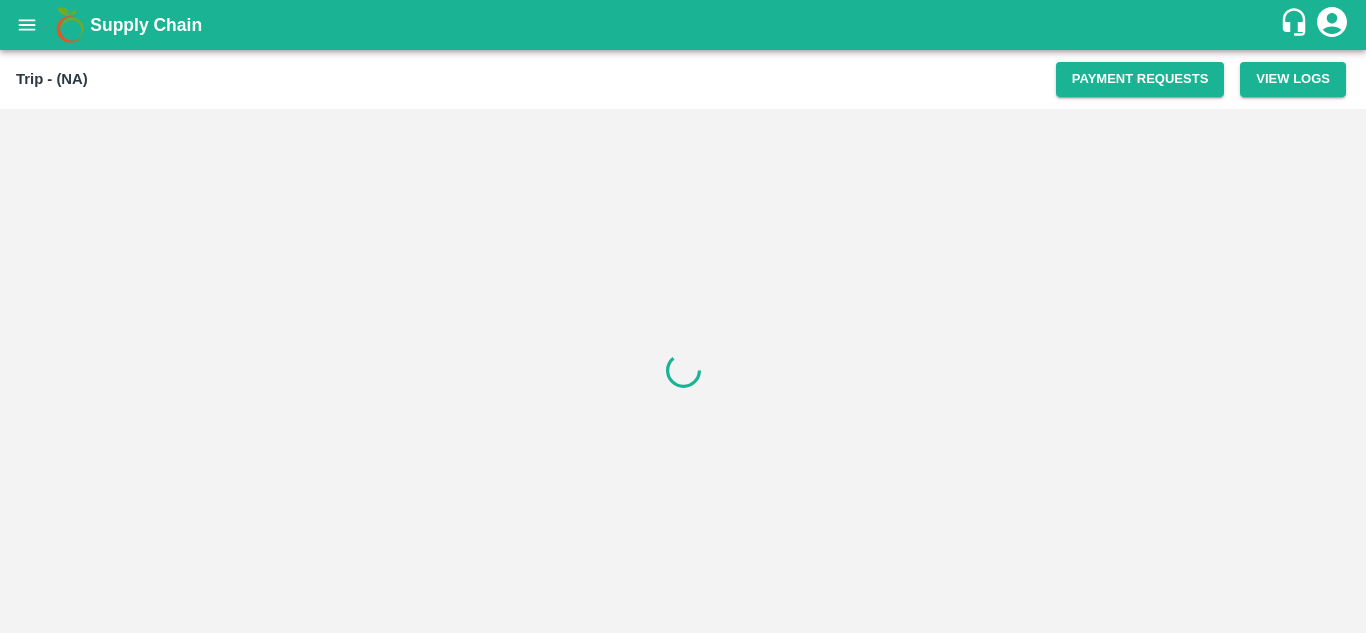 scroll, scrollTop: 0, scrollLeft: 0, axis: both 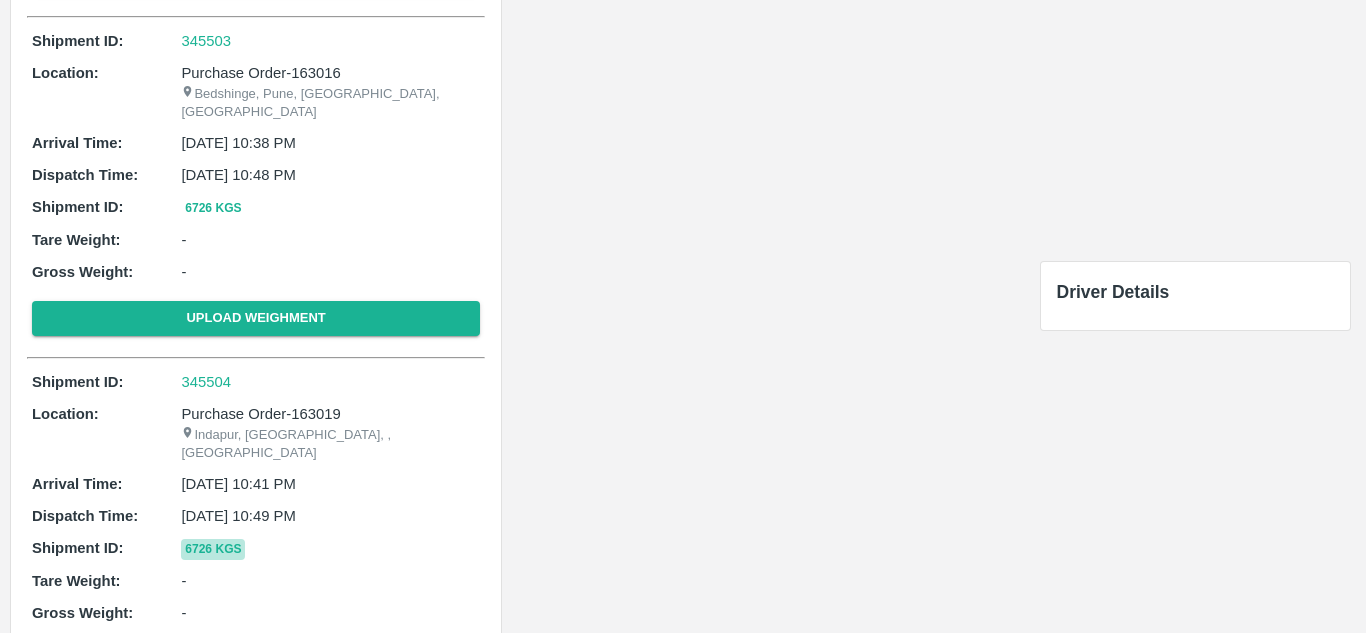 click on "6726  Kgs" at bounding box center [213, 549] 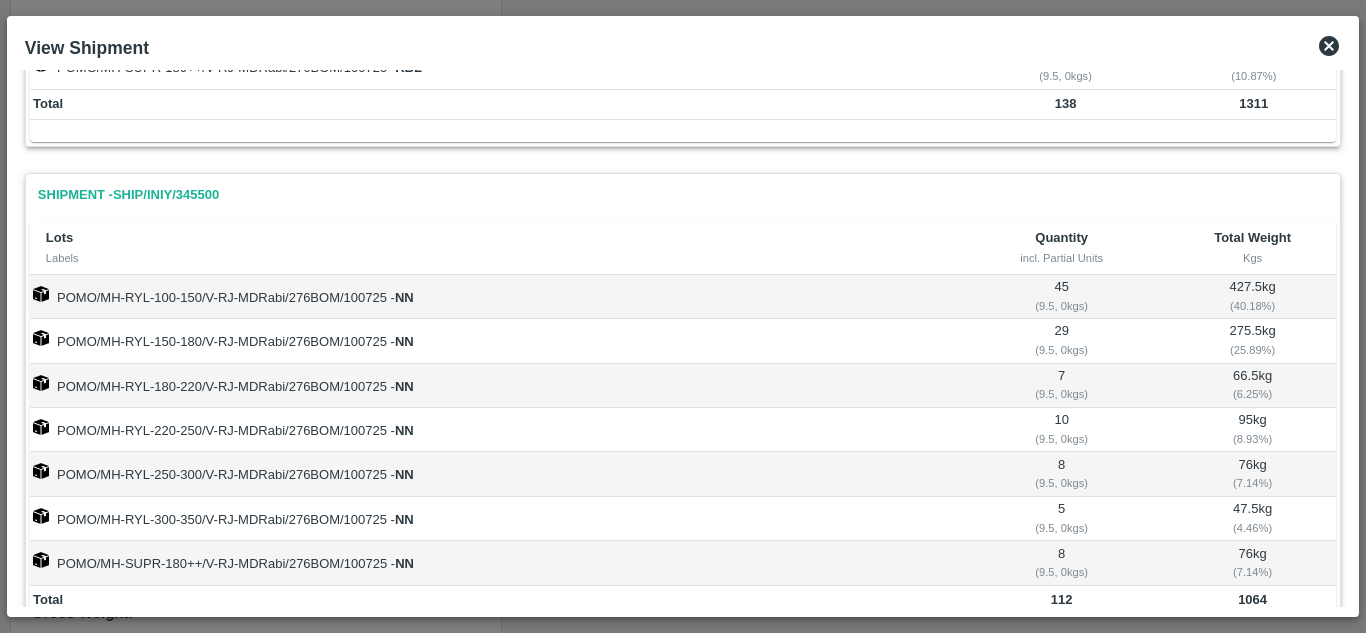 scroll, scrollTop: 0, scrollLeft: 0, axis: both 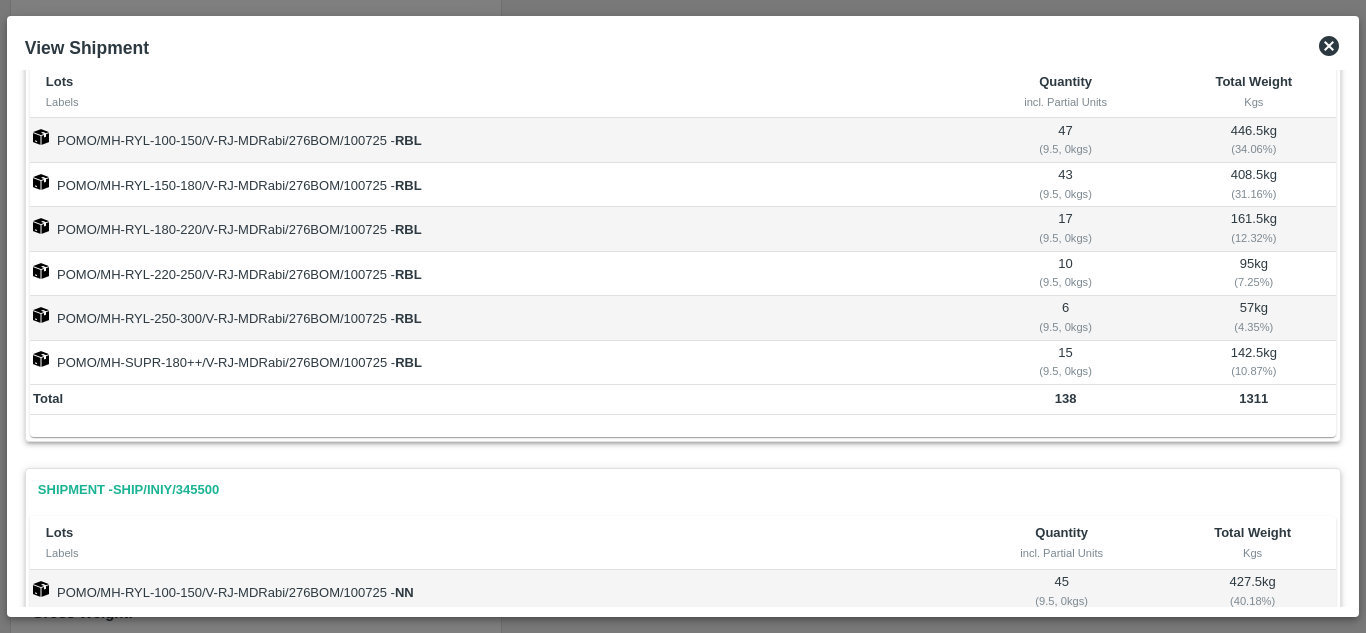 click 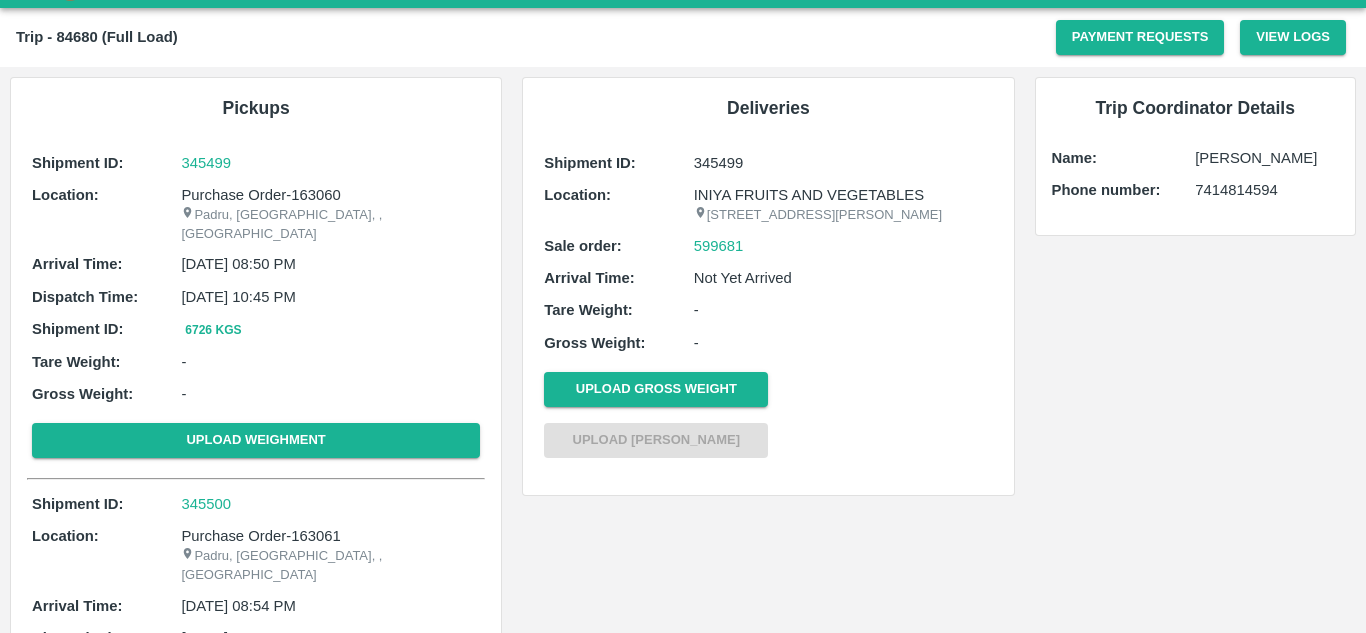 scroll, scrollTop: 0, scrollLeft: 0, axis: both 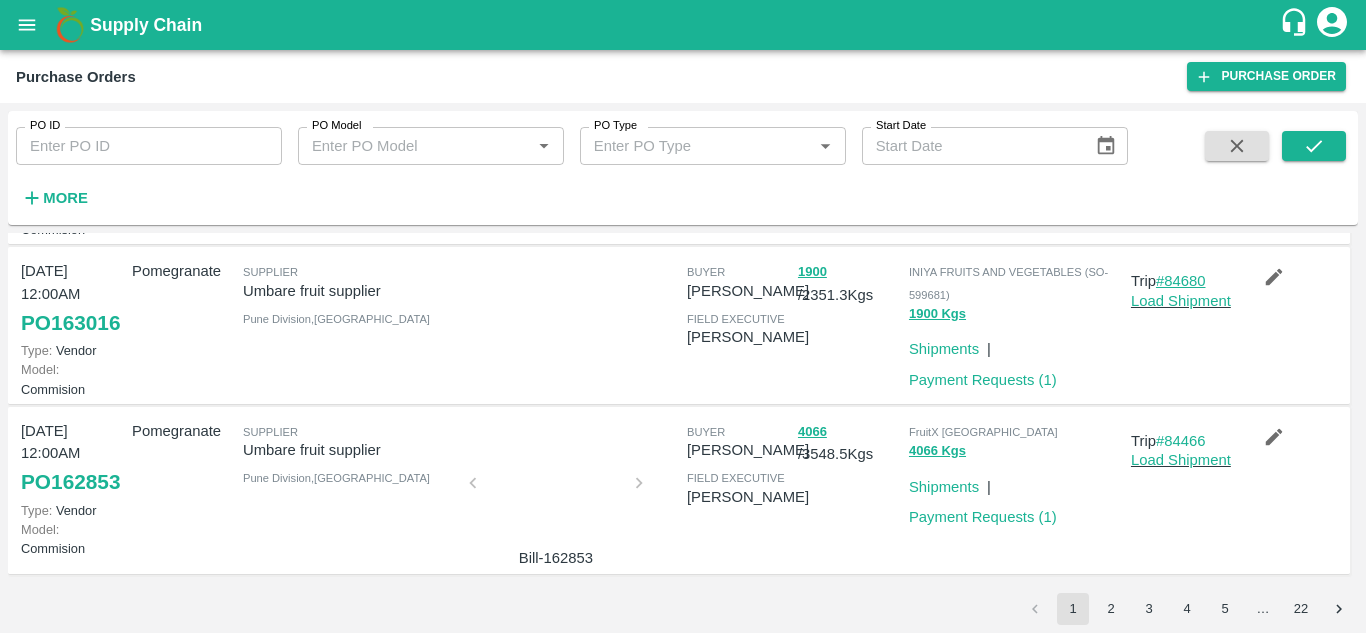 click on "#84680" at bounding box center [1181, 281] 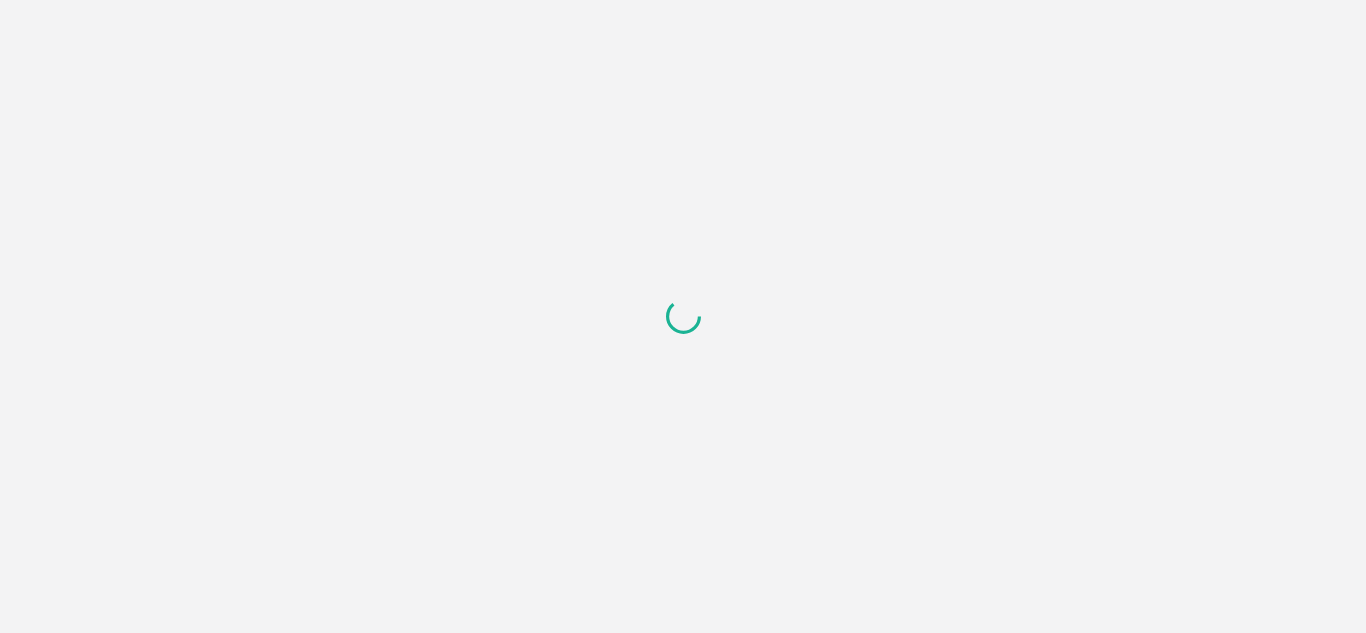 scroll, scrollTop: 0, scrollLeft: 0, axis: both 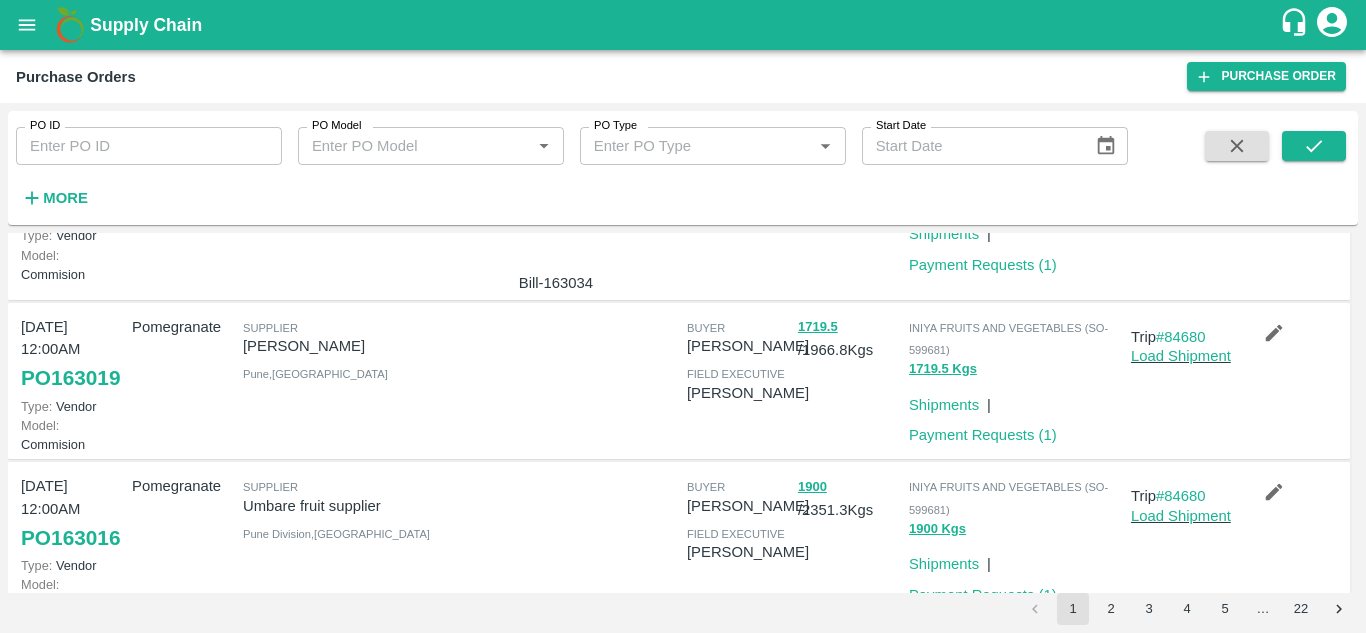 click on "#84480" at bounding box center (1181, 166) 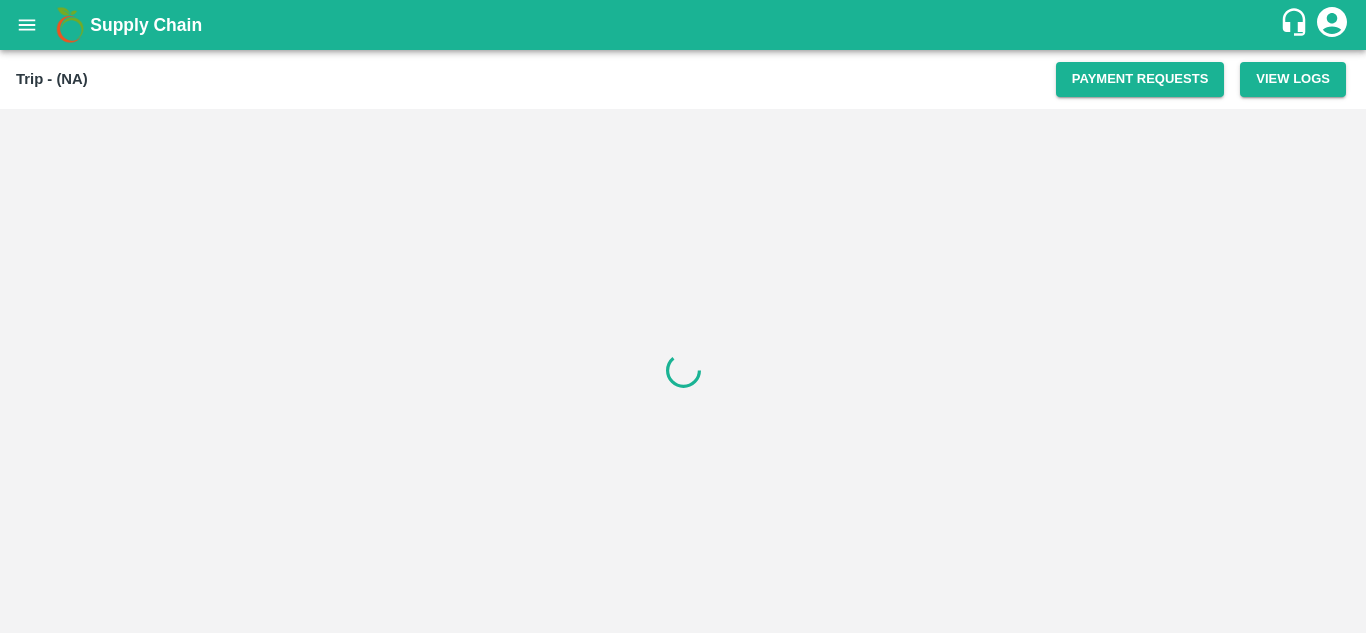 scroll, scrollTop: 0, scrollLeft: 0, axis: both 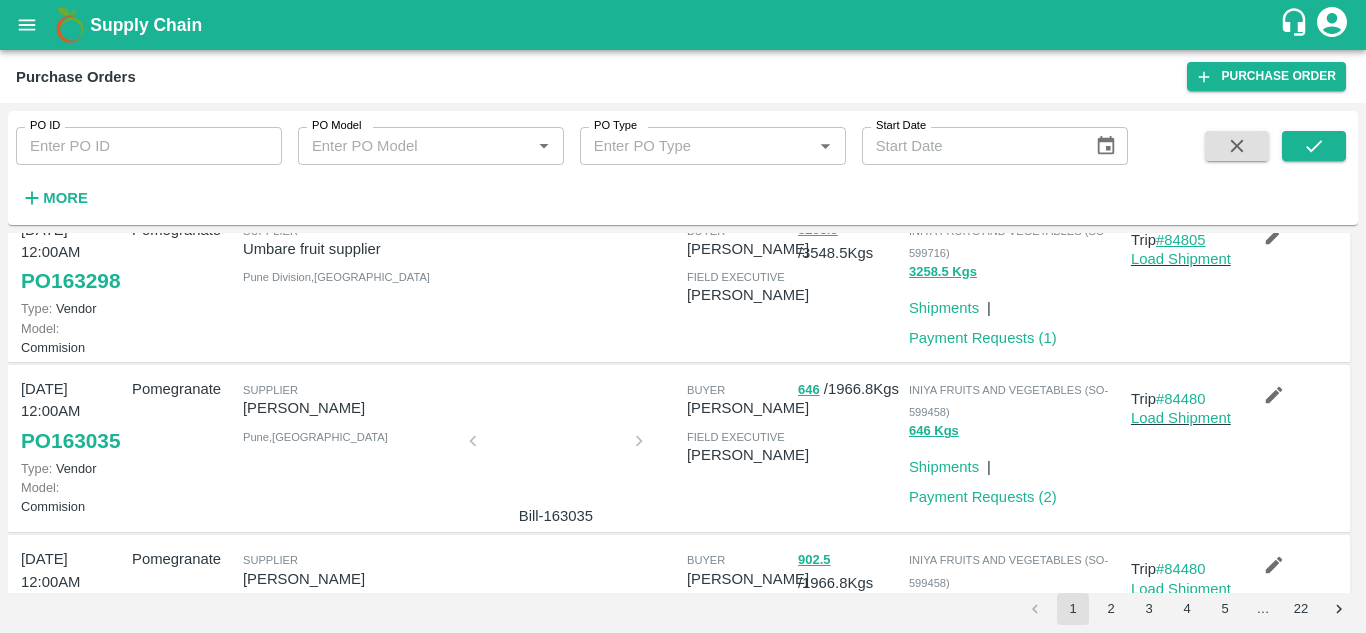 click on "#84805" at bounding box center (1181, 240) 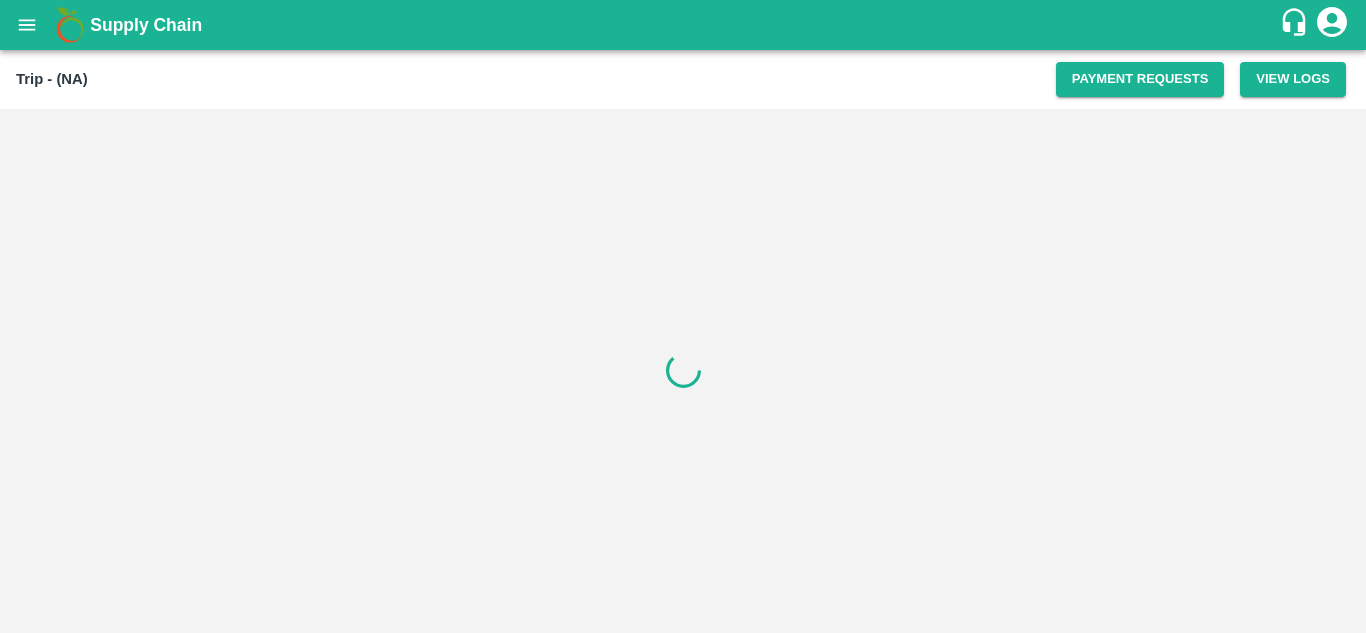 scroll, scrollTop: 0, scrollLeft: 0, axis: both 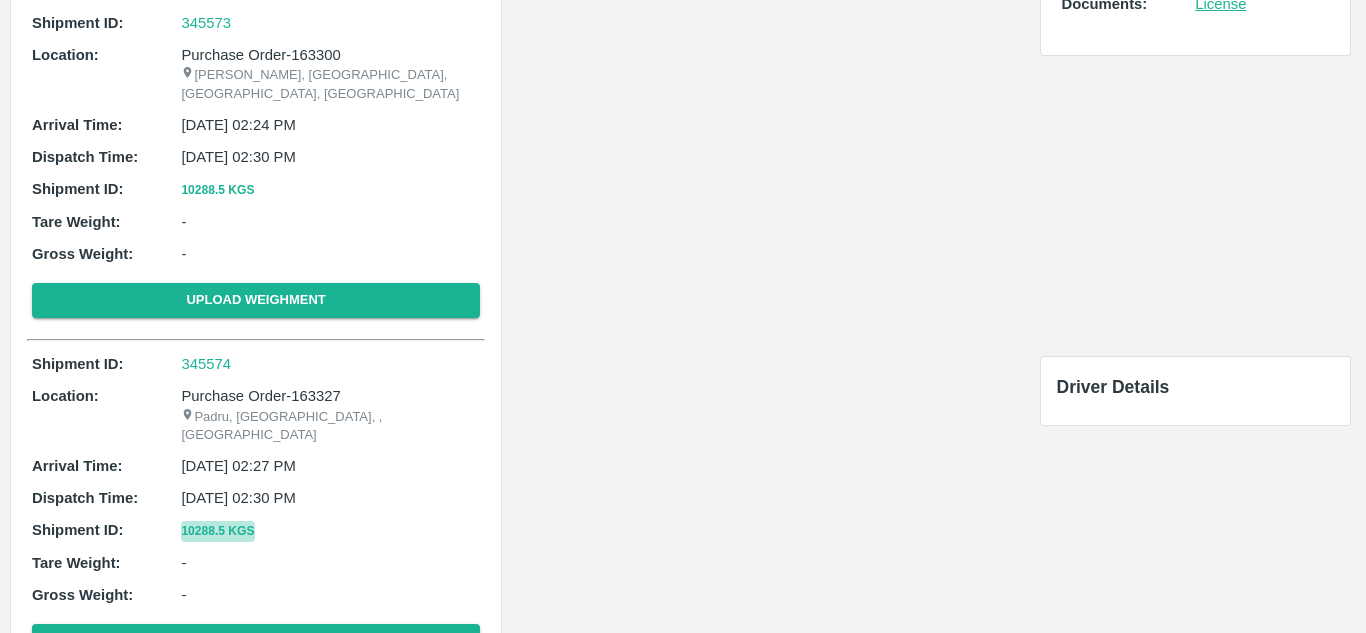 click on "10288.5  Kgs" at bounding box center (217, 531) 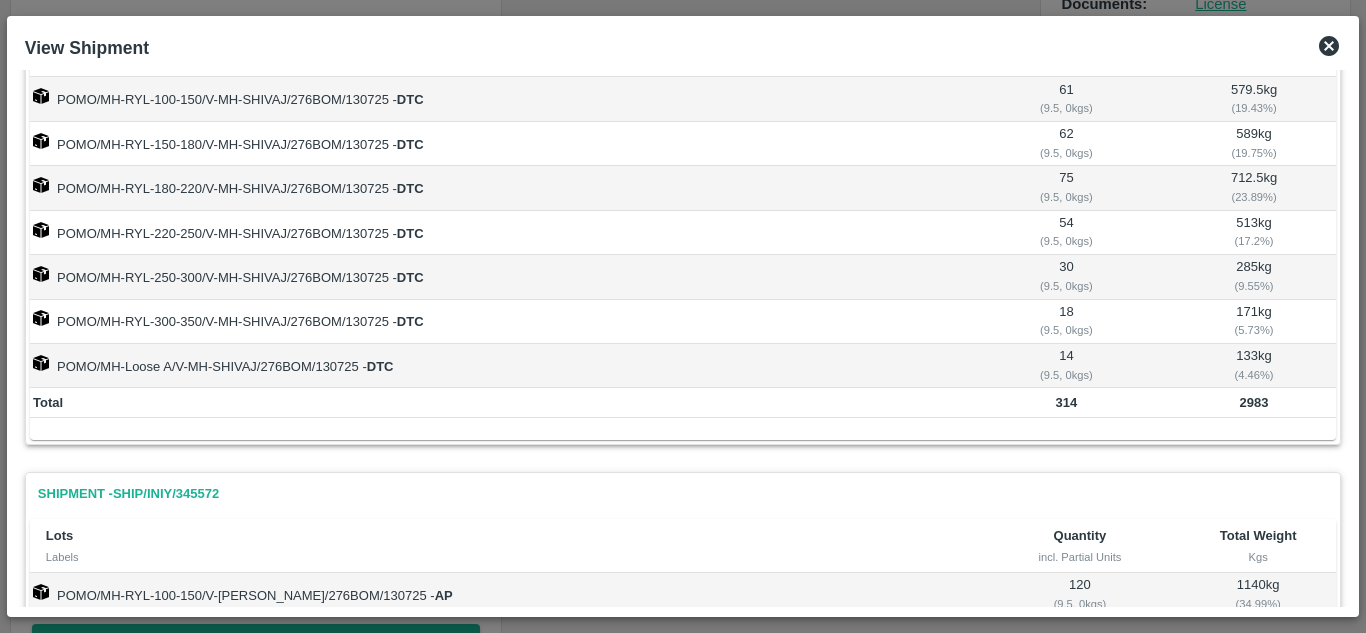 scroll, scrollTop: 103, scrollLeft: 0, axis: vertical 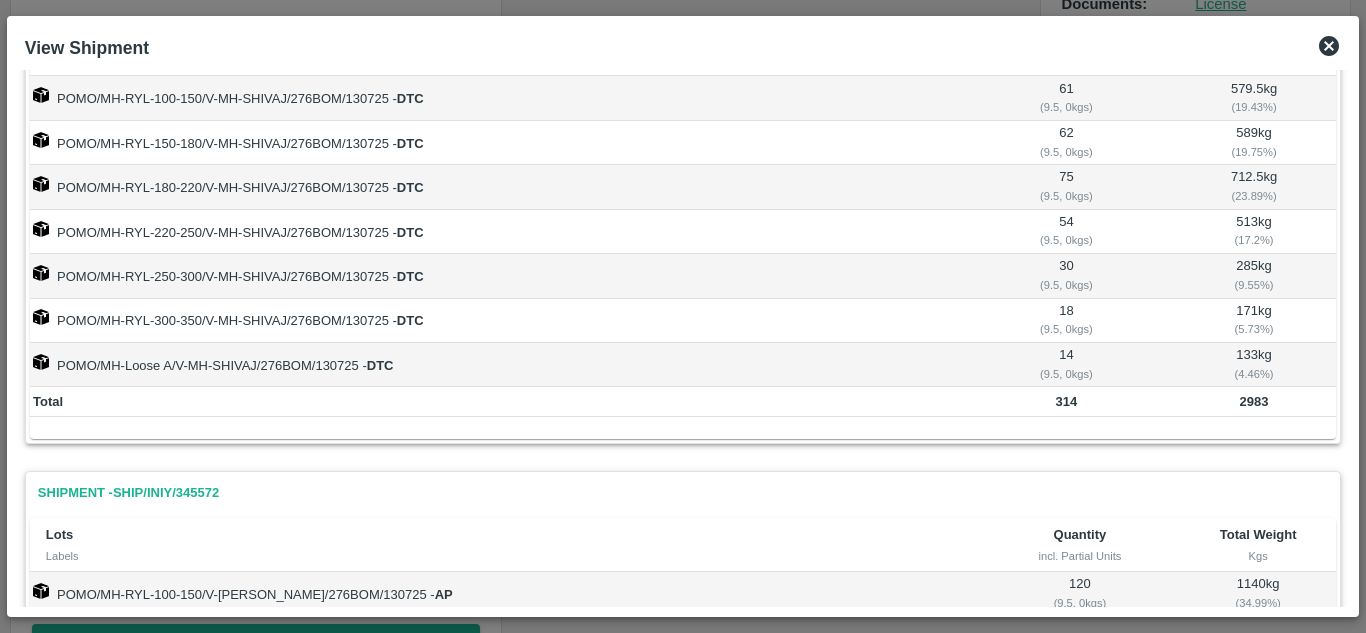 click 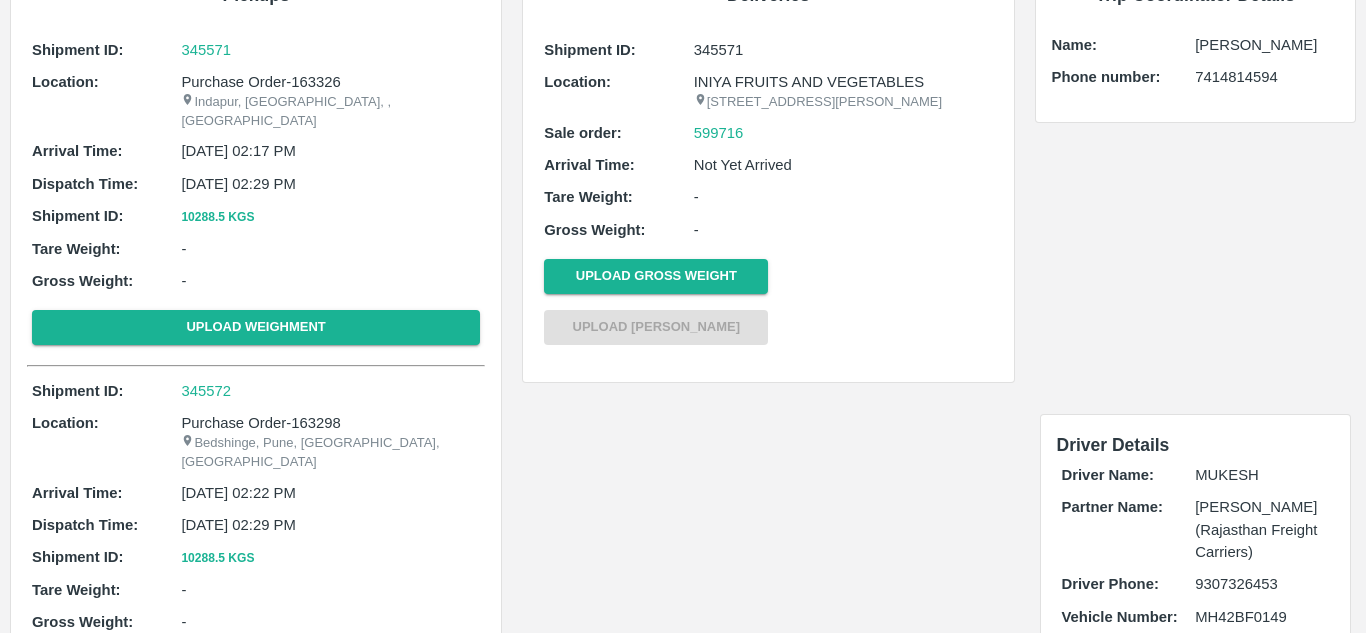 scroll, scrollTop: 0, scrollLeft: 0, axis: both 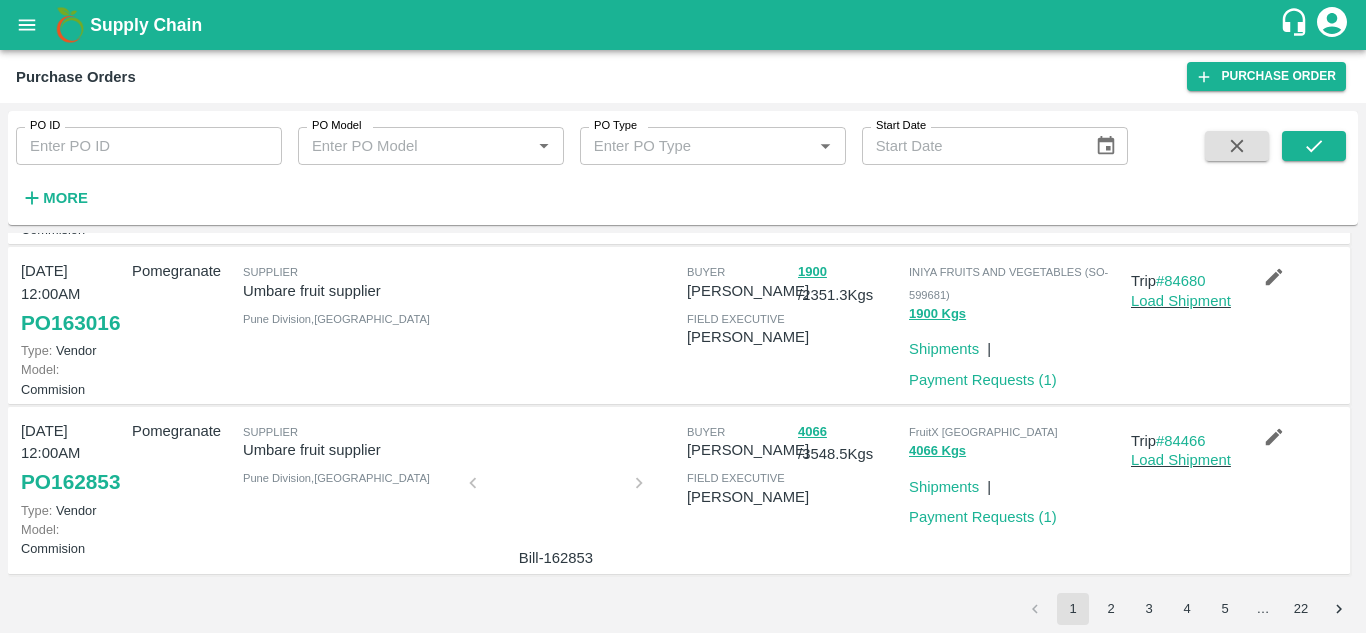 click on "2" at bounding box center [1111, 609] 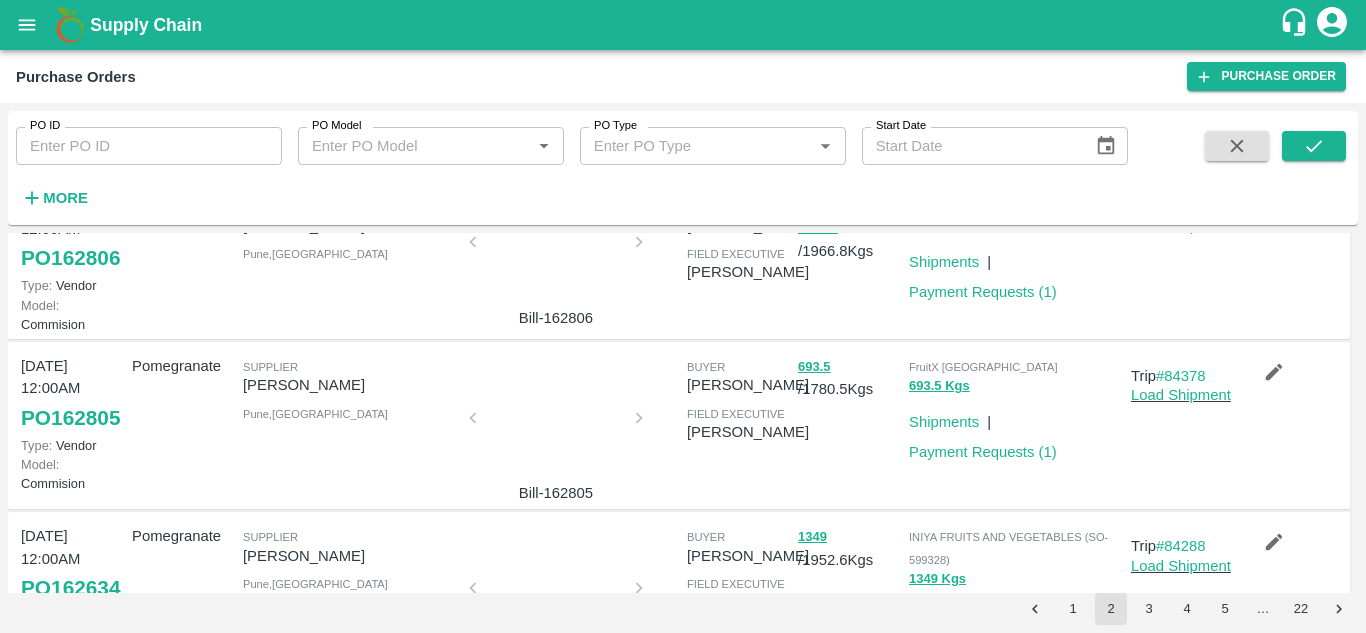 scroll, scrollTop: 0, scrollLeft: 0, axis: both 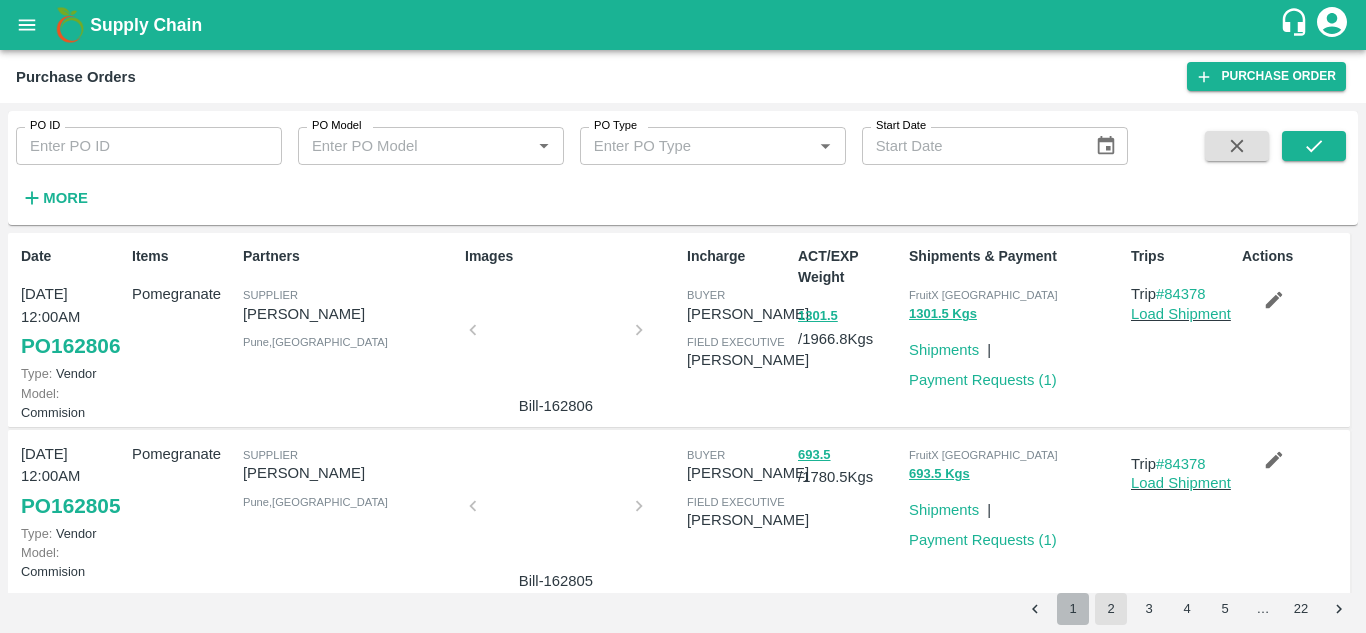 click on "1" at bounding box center [1073, 609] 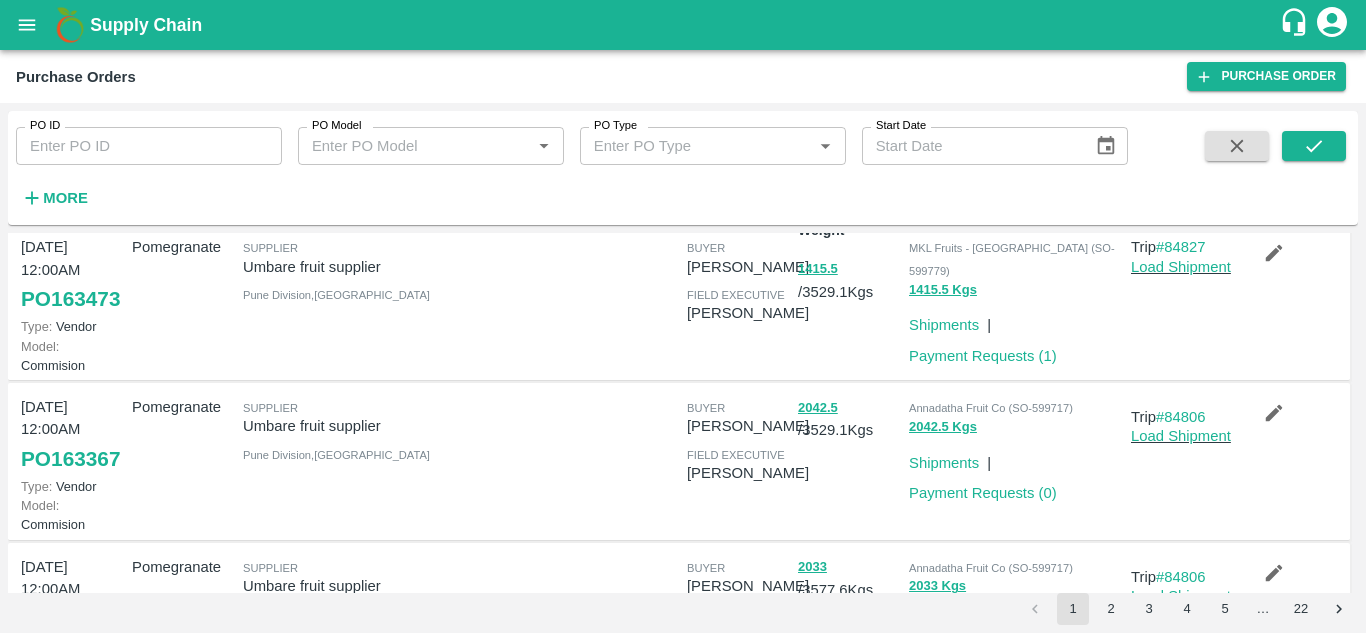 scroll, scrollTop: 0, scrollLeft: 0, axis: both 